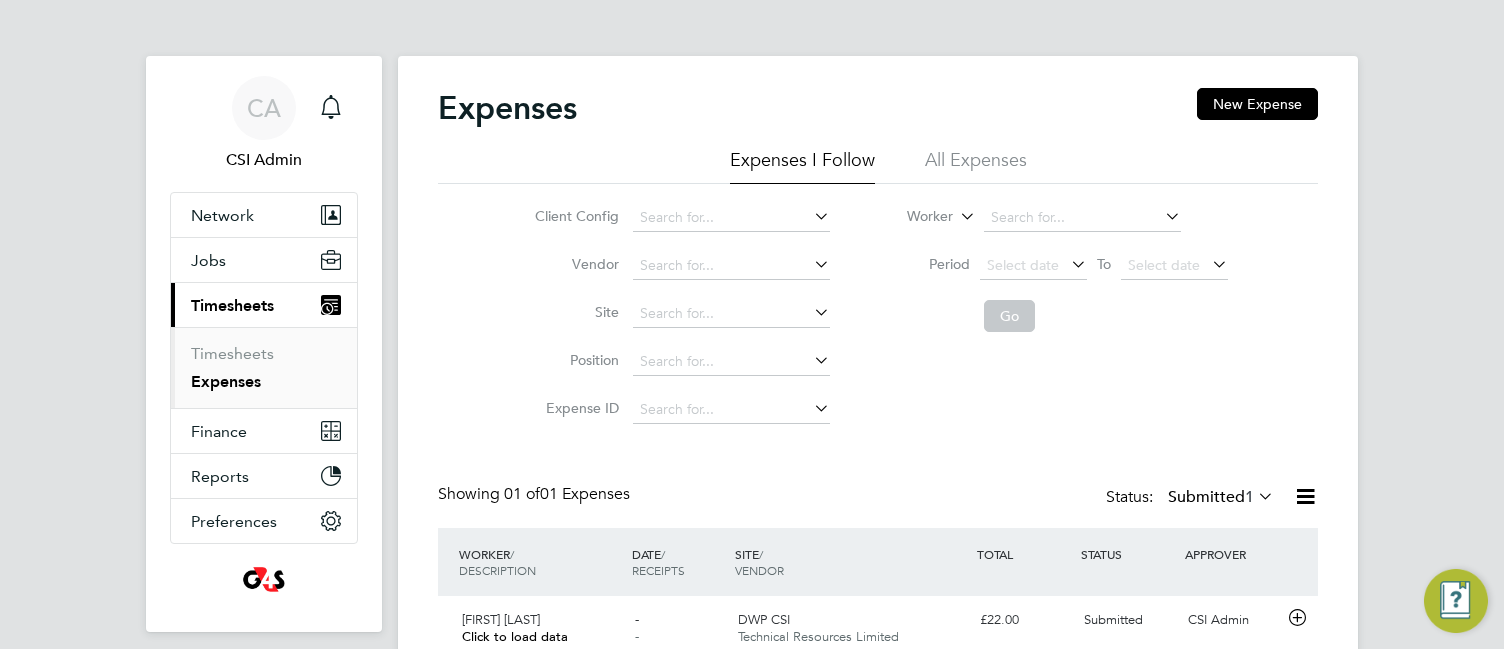 scroll, scrollTop: 0, scrollLeft: 0, axis: both 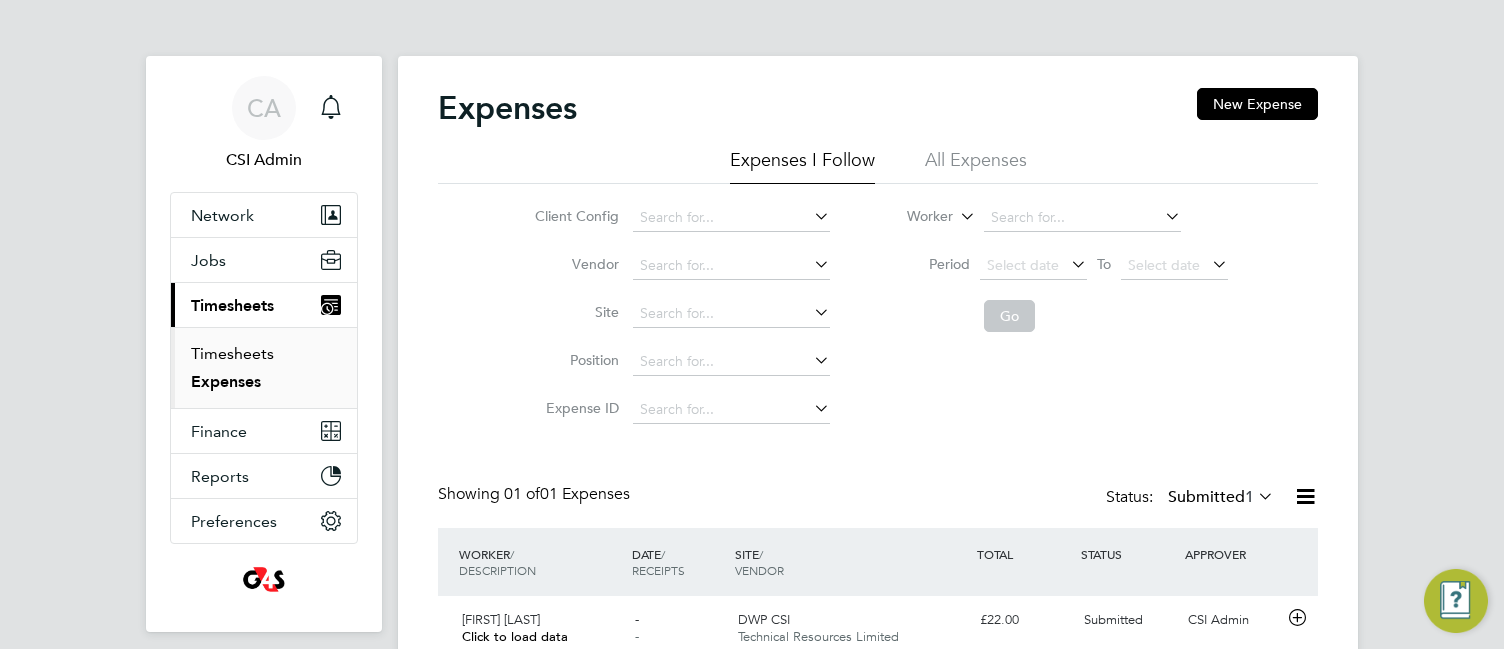 click on "Timesheets" at bounding box center (232, 353) 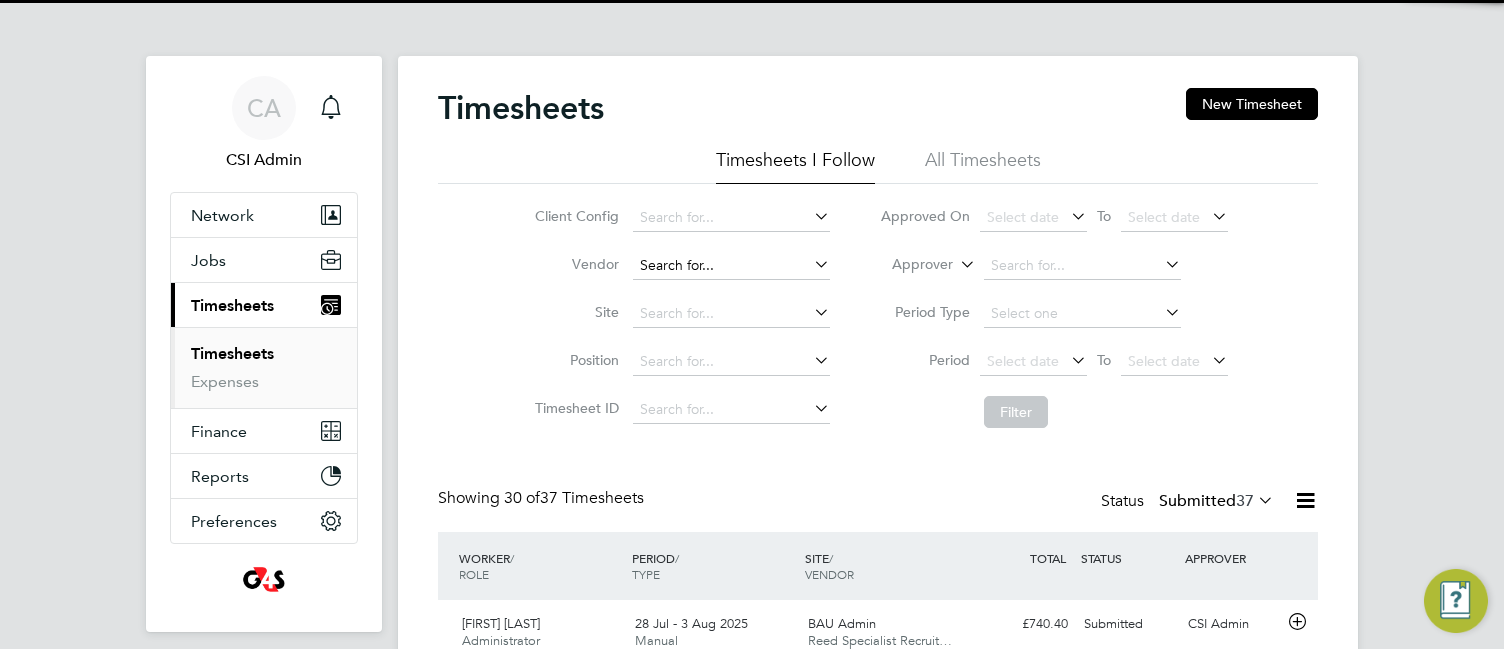 scroll, scrollTop: 10, scrollLeft: 10, axis: both 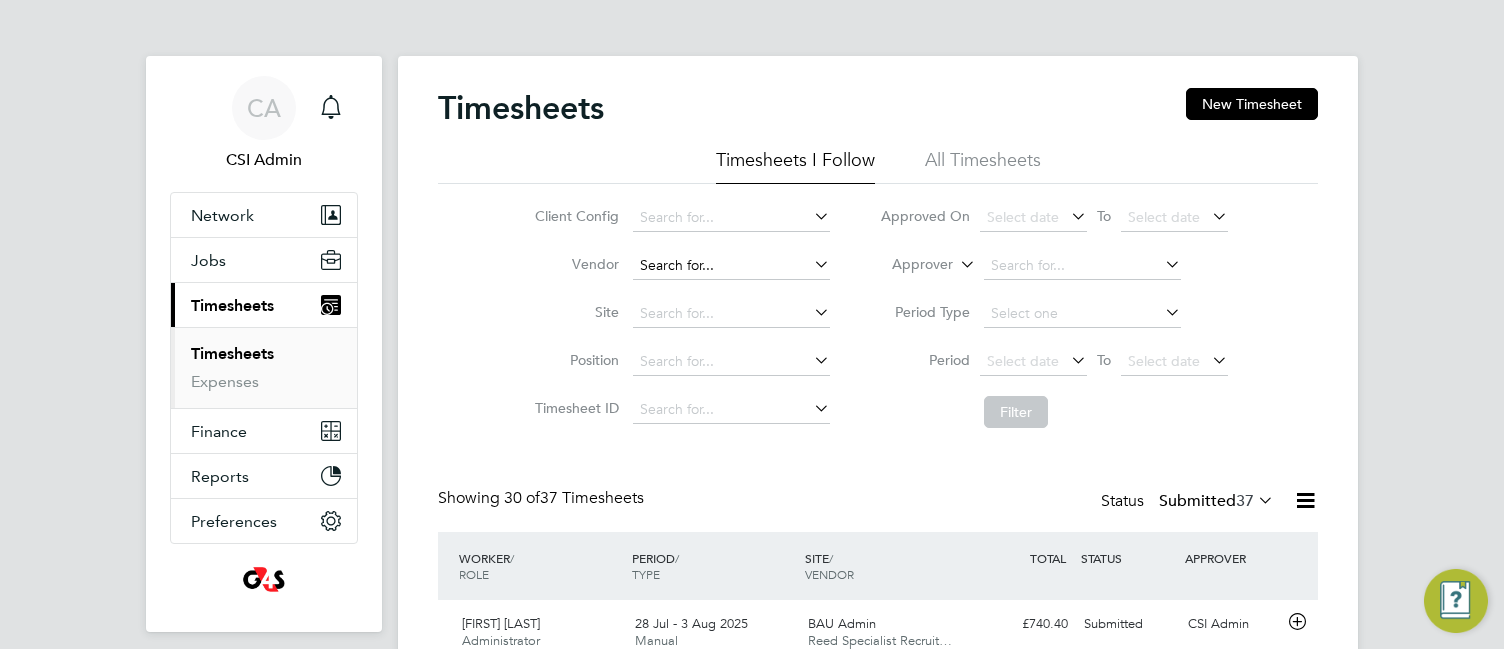 click 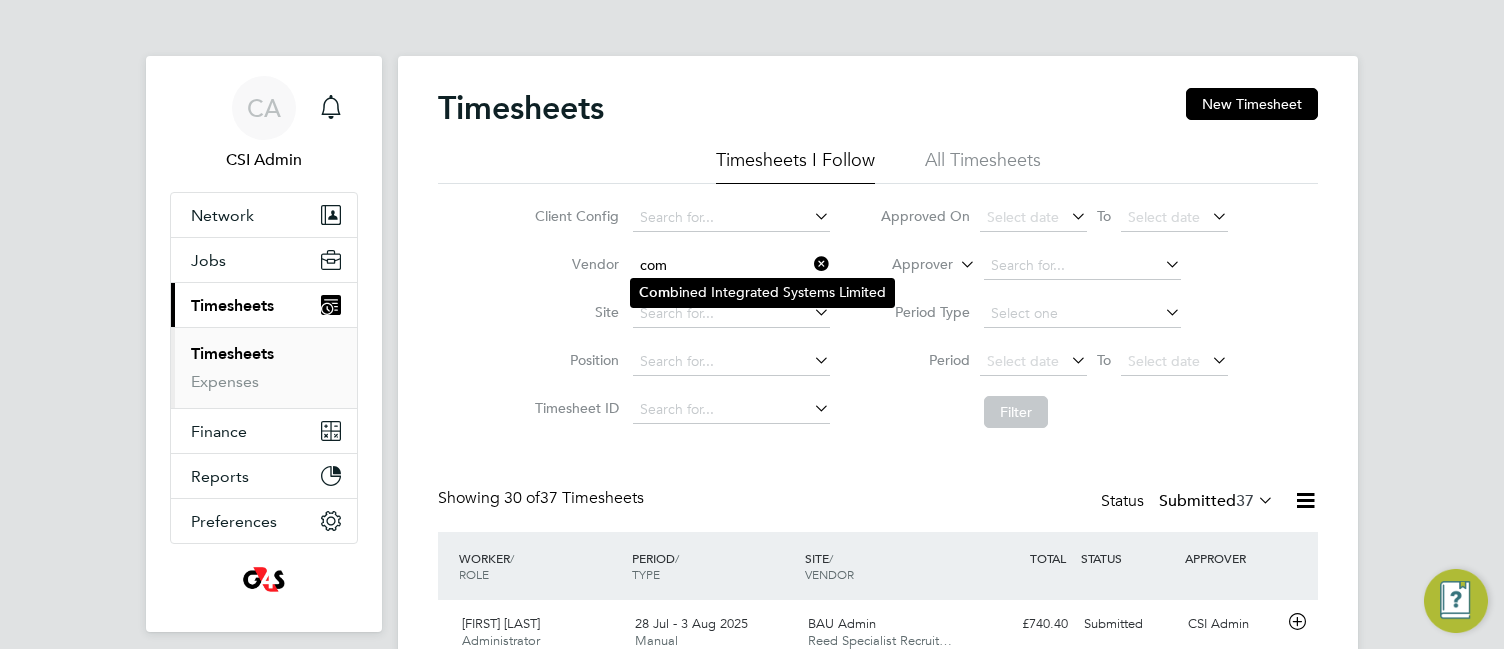 click on "Com bined Integrated Systems Limited" 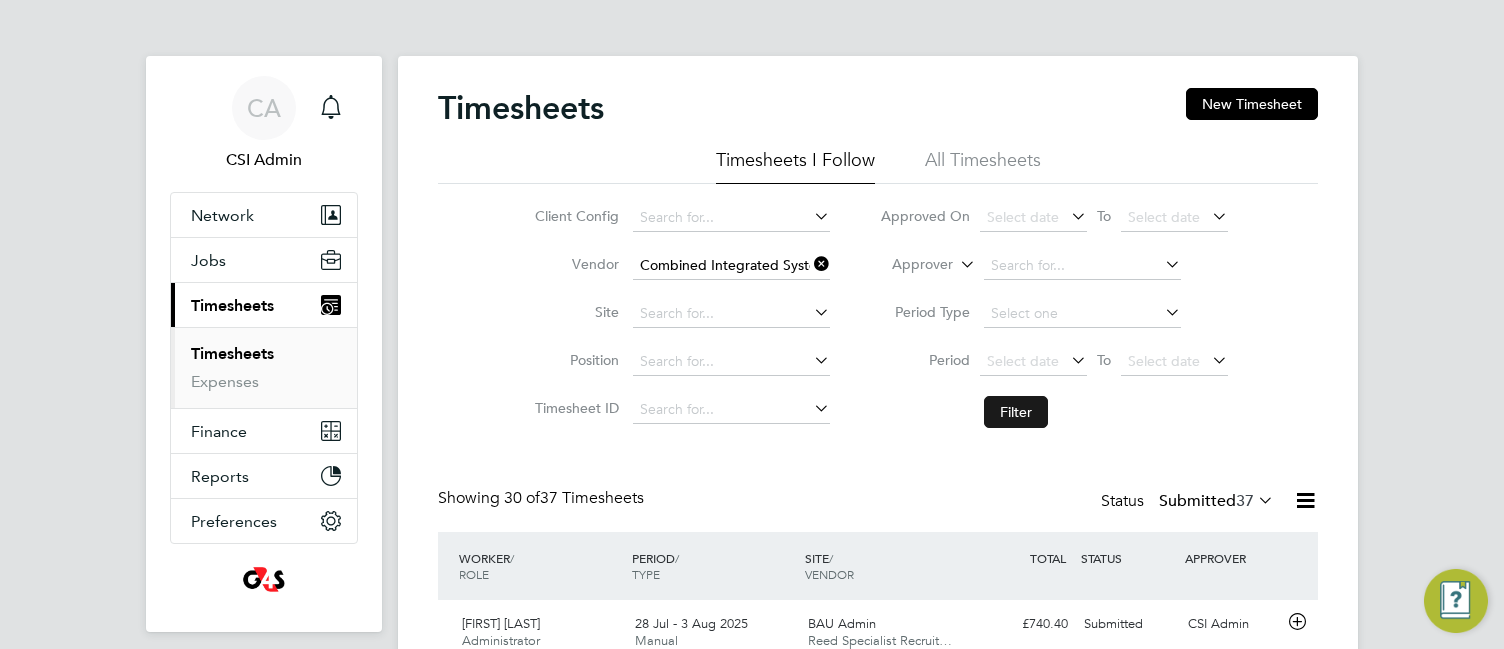 click on "Filter" 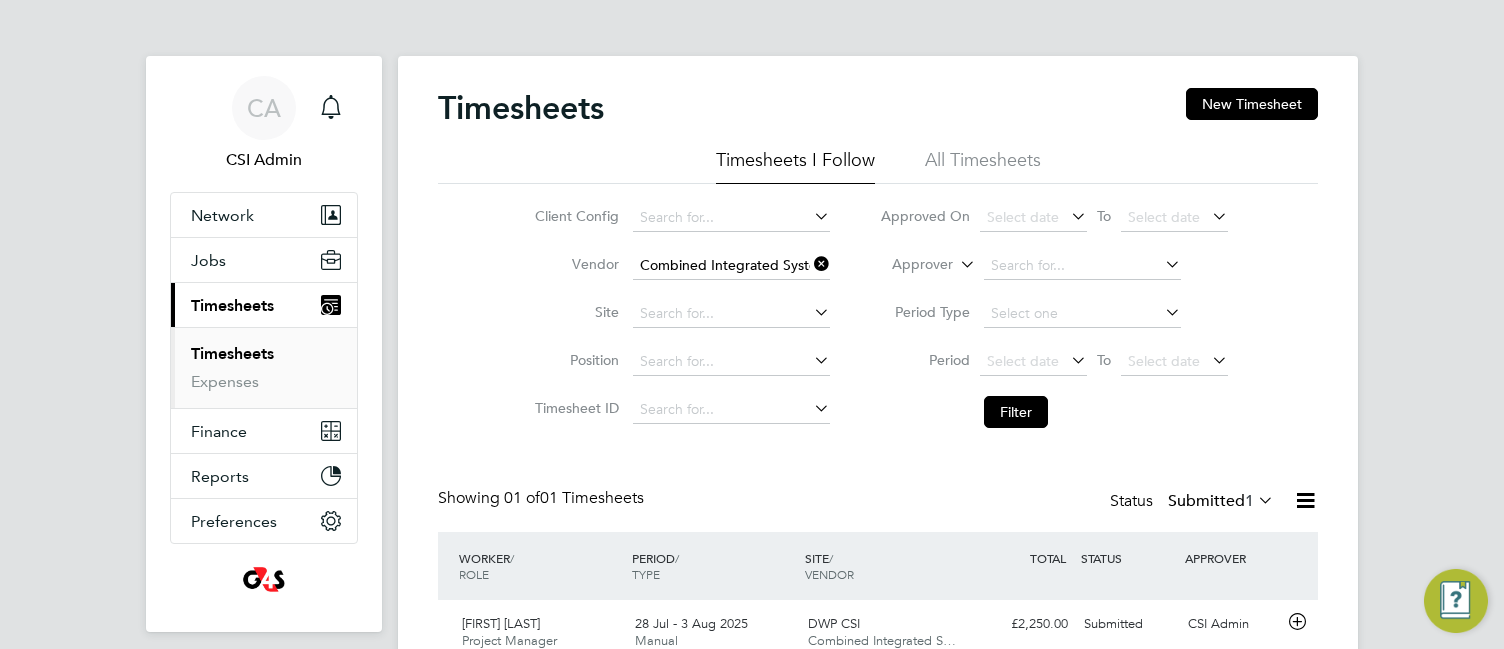 click on "Filter" 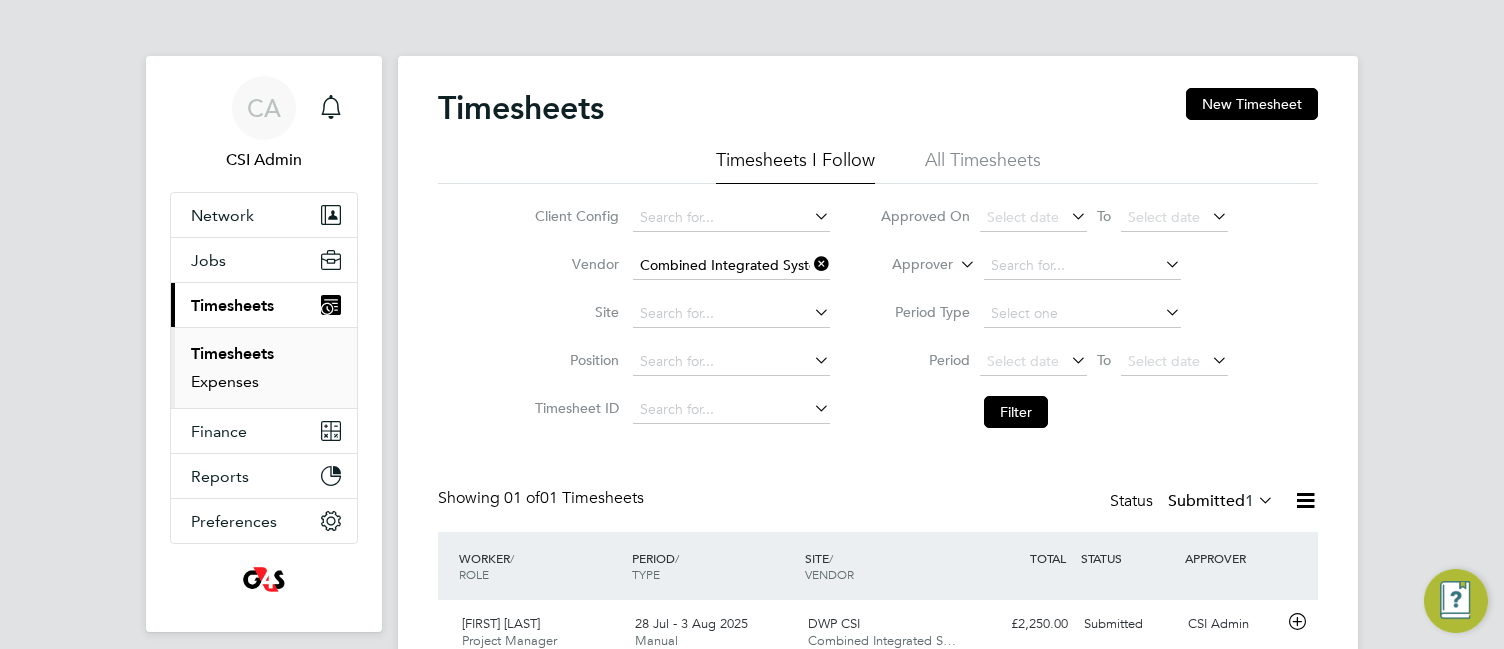 click on "Expenses" at bounding box center [225, 381] 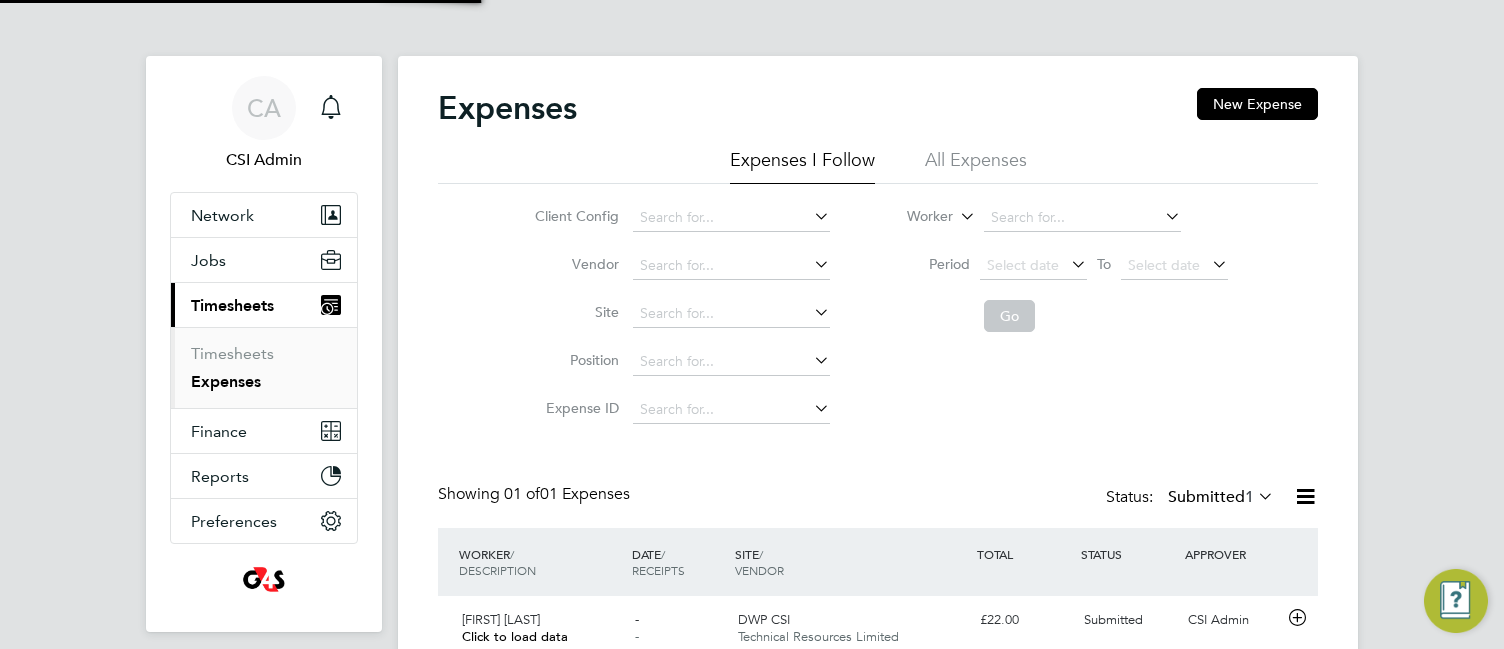 scroll, scrollTop: 10, scrollLeft: 10, axis: both 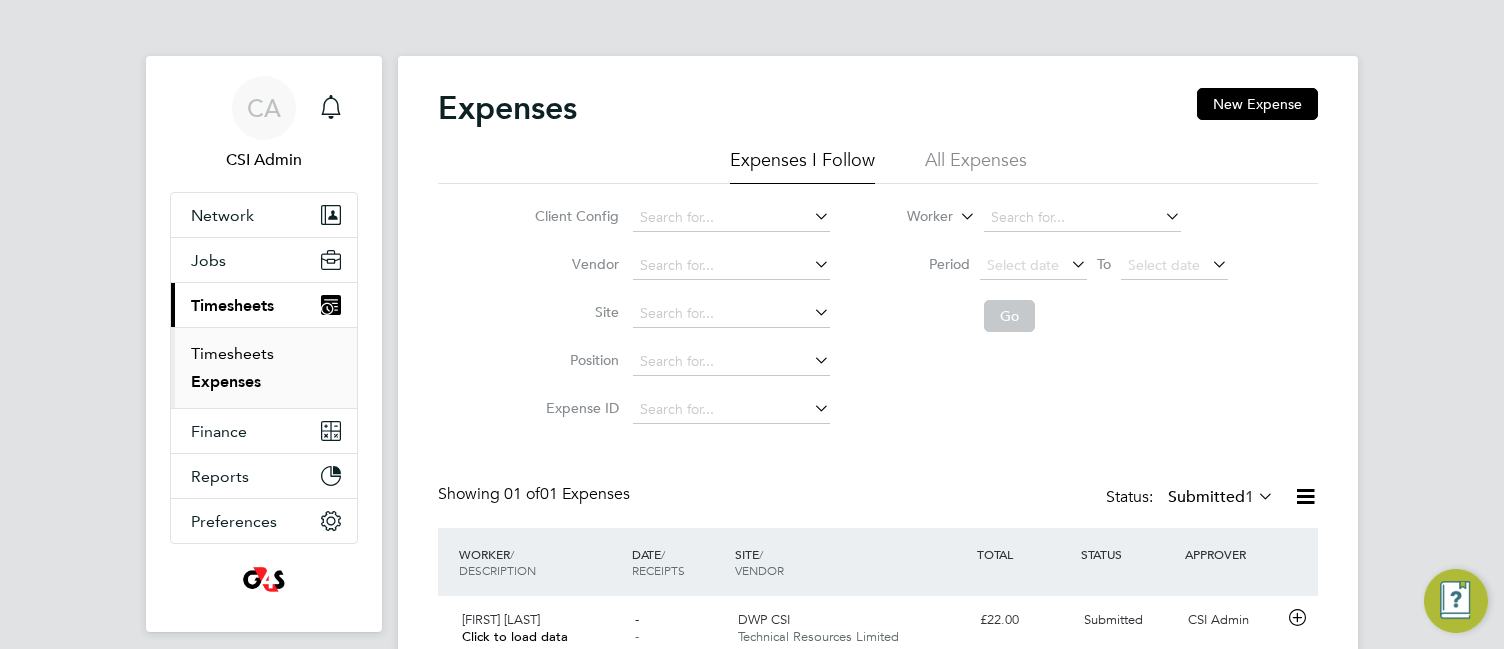 click on "Timesheets" at bounding box center [232, 353] 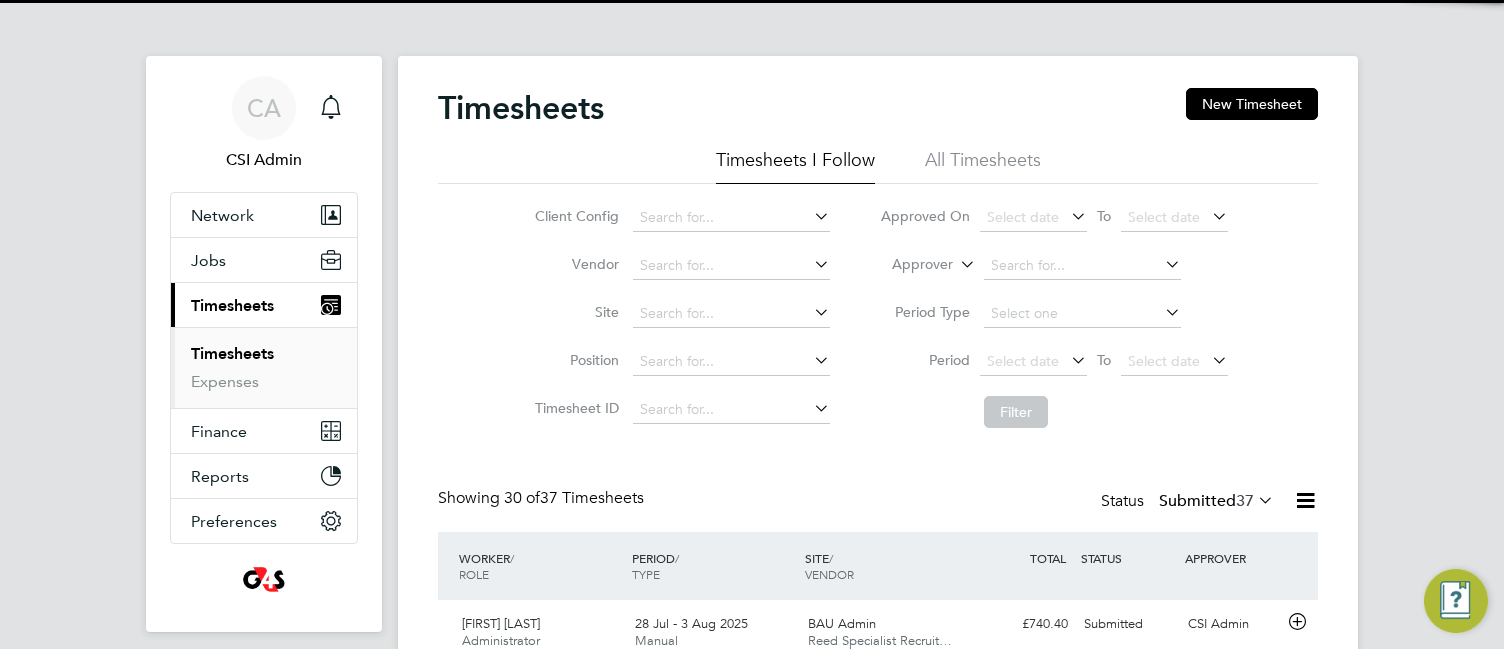 scroll, scrollTop: 10, scrollLeft: 10, axis: both 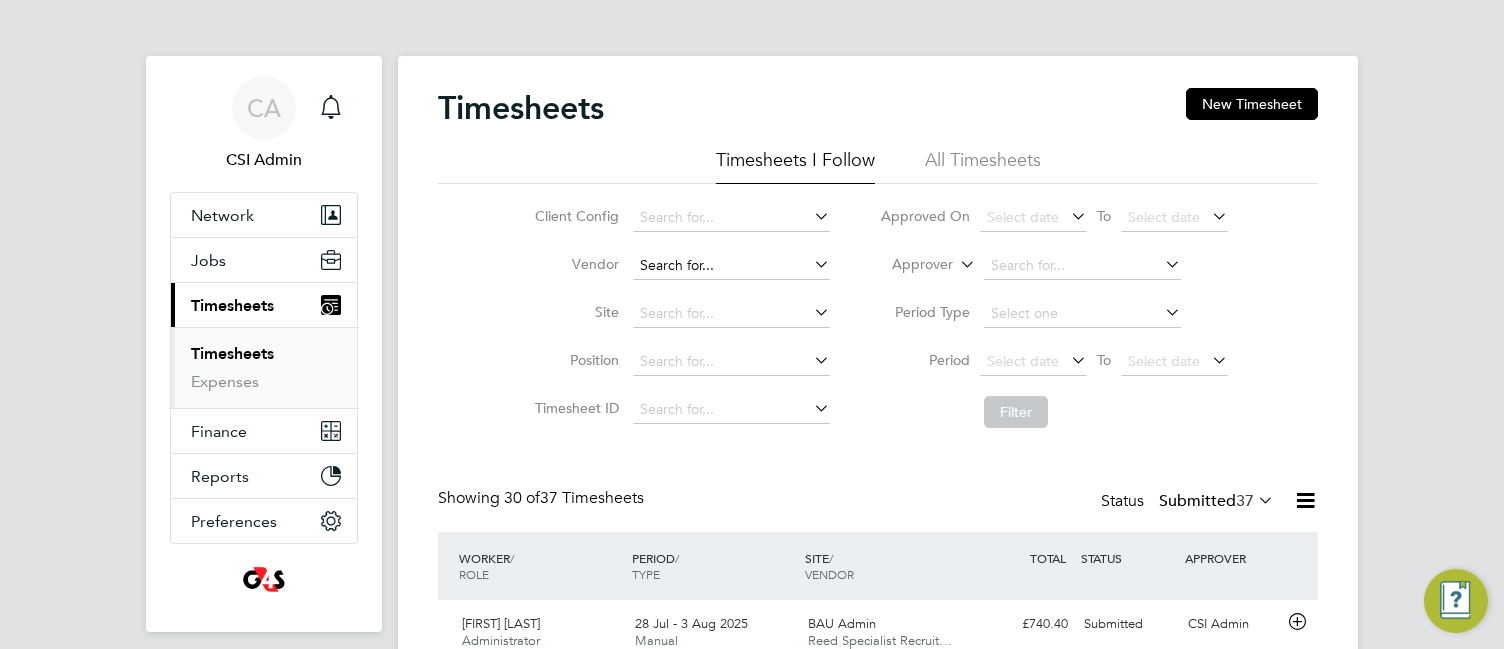 click 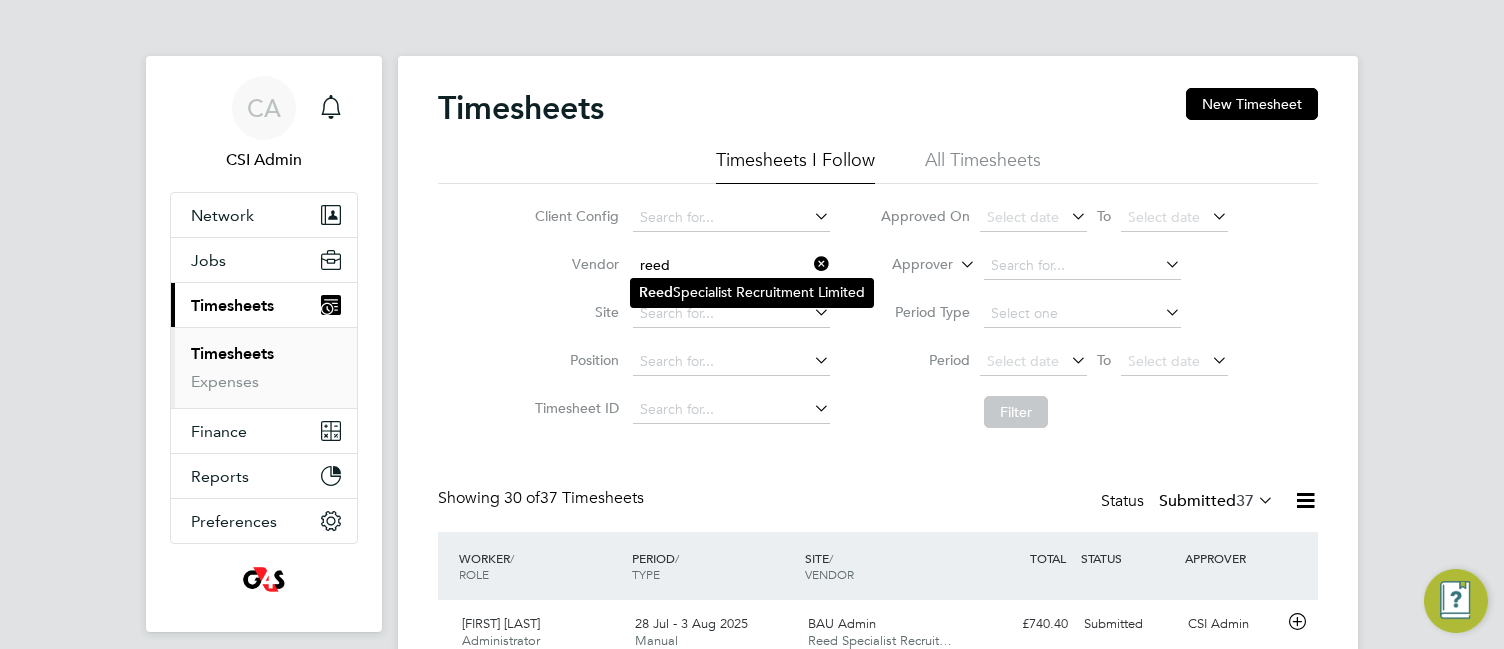 click on "Reed" 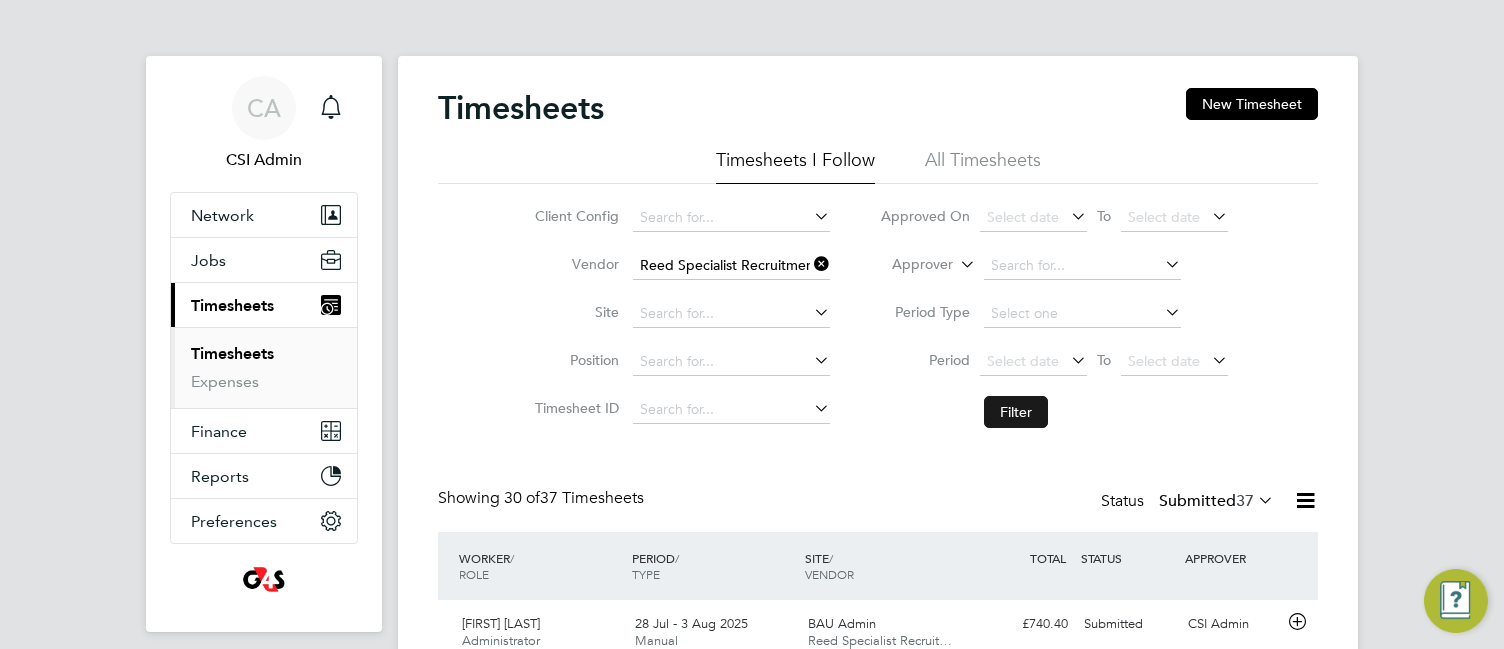 click on "Filter" 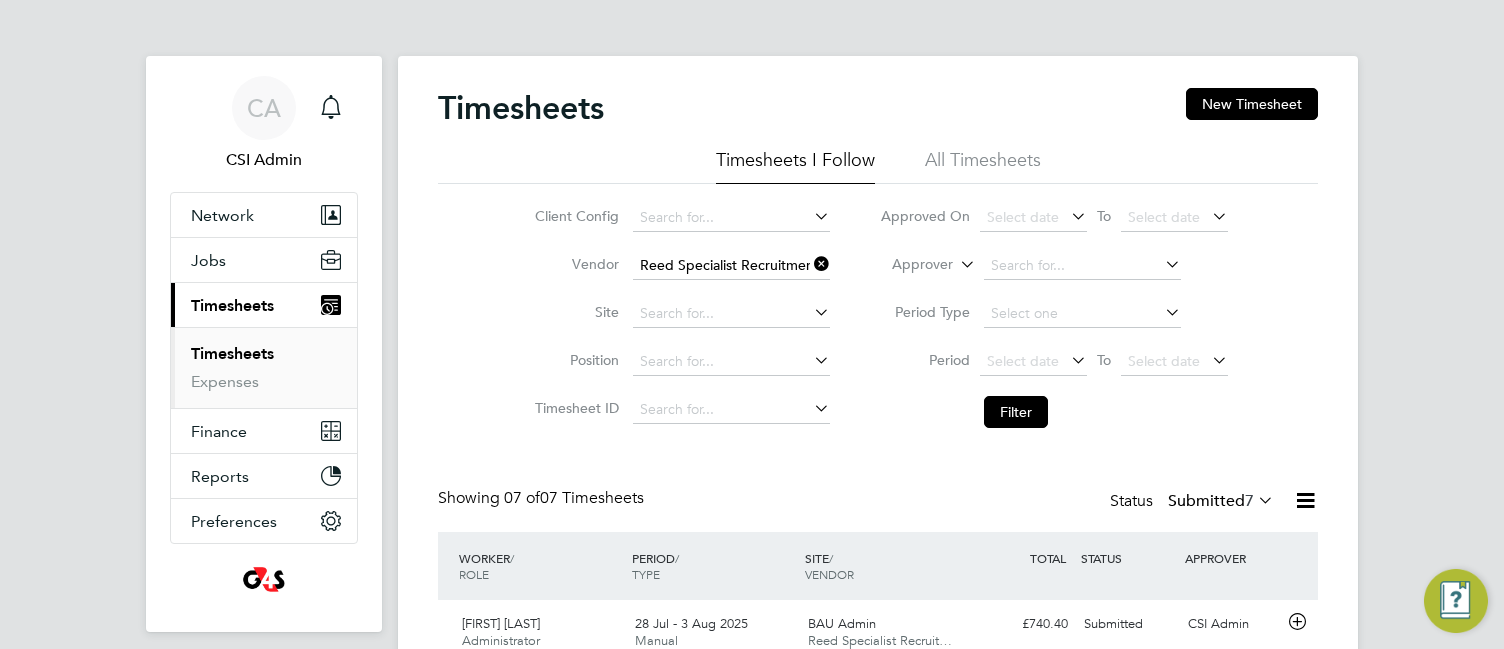 click on "Client Config   Vendor   Reed Specialist Recruitment Limited Site   Position   Timesheet ID   Approved On
Select date
To
Select date
Approver     Period Type   Period
Select date
To
Select date
Filter" 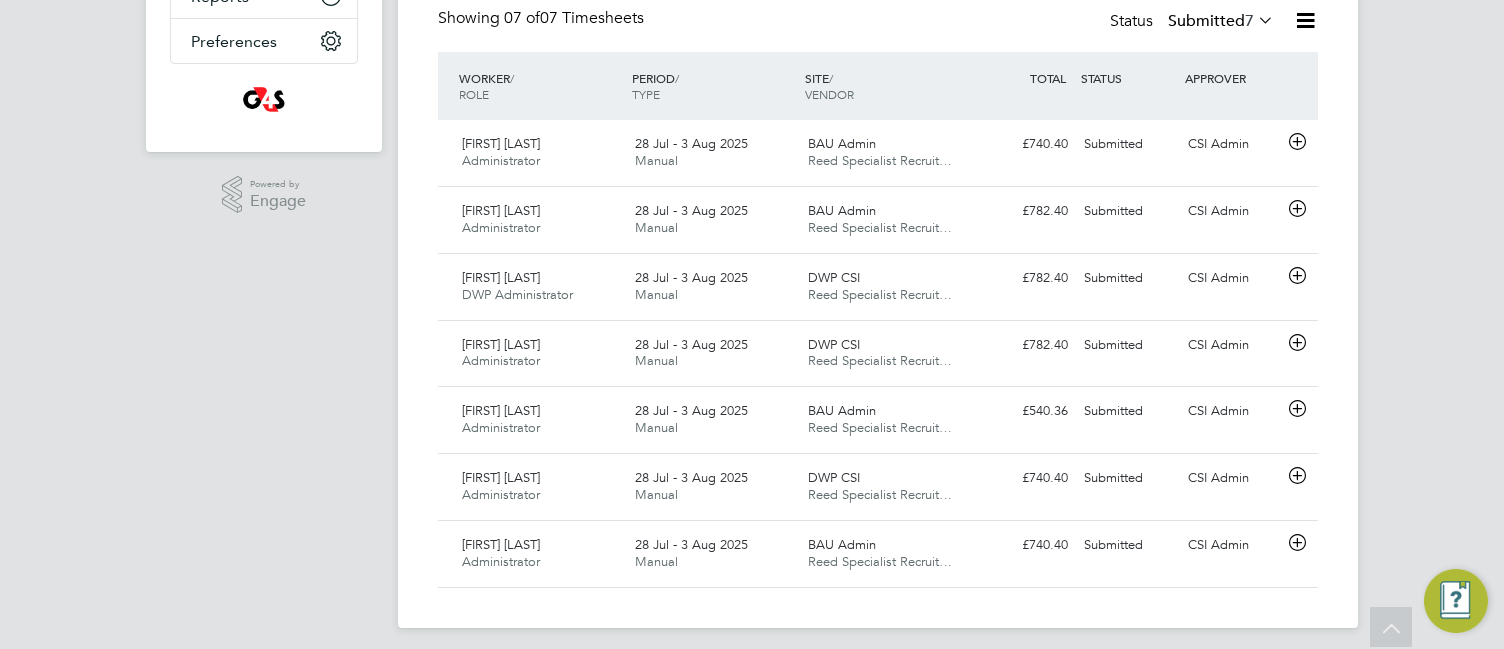 scroll, scrollTop: 491, scrollLeft: 0, axis: vertical 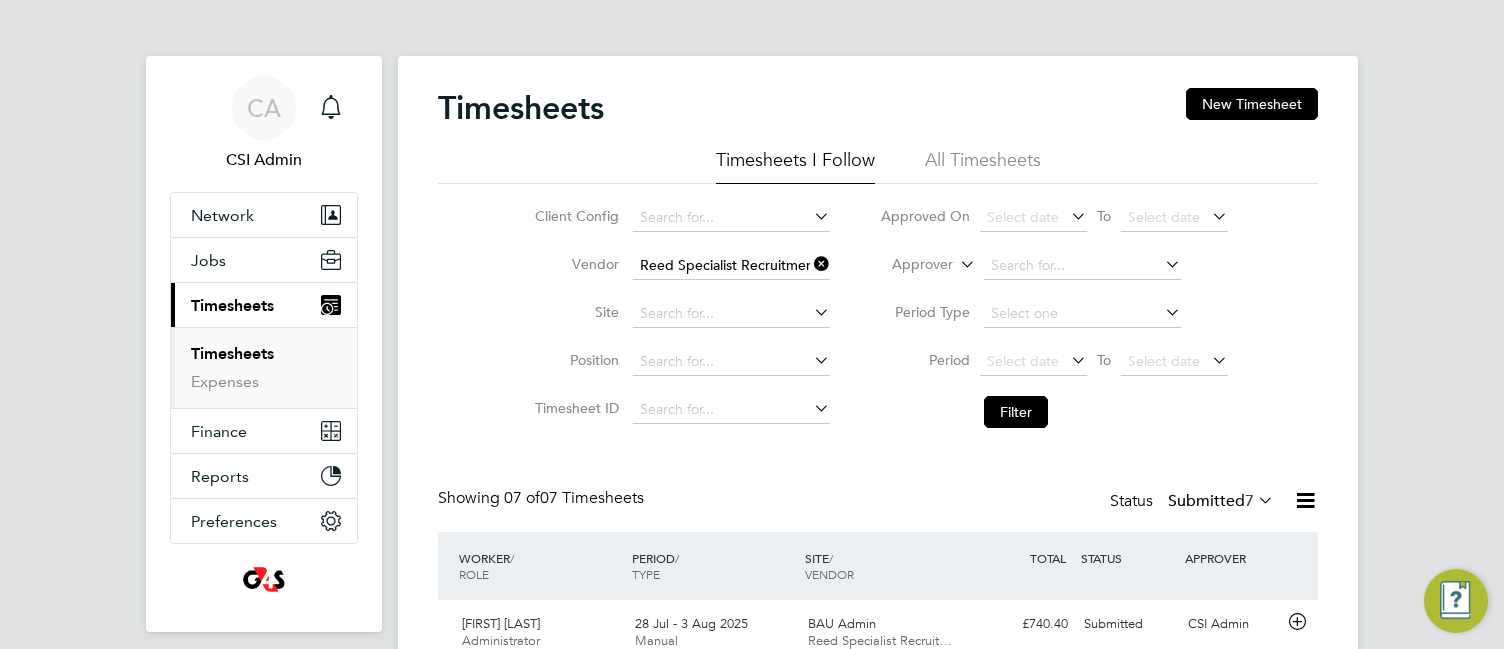 click on "Timesheets New Timesheet Timesheets I Follow All Timesheets Client Config   Vendor   Reed Specialist Recruitment Limited Site   Position   Timesheet ID   Approved On
Select date
To
Select date
Approver     Period Type   Period
Select date
To
Select date
Filter Showing   07 of  07 Timesheets Status  Submitted  7  WORKER  / ROLE WORKER  / PERIOD PERIOD  / TYPE SITE  / VENDOR TOTAL   TOTAL  / STATUS STATUS APPROVER Alyson Sheppard Administrator   28 Jul - 3 Aug 2025 28 Jul - 3 Aug 2025 Manual BAU Admin Reed Specialist Recruit… £740.40 Submitted Submitted CSI Admin Callum Sullivan Administrator   28 Jul - 3 Aug 2025 28 Jul - 3 Aug 2025 Manual BAU Admin Reed Specialist Recruit… £782.40 Submitted Submitted CSI Admin Zachary Parkinson DWP Administrator   28 Jul - 3 Aug 2025 28 Jul - 3 Aug 2025 Manual DWP CSI Reed Specialist Recruit… £782.40 Submitted Submitted CSI Admin Henry Seeney Administrator   28 Jul - 3 Aug 2025 28 Jul - 3 Aug 2025 Manual DWP CSI       7" 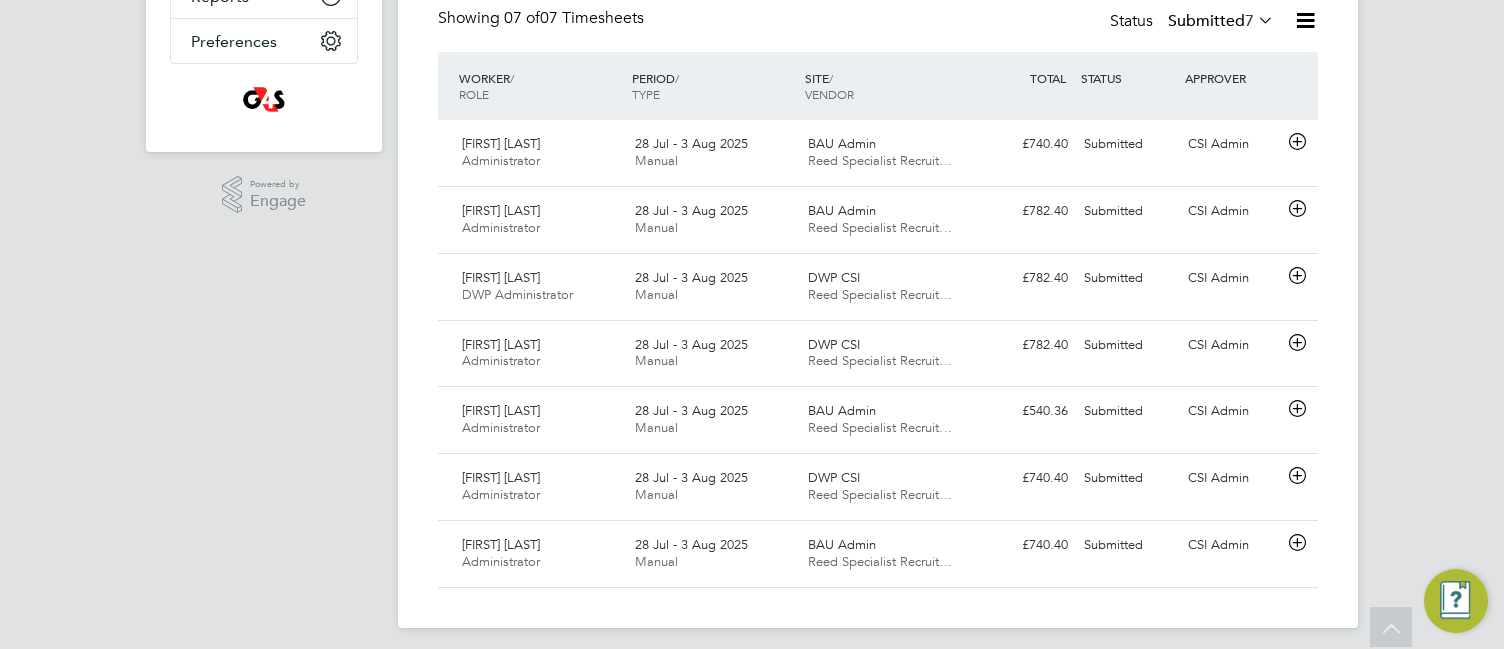 scroll, scrollTop: 491, scrollLeft: 0, axis: vertical 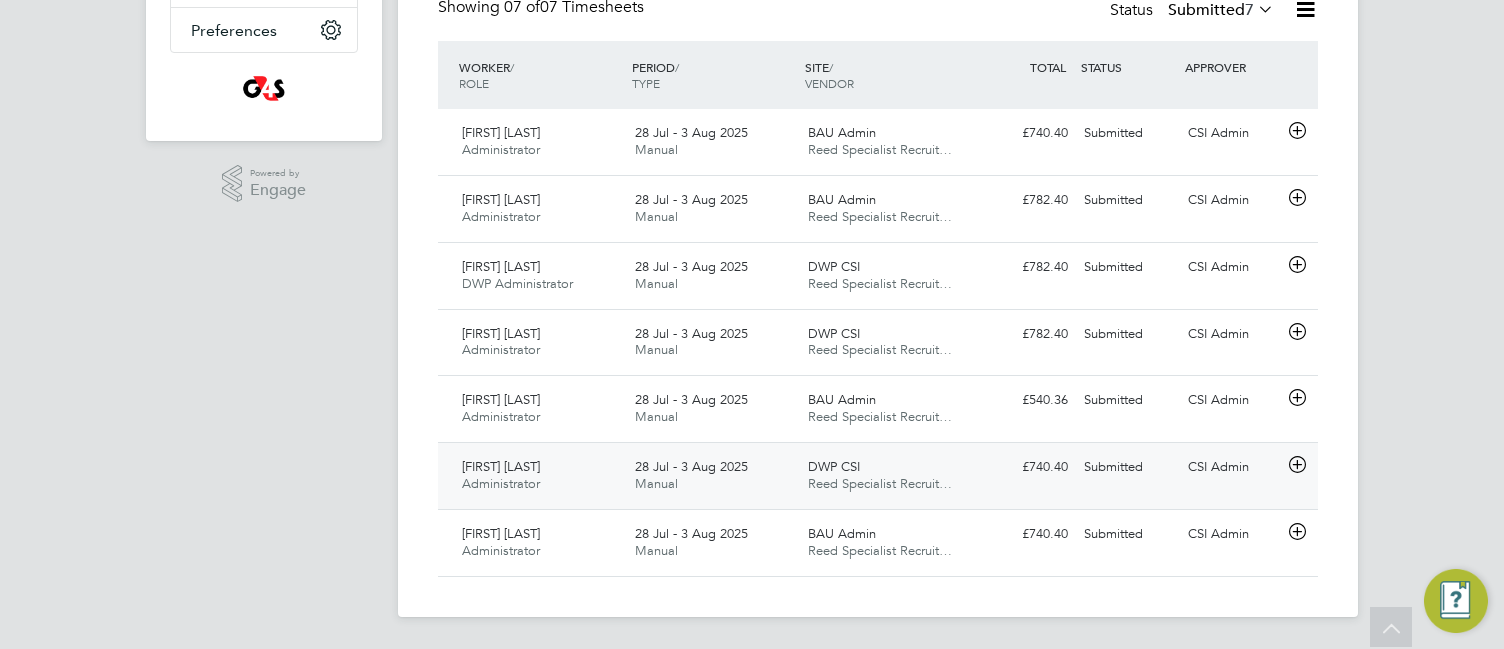 click 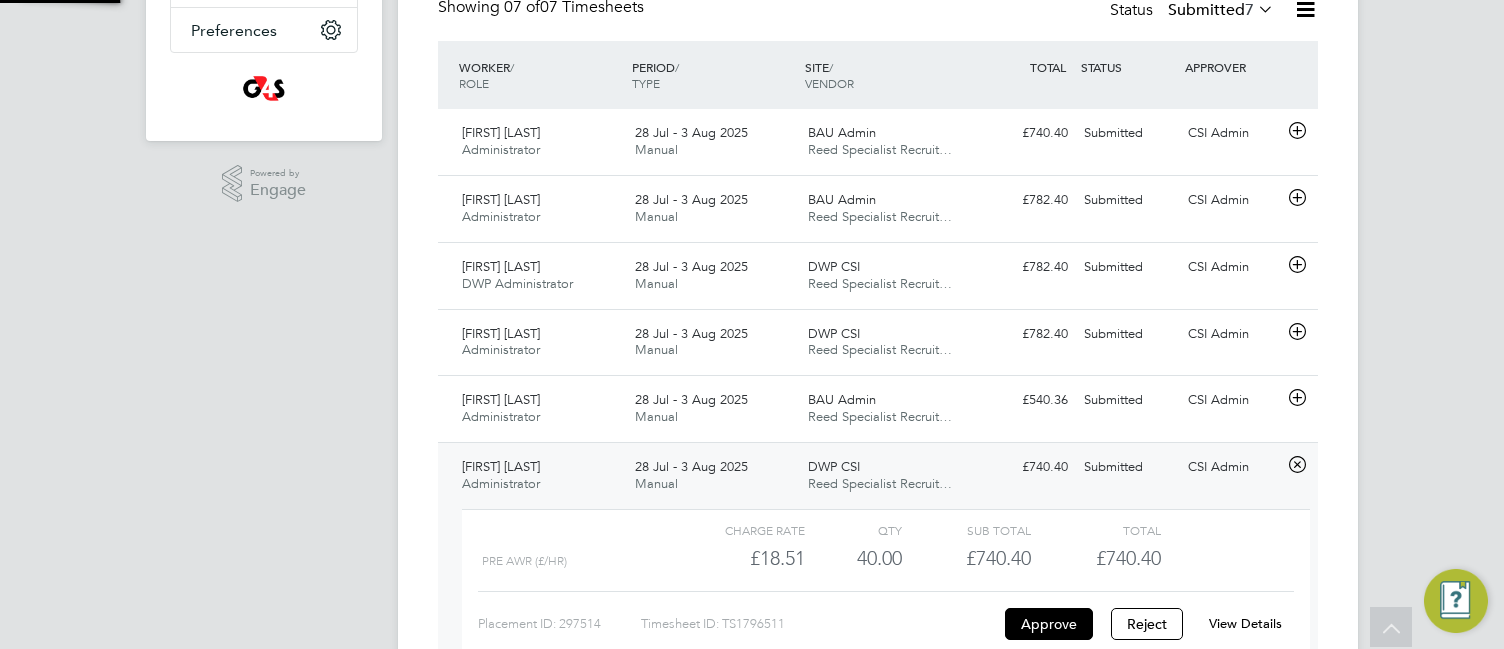 scroll, scrollTop: 10, scrollLeft: 10, axis: both 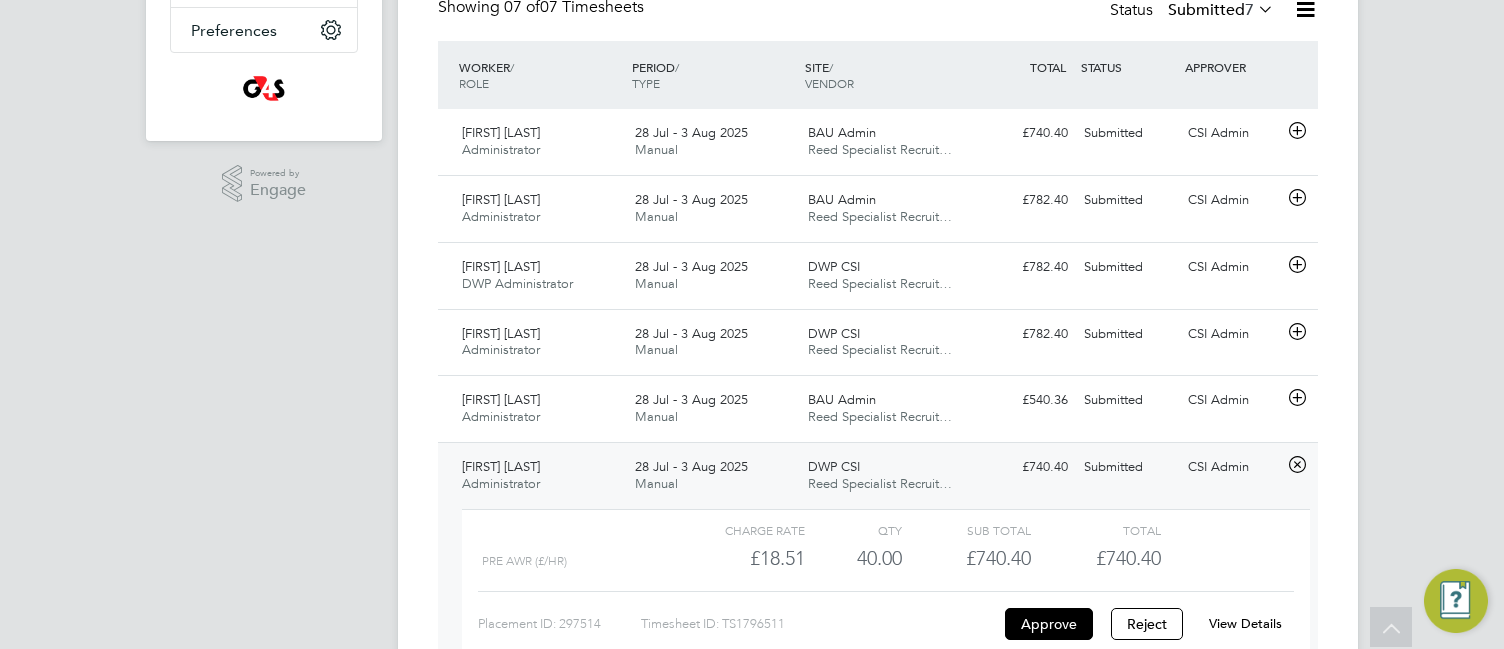 click on "View Details" 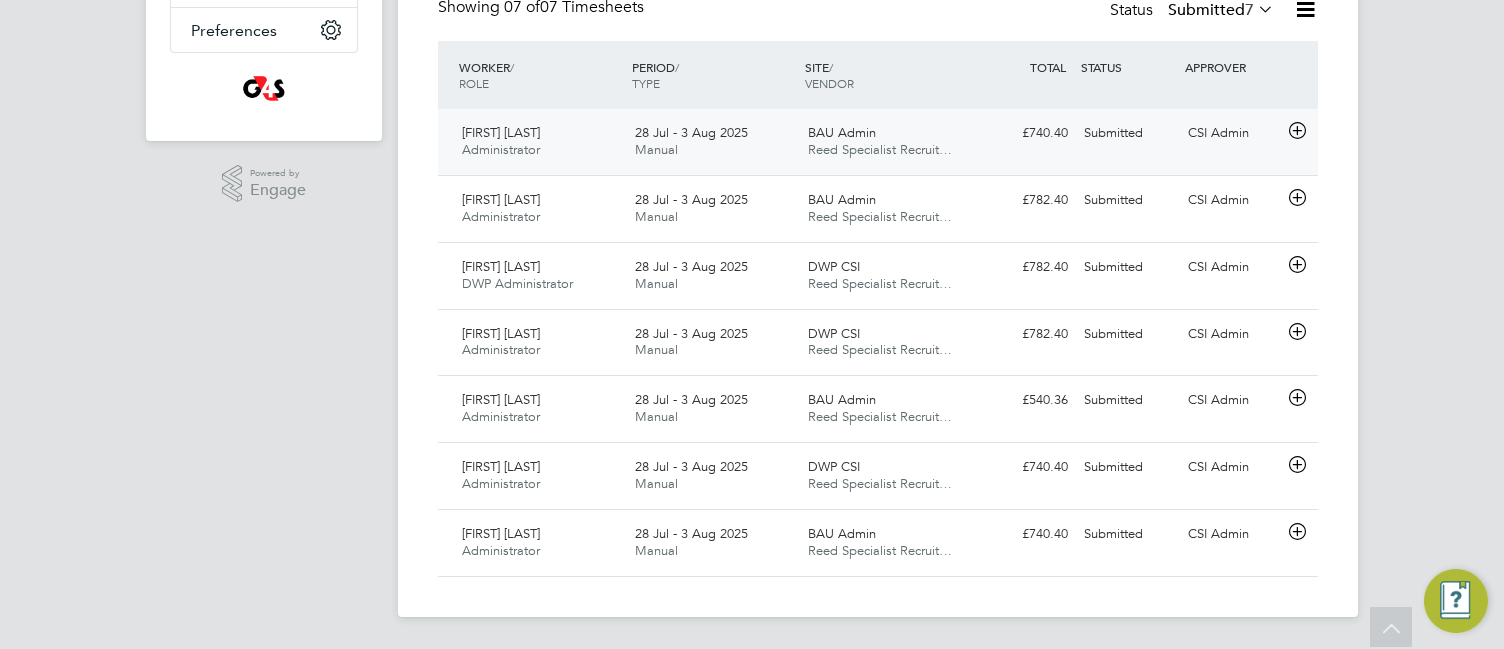 click on "Alyson Sheppard Administrator   28 Jul - 3 Aug 2025" 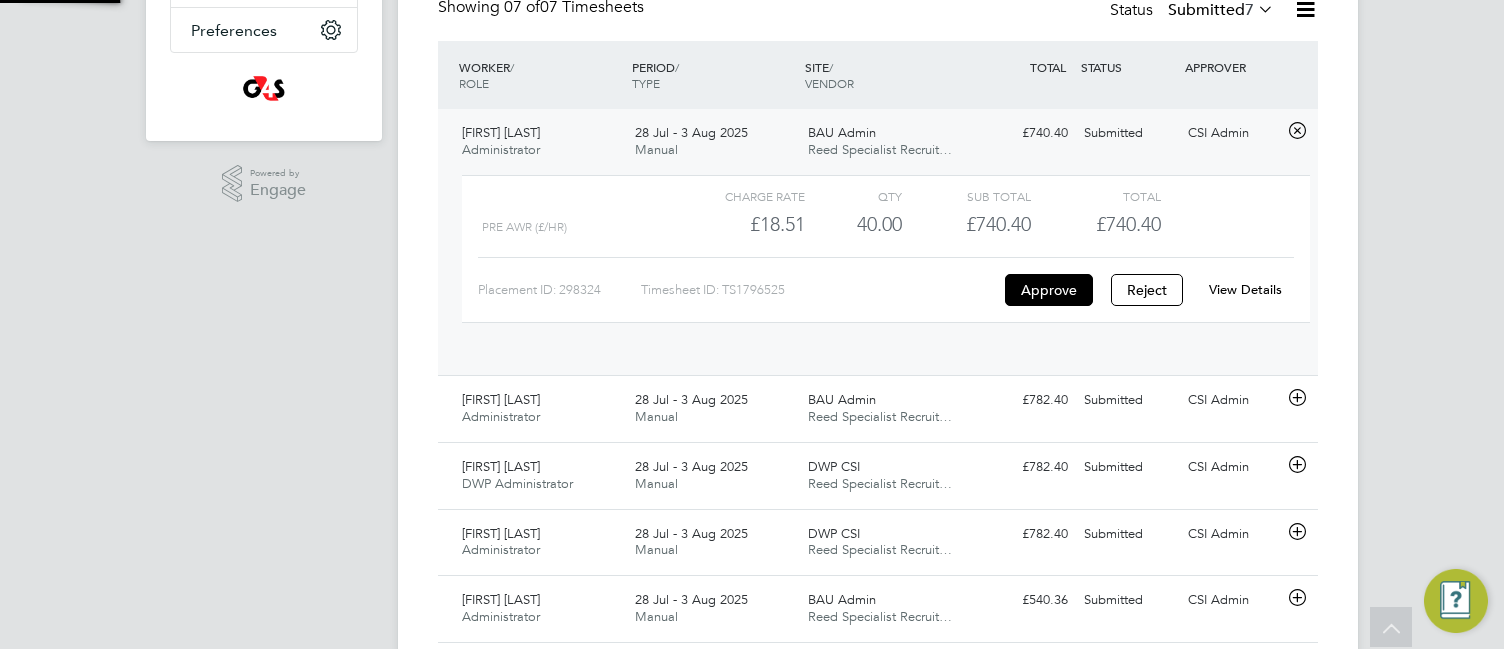 scroll, scrollTop: 10, scrollLeft: 10, axis: both 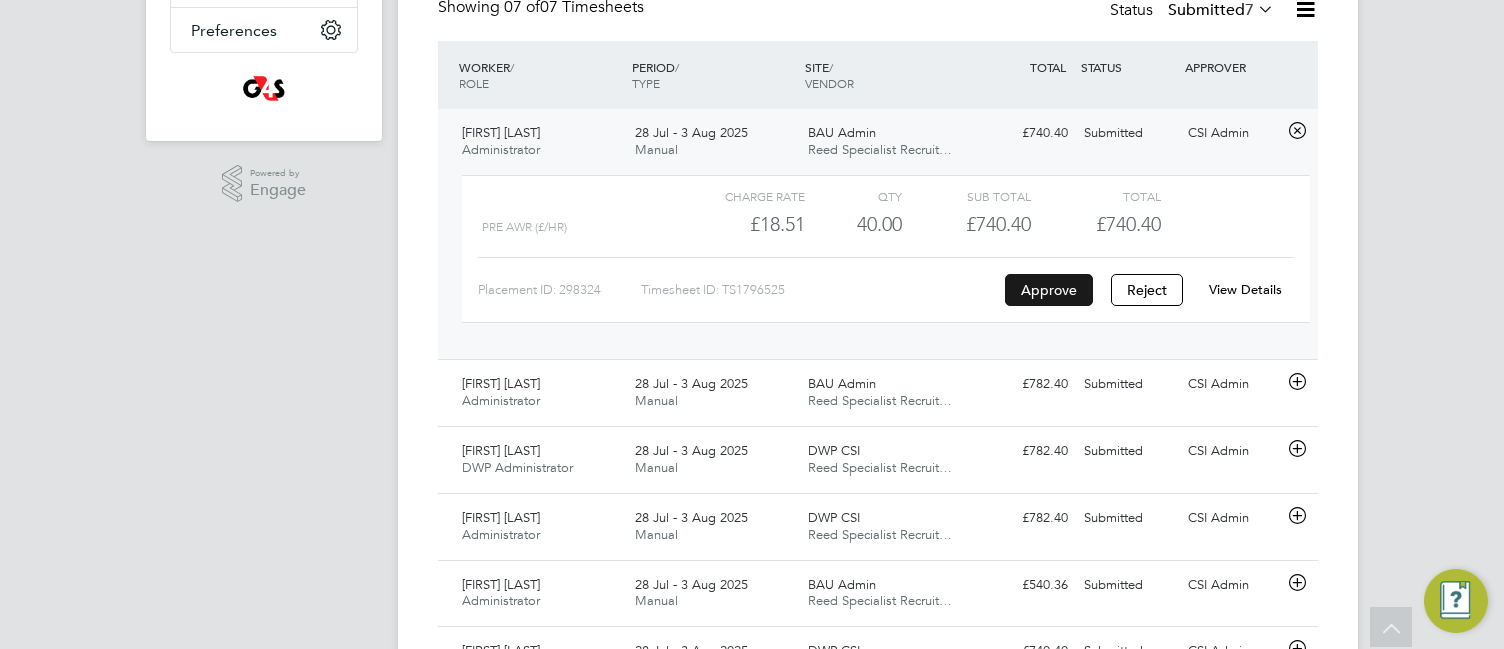 click on "Approve" 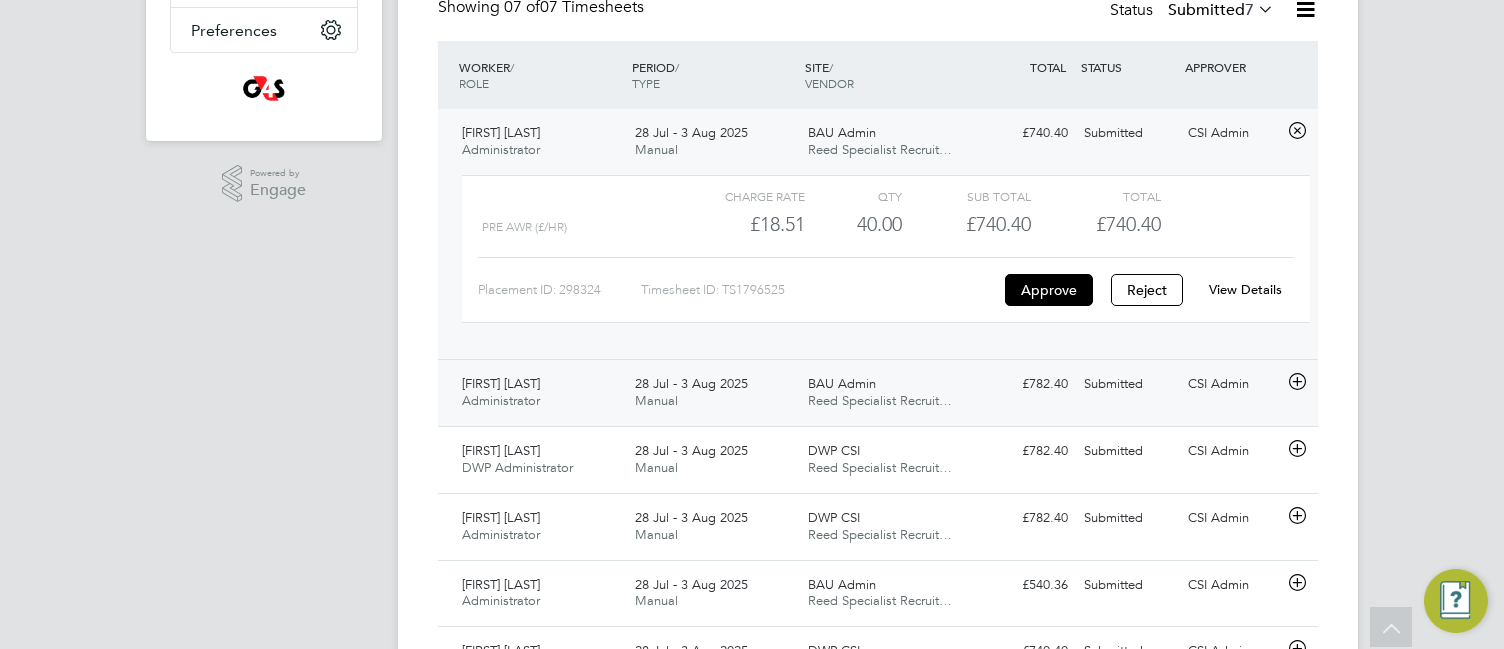click 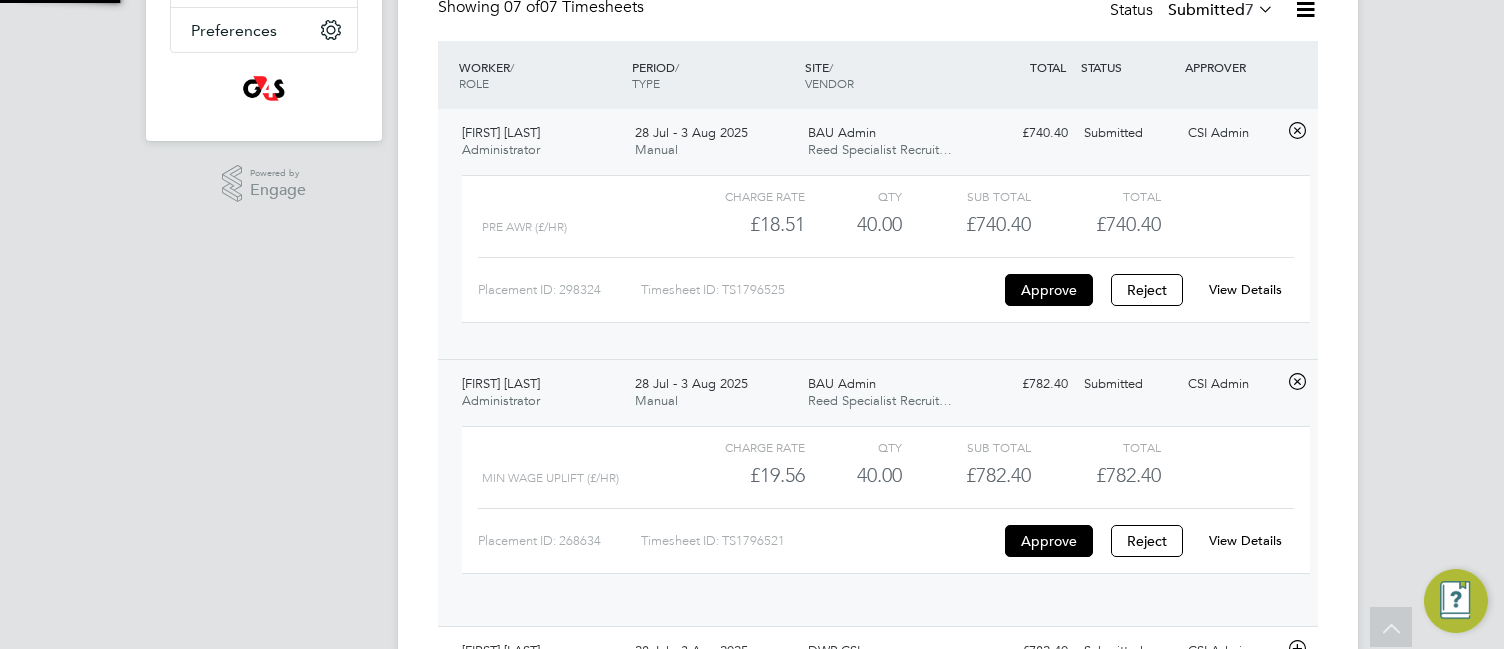 scroll, scrollTop: 10, scrollLeft: 10, axis: both 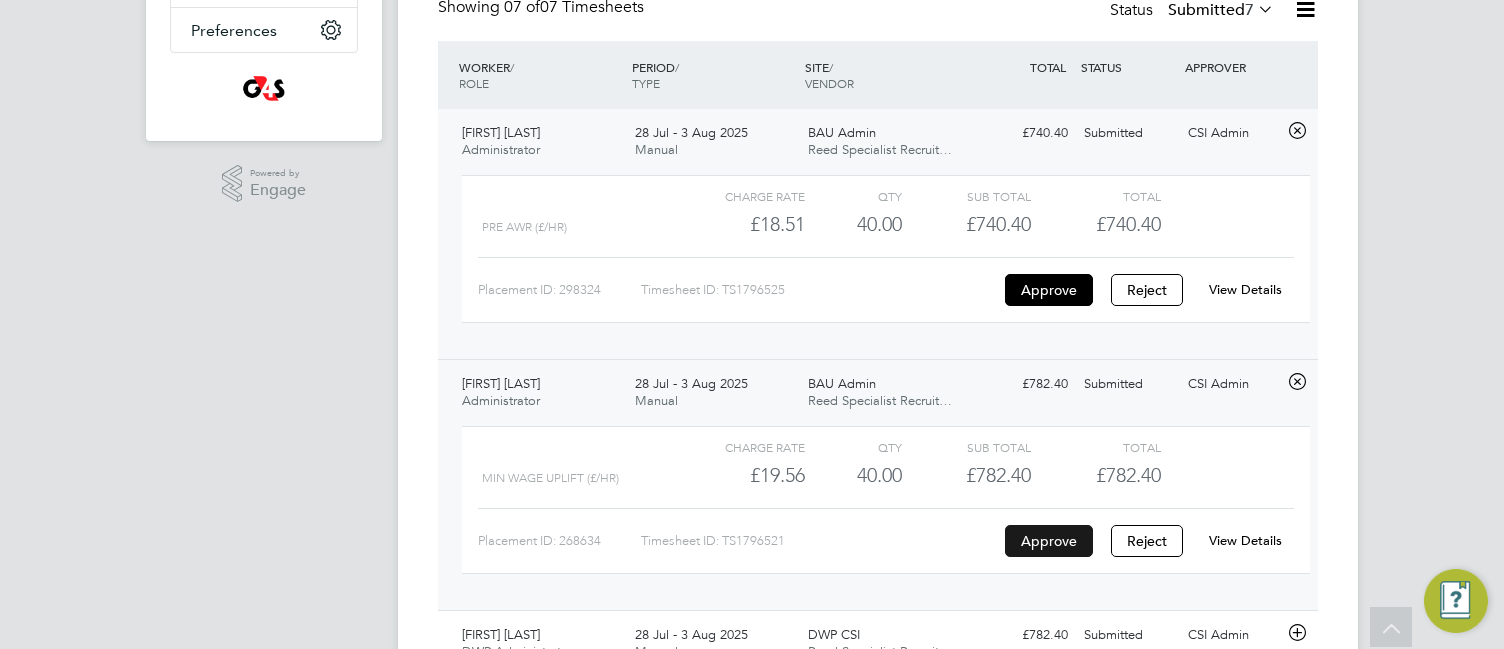 click on "Approve" 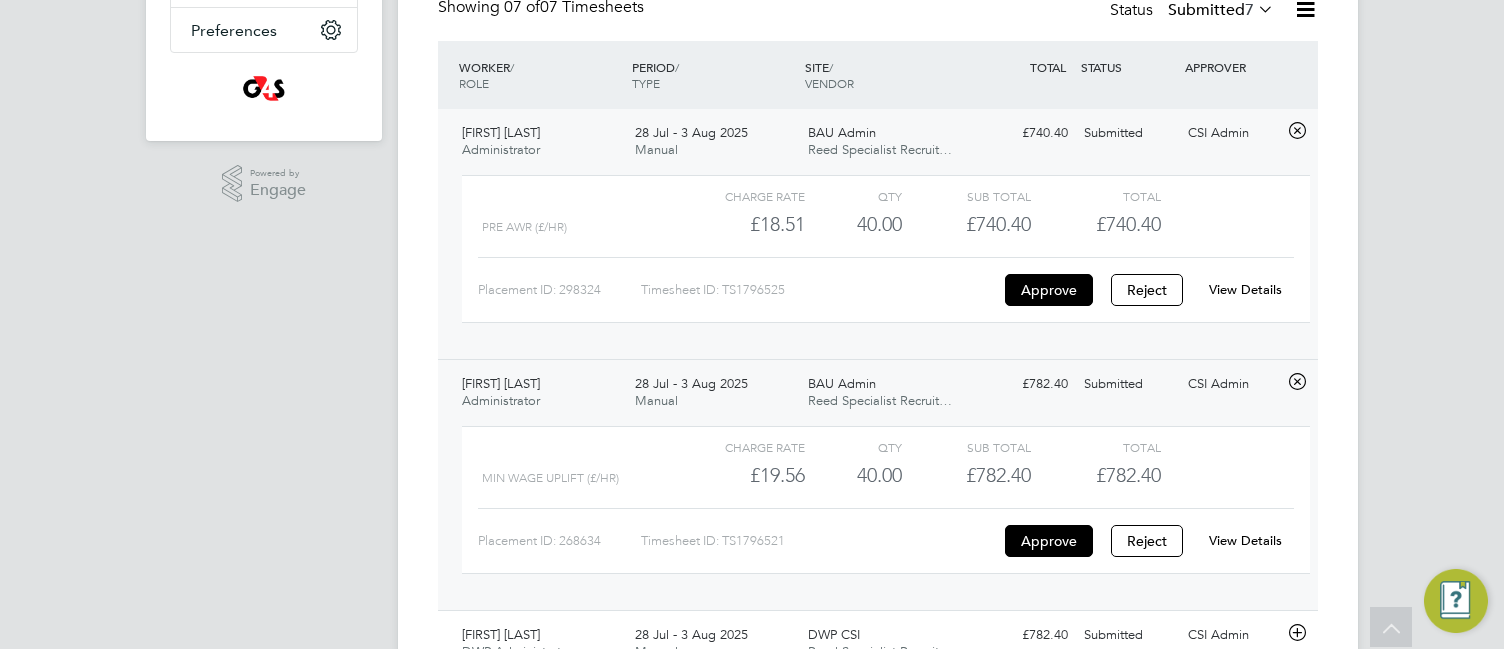 click on "Timesheets New Timesheet Timesheets I Follow All Timesheets Client Config   Vendor   Reed Specialist Recruitment Limited Site   Position   Timesheet ID   Approved On
Select date
To
Select date
Approver     Period Type   Period
Select date
To
Select date
Filter Showing   07 of  07 Timesheets Status  Submitted  7  WORKER  / ROLE WORKER  / PERIOD PERIOD  / TYPE SITE  / VENDOR TOTAL   TOTAL  / STATUS STATUS APPROVER Alyson Sheppard Administrator   28 Jul - 3 Aug 2025 28 Jul - 3 Aug 2025 Manual BAU Admin Reed Specialist Recruit… £740.40 Submitted Submitted CSI Admin   Charge rate QTY Sub Total Total Pre AWR (£/HR)     £18.51 40 40.00 40 £740.40 £740.40 Placement ID: 298324 Timesheet ID: TS1796525 Approve Reject View Details Callum Sullivan Administrator   28 Jul - 3 Aug 2025 28 Jul - 3 Aug 2025 Manual BAU Admin Reed Specialist Recruit… £782.40 Submitted Submitted CSI Admin   Charge rate QTY Sub Total Total MIN WAGE UPLIFT (£/HR)     £19.56 40 40.00 40" 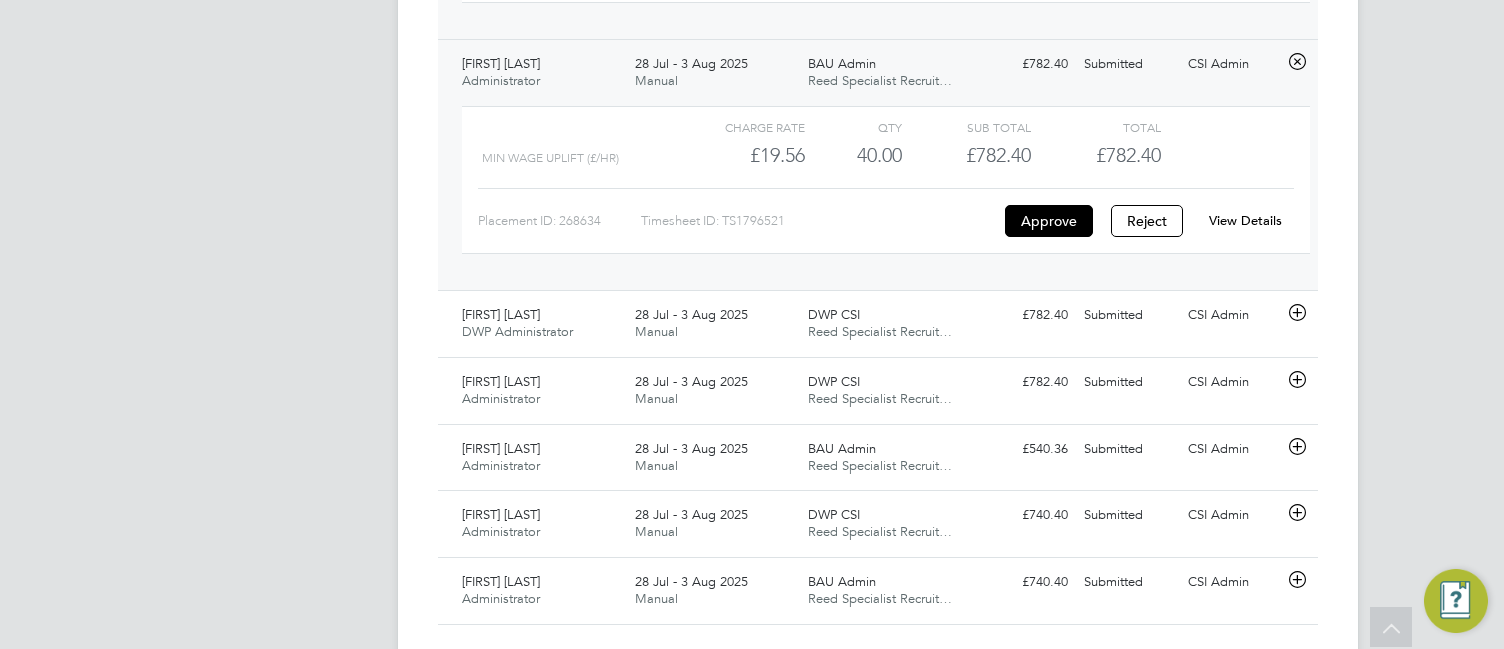 scroll, scrollTop: 859, scrollLeft: 0, axis: vertical 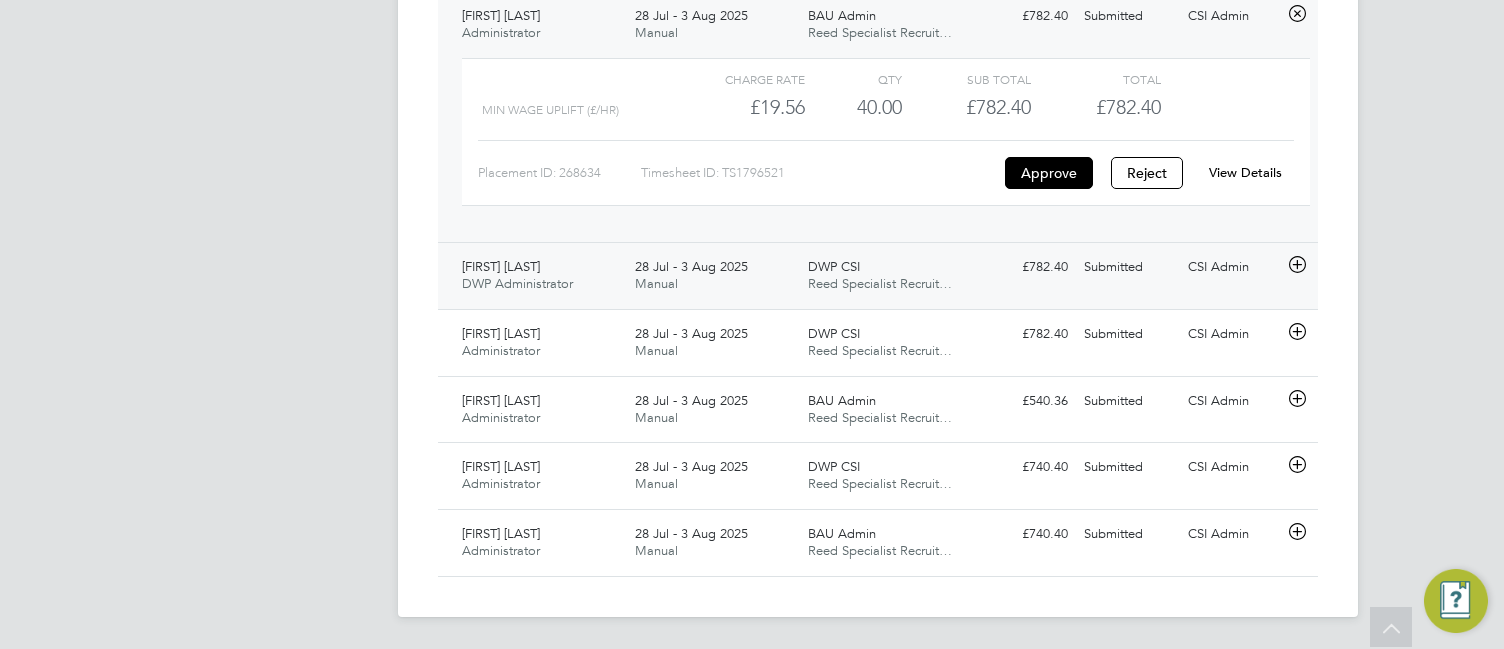 click 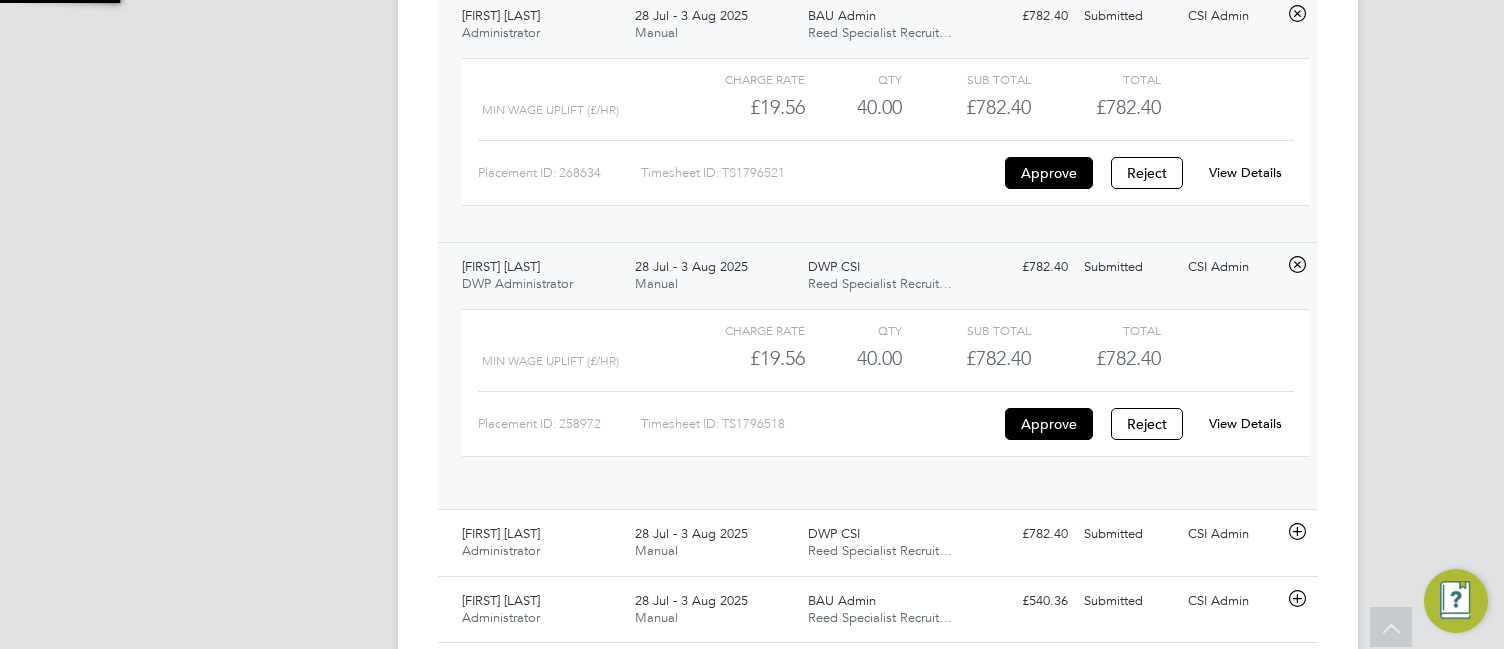 scroll, scrollTop: 10, scrollLeft: 10, axis: both 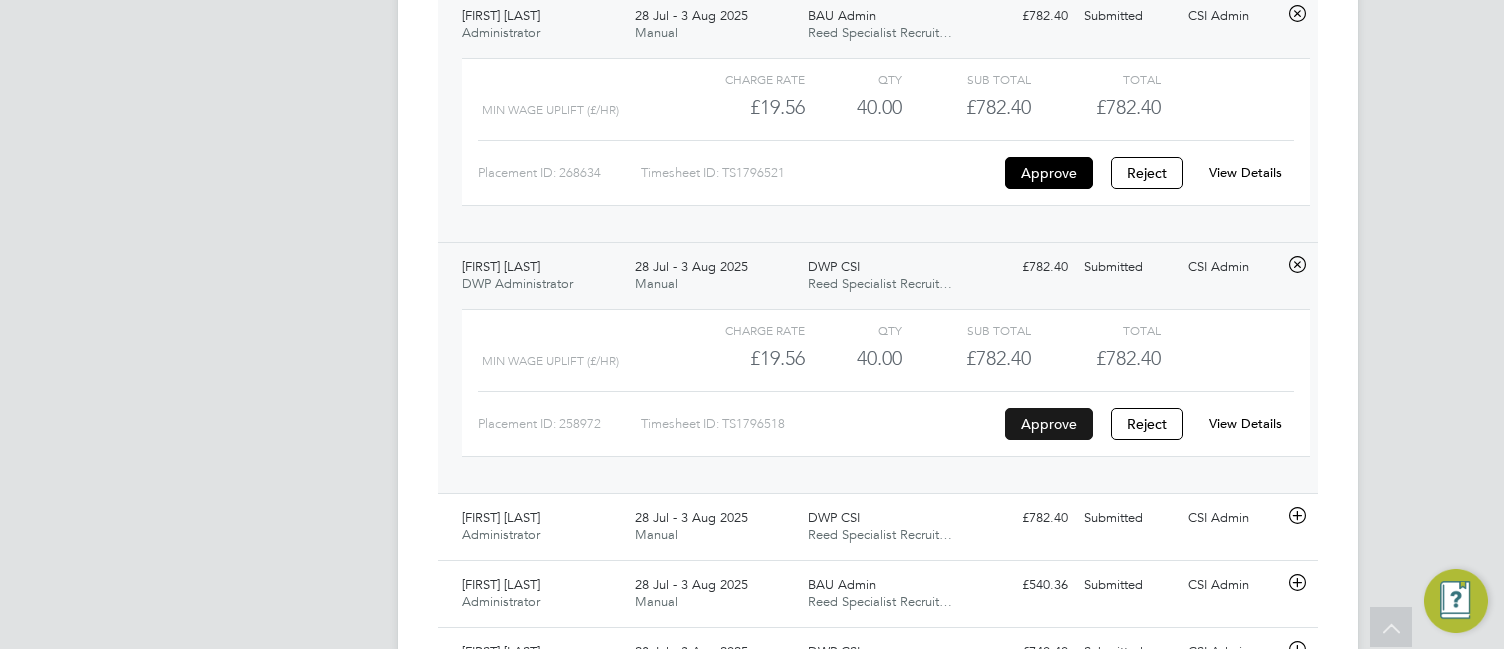 click on "Approve" 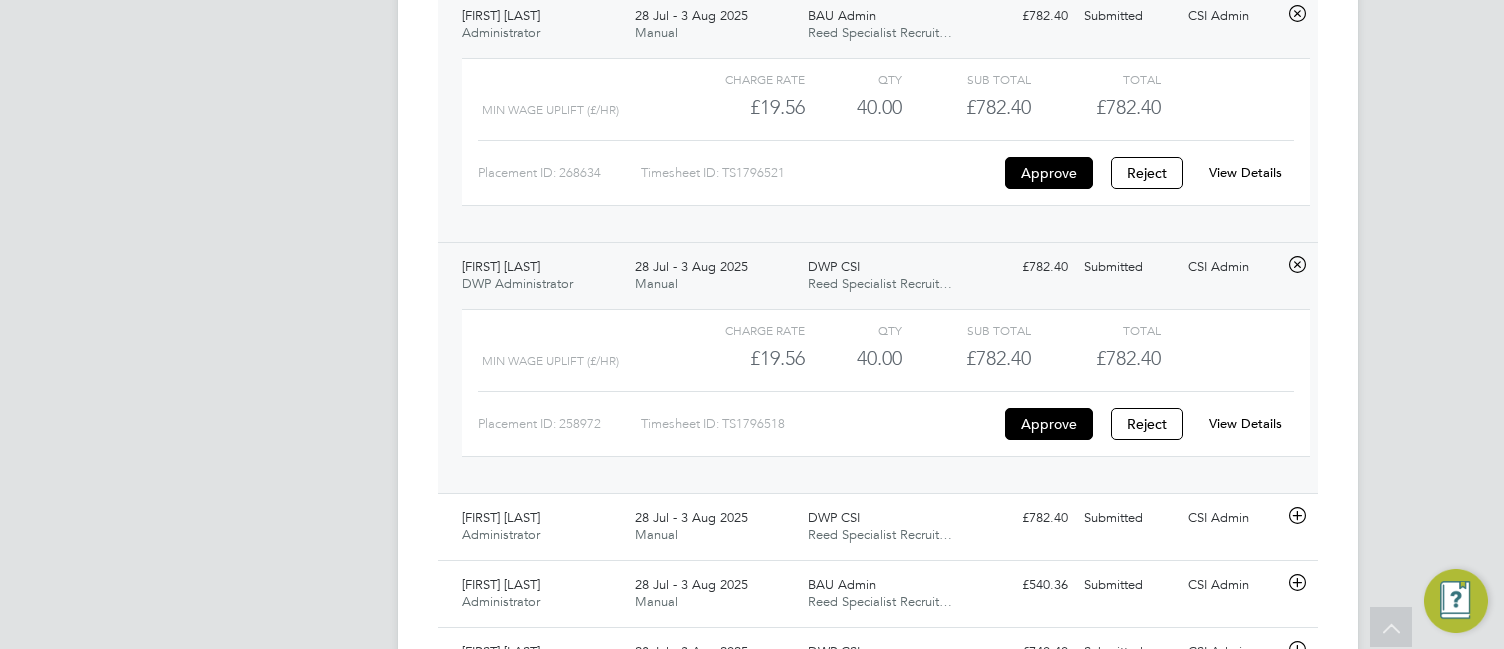 click on "Timesheets New Timesheet Timesheets I Follow All Timesheets Client Config   Vendor   Reed Specialist Recruitment Limited Site   Position   Timesheet ID   Approved On
Select date
To
Select date
Approver     Period Type   Period
Select date
To
Select date
Filter Showing   07 of  07 Timesheets Status  Submitted  7  WORKER  / ROLE WORKER  / PERIOD PERIOD  / TYPE SITE  / VENDOR TOTAL   TOTAL  / STATUS STATUS APPROVER Alyson Sheppard Administrator   28 Jul - 3 Aug 2025 28 Jul - 3 Aug 2025 Manual BAU Admin Reed Specialist Recruit… £740.40 Submitted Submitted CSI Admin   Charge rate QTY Sub Total Total Pre AWR (£/HR)     £18.51 40 40.00 40 £740.40 £740.40 Placement ID: 298324 Timesheet ID: TS1796525 Approve Reject View Details Callum Sullivan Administrator   28 Jul - 3 Aug 2025 28 Jul - 3 Aug 2025 Manual BAU Admin Reed Specialist Recruit… £782.40 Submitted Submitted CSI Admin   Charge rate QTY Sub Total Total MIN WAGE UPLIFT (£/HR)     £19.56 40 40.00 40" 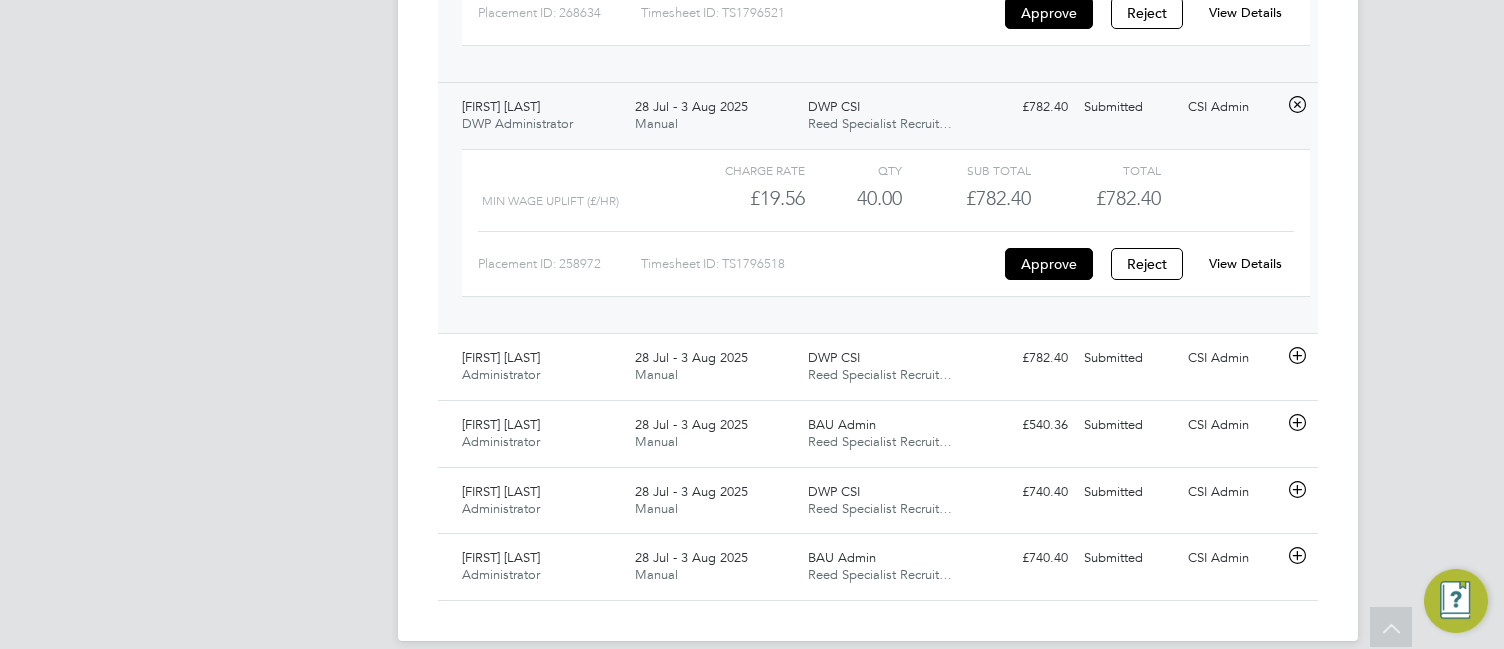 scroll, scrollTop: 1043, scrollLeft: 0, axis: vertical 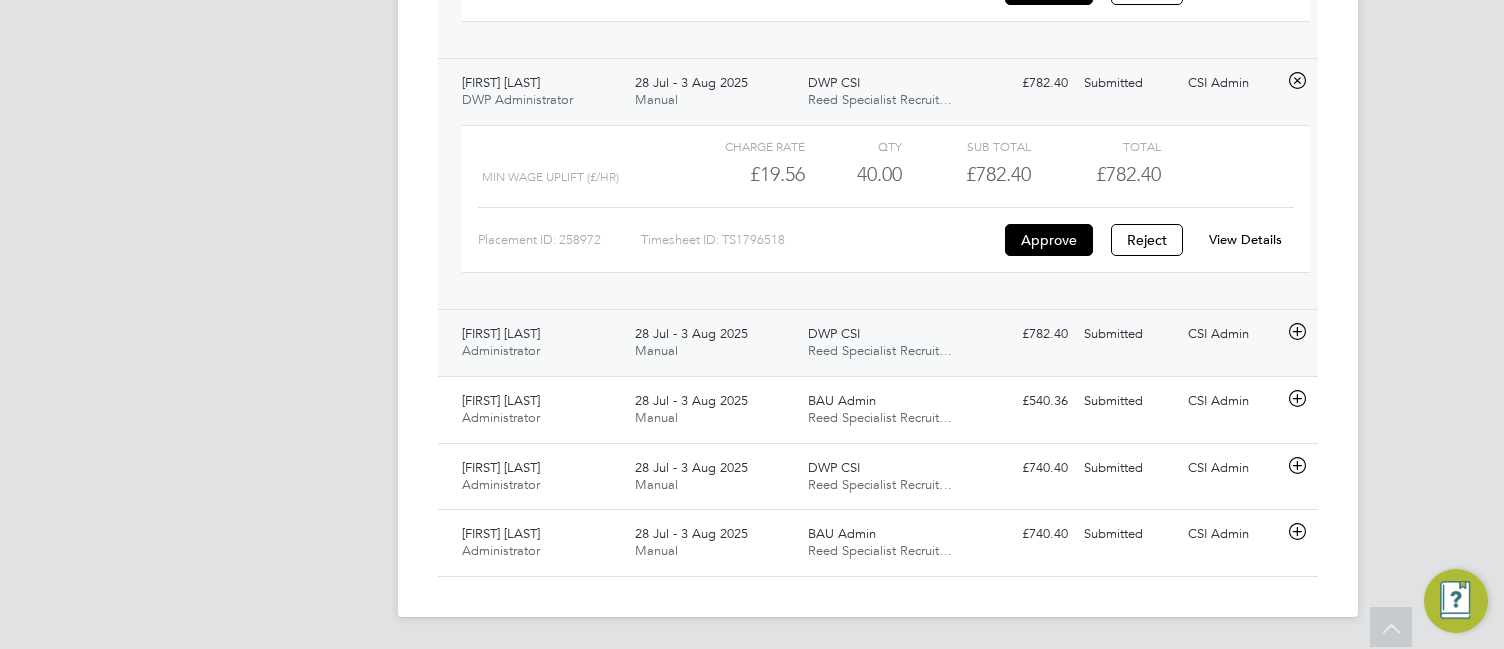 click 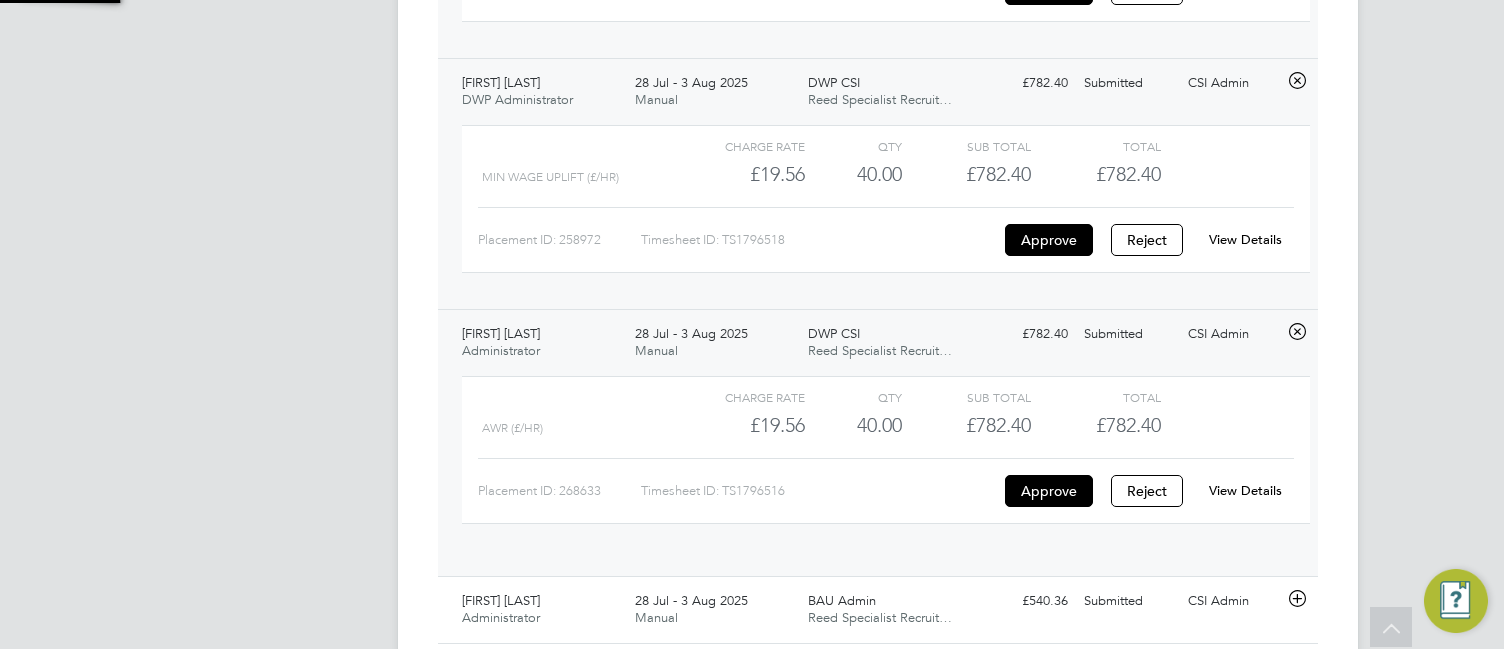 scroll, scrollTop: 10, scrollLeft: 10, axis: both 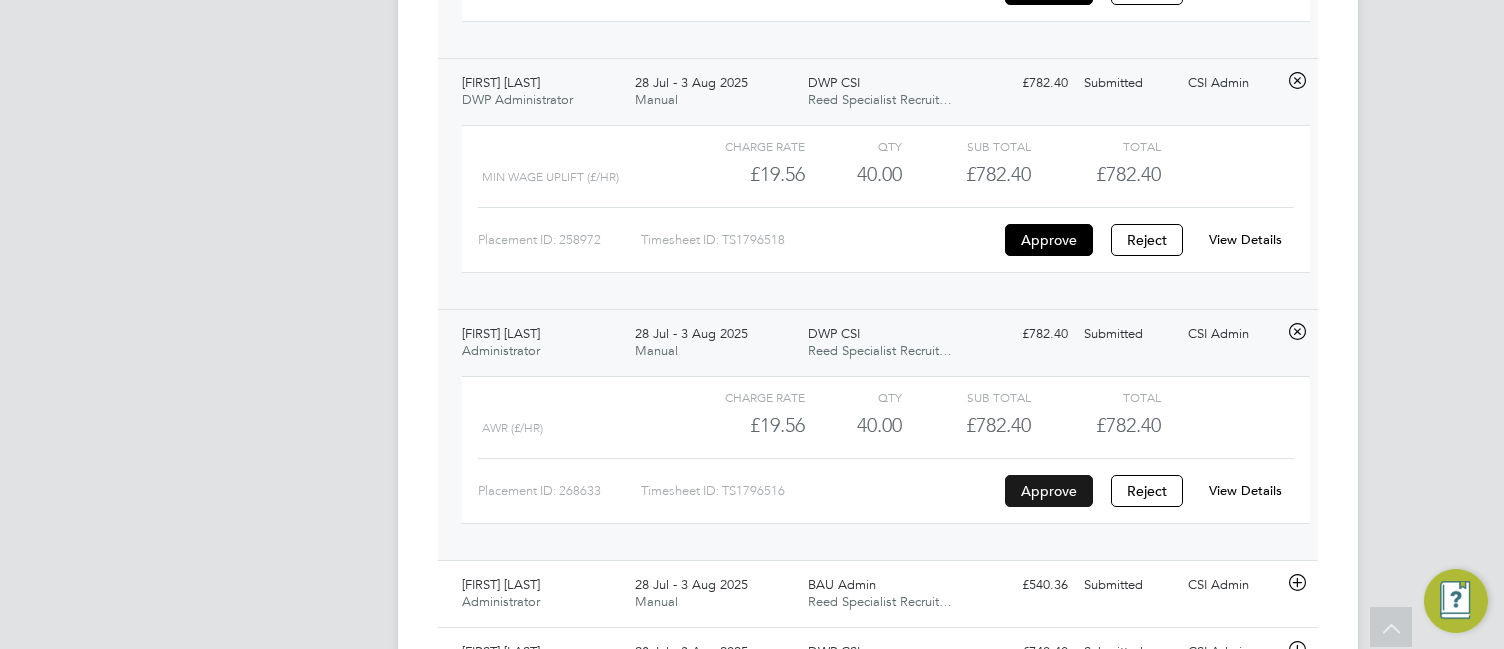 click on "Approve" 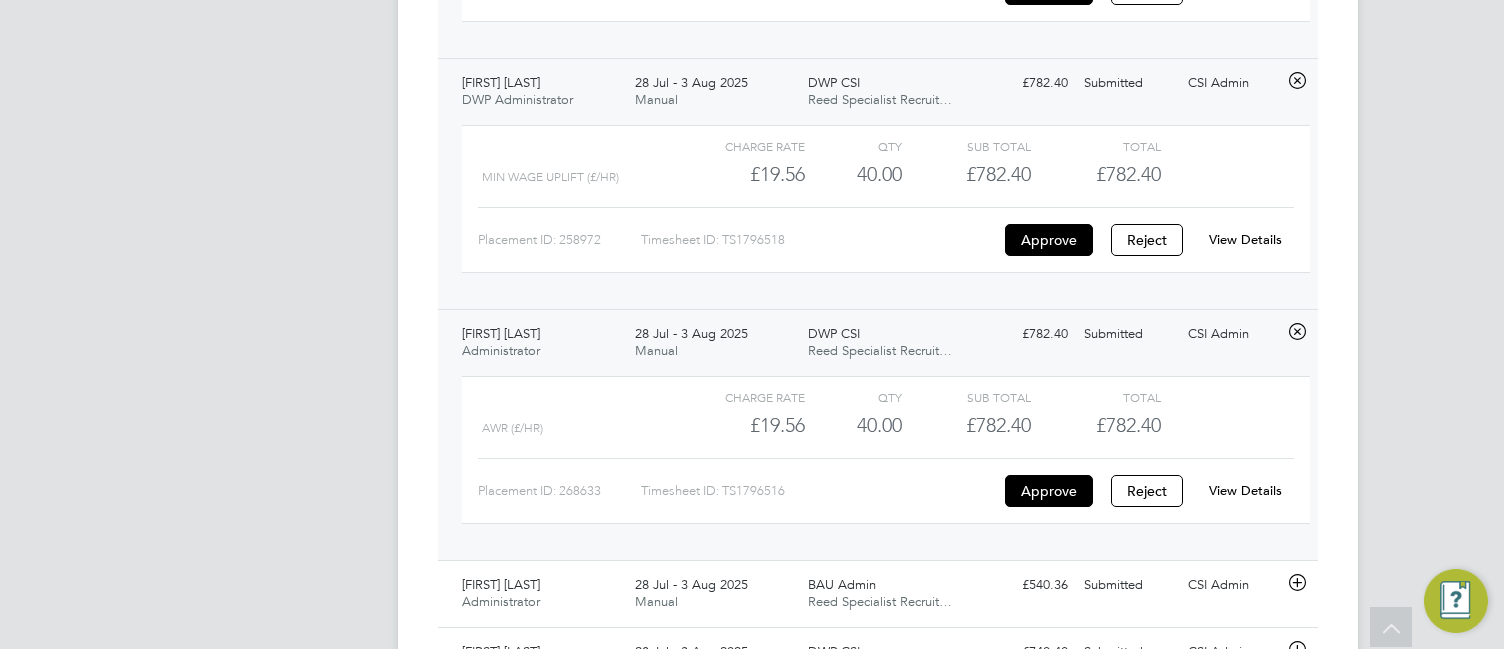 click on "CA   CSI Admin   Notifications
Applications:   Network
Team Members   Businesses   Sites   Workers   Contacts   Jobs
Positions   Vacancies   Placements   Current page:   Timesheets
Timesheets   Expenses   Finance
Invoices & Credit Notes   Reports
CIS Reports   Report Downloads   Preferences
My Business   Branding   VMS Configurations   Notifications   Activity Logs
.st0{fill:#C0C1C2;}
Powered by Engage" at bounding box center [264, -77] 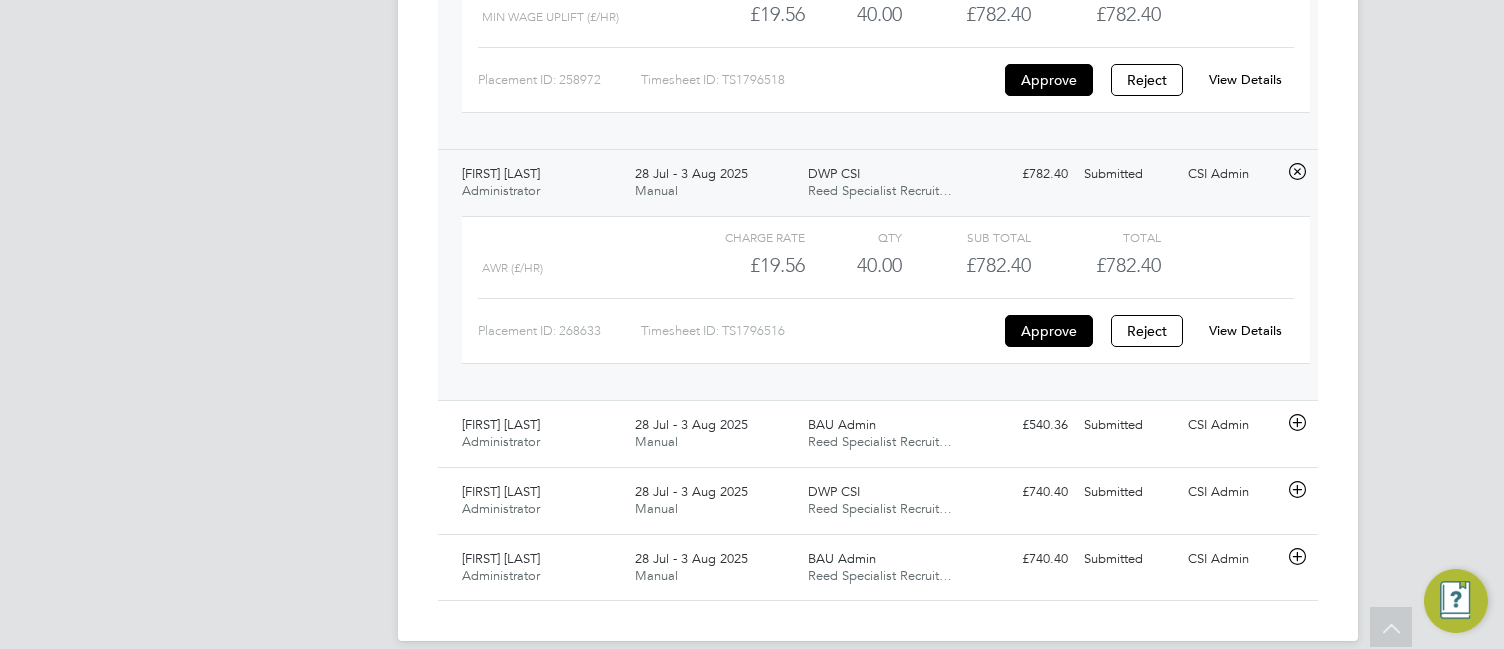 scroll, scrollTop: 1227, scrollLeft: 0, axis: vertical 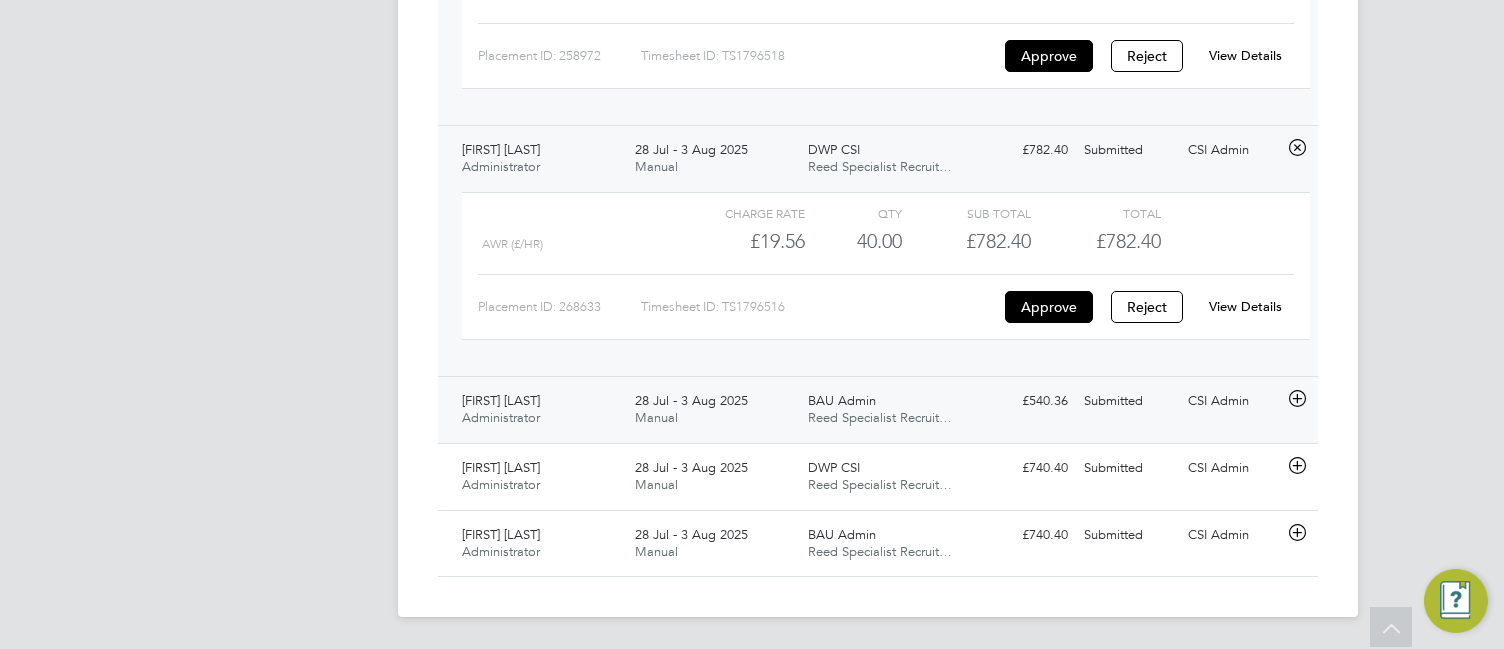 click 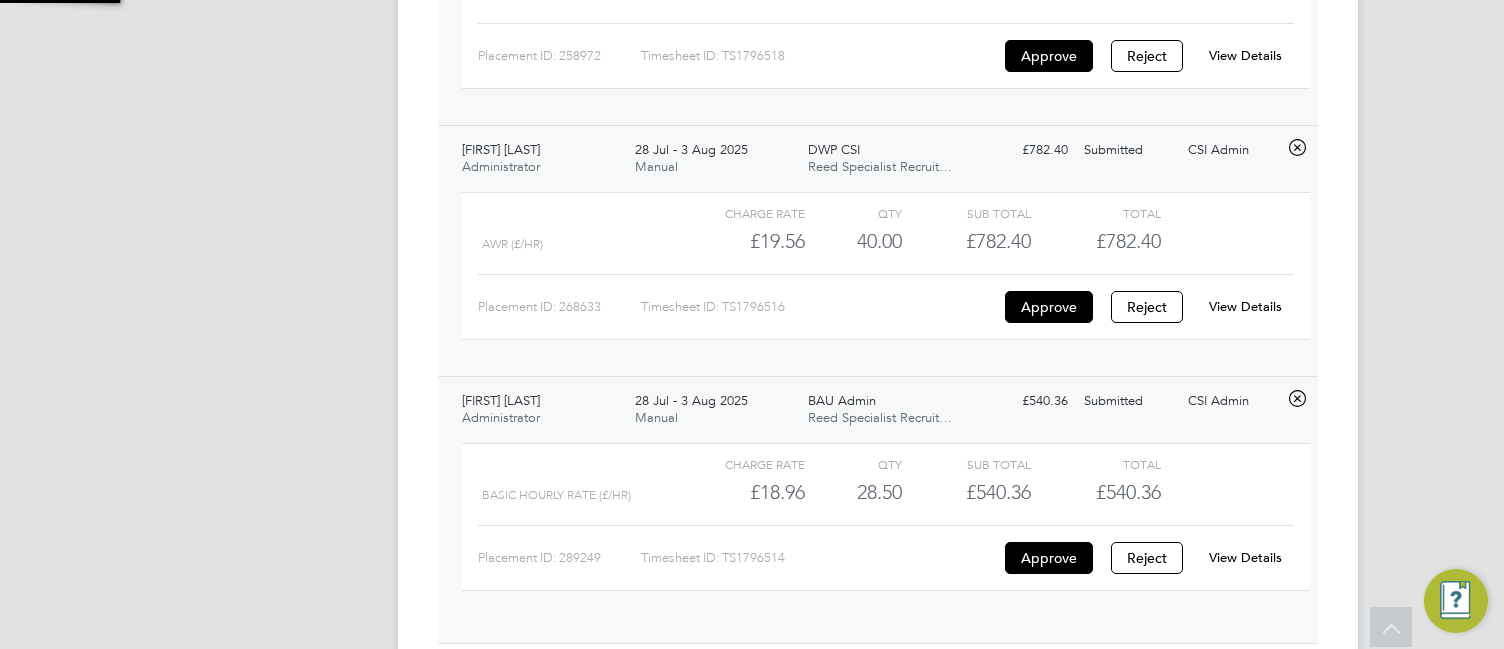 scroll, scrollTop: 10, scrollLeft: 10, axis: both 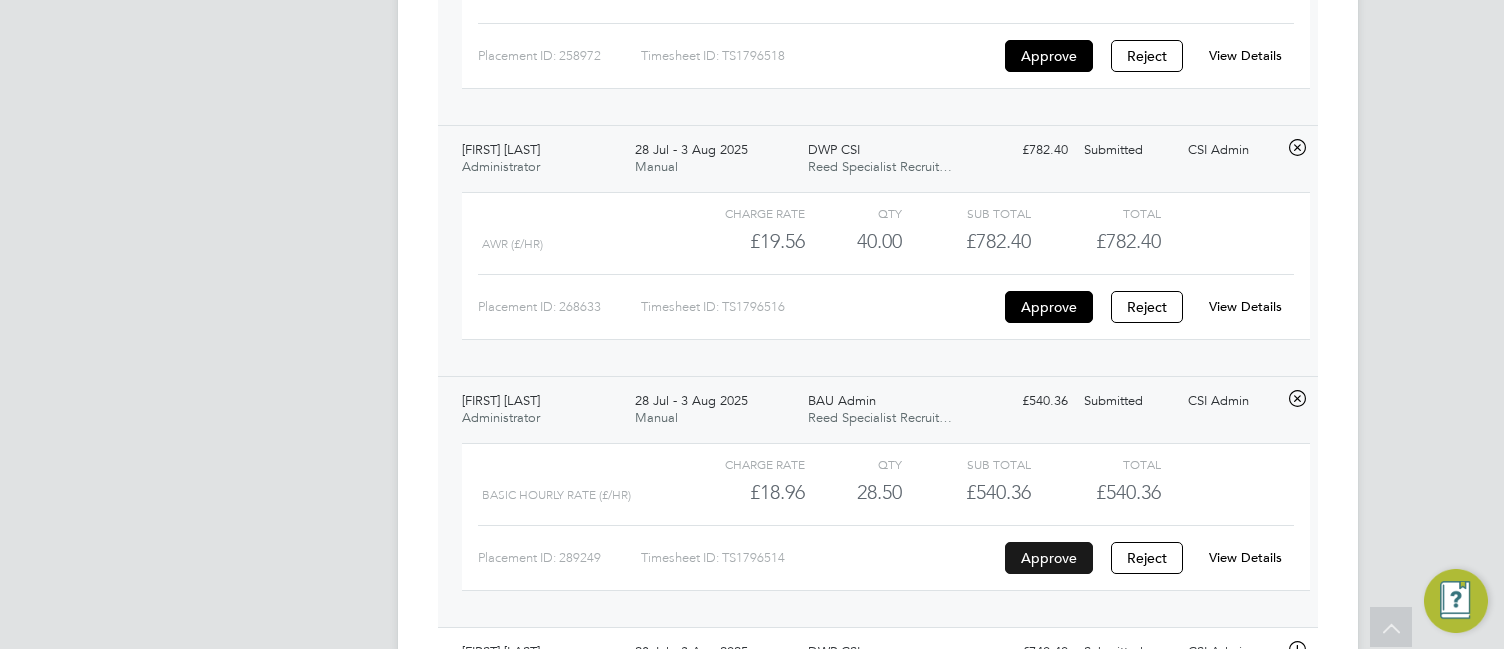 click on "Approve" 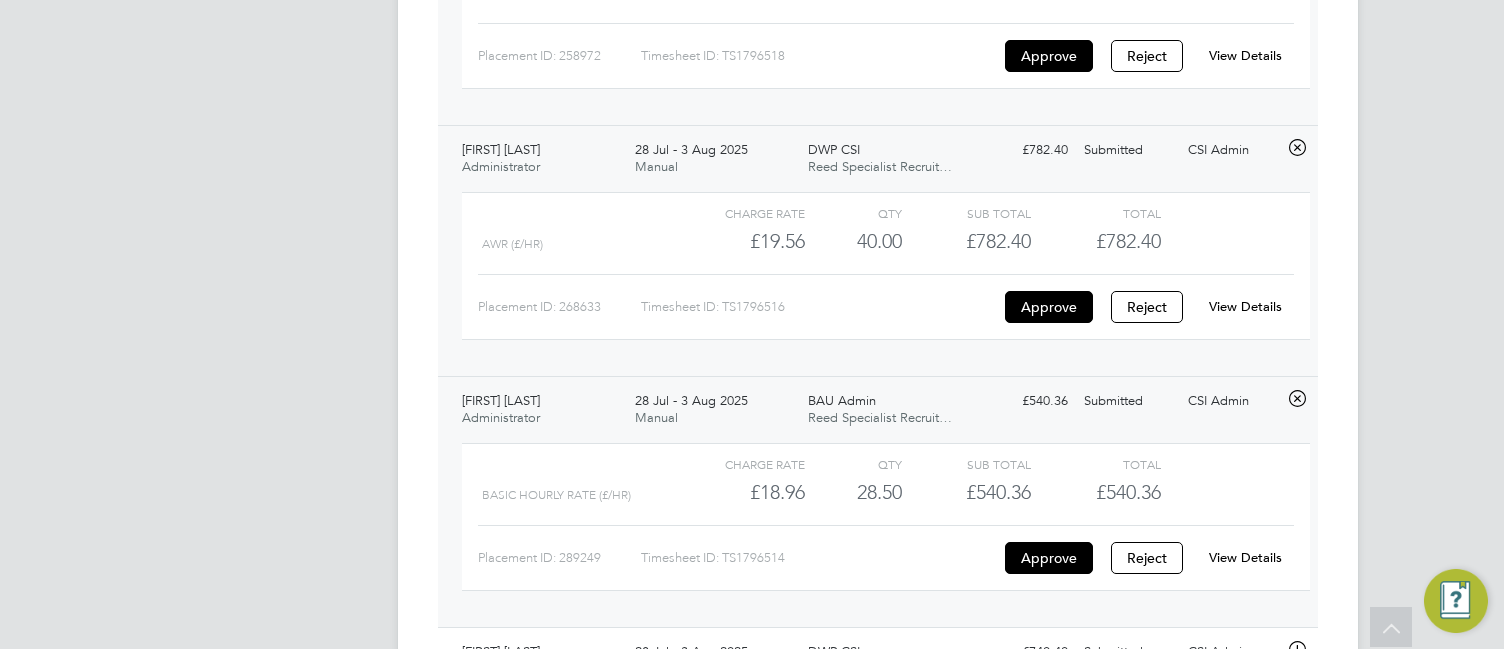 click on "Timesheets New Timesheet Timesheets I Follow All Timesheets Client Config   Vendor   Reed Specialist Recruitment Limited Site   Position   Timesheet ID   Approved On
Select date
To
Select date
Approver     Period Type   Period
Select date
To
Select date
Filter Showing   07 of  07 Timesheets Status  Submitted  7  WORKER  / ROLE WORKER  / PERIOD PERIOD  / TYPE SITE  / VENDOR TOTAL   TOTAL  / STATUS STATUS APPROVER Alyson Sheppard Administrator   28 Jul - 3 Aug 2025 28 Jul - 3 Aug 2025 Manual BAU Admin Reed Specialist Recruit… £740.40 Submitted Submitted CSI Admin   Charge rate QTY Sub Total Total Pre AWR (£/HR)     £18.51 40 40.00 40 £740.40 £740.40 Placement ID: 298324 Timesheet ID: TS1796525 Approve Reject View Details Callum Sullivan Administrator   28 Jul - 3 Aug 2025 28 Jul - 3 Aug 2025 Manual BAU Admin Reed Specialist Recruit… £782.40 Submitted Submitted CSI Admin   Charge rate QTY Sub Total Total MIN WAGE UPLIFT (£/HR)     £19.56 40 40.00 40" 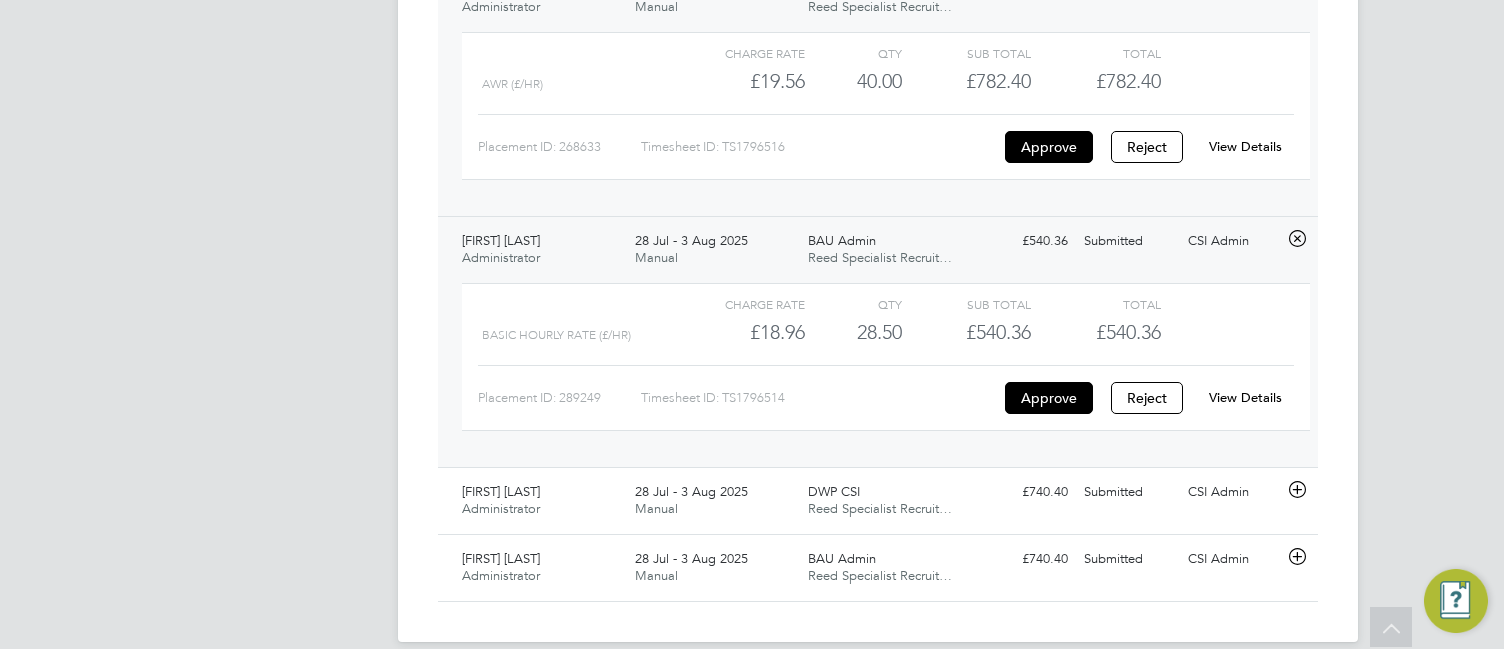 scroll, scrollTop: 1412, scrollLeft: 0, axis: vertical 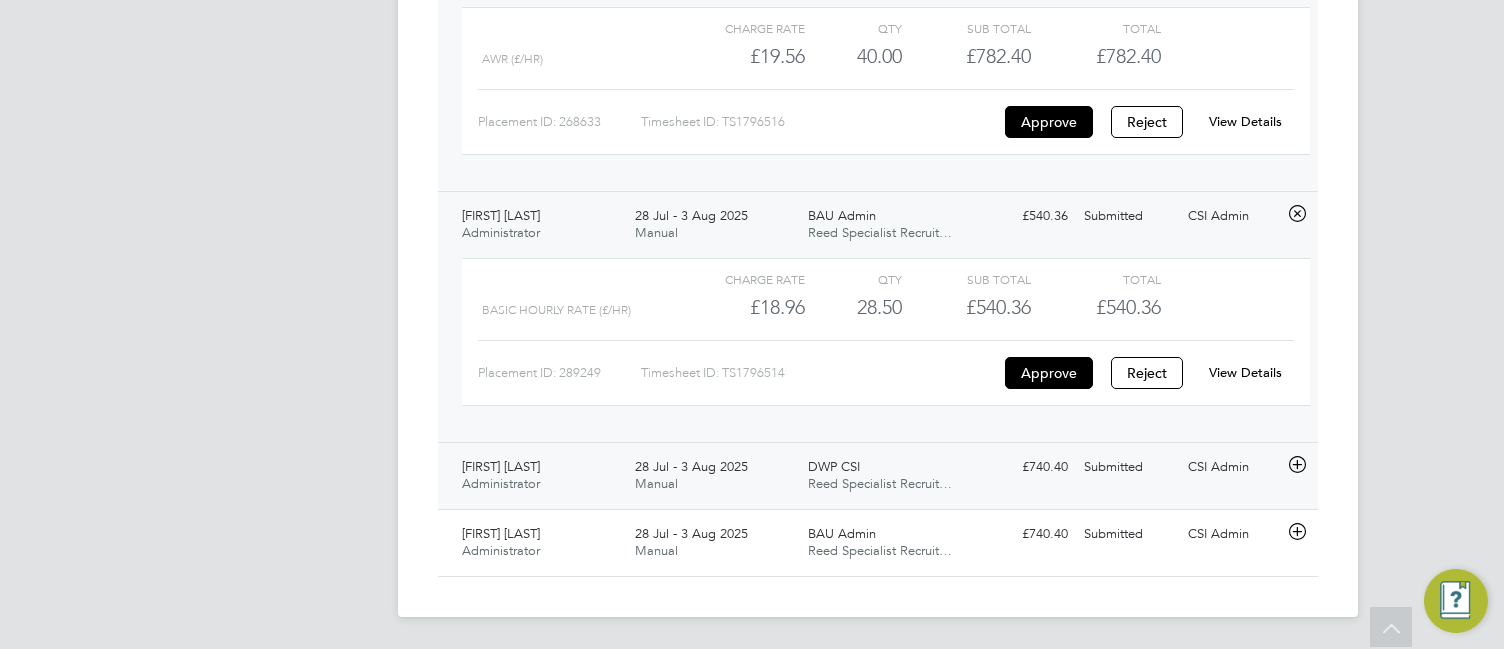 click 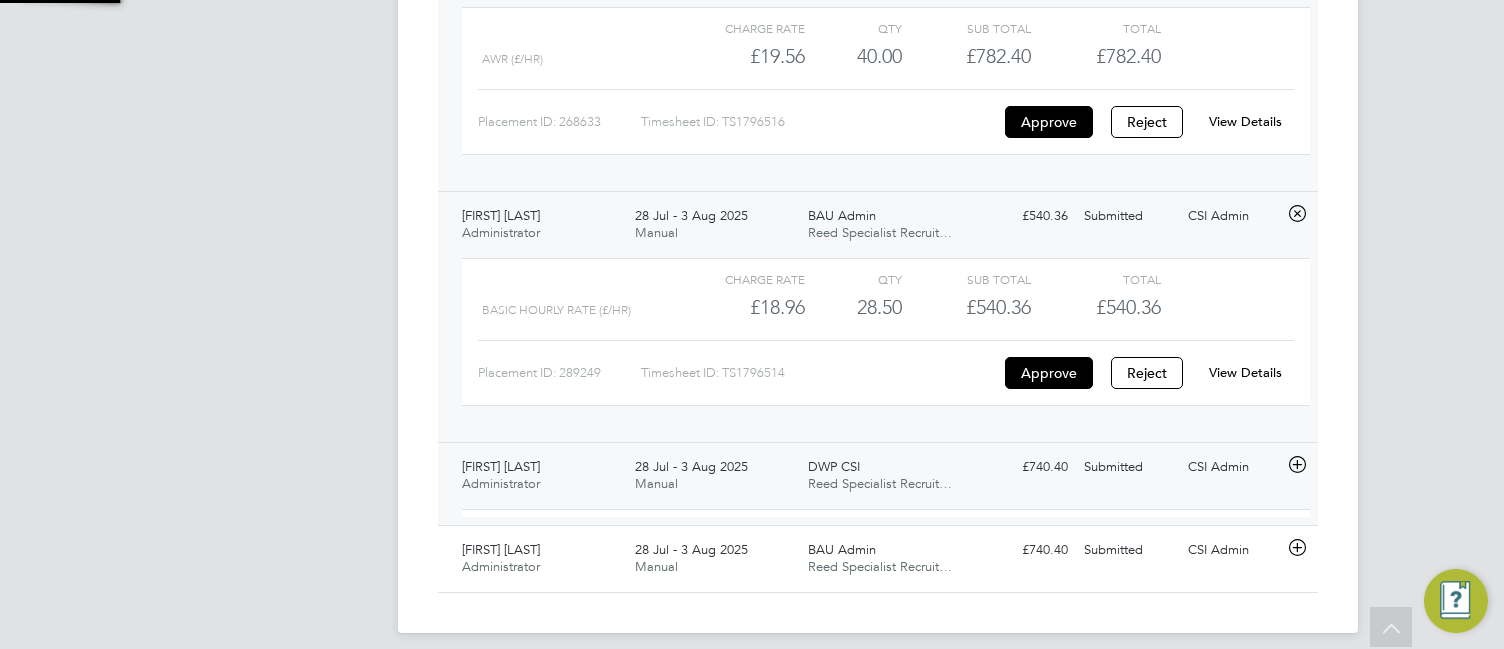scroll, scrollTop: 10, scrollLeft: 10, axis: both 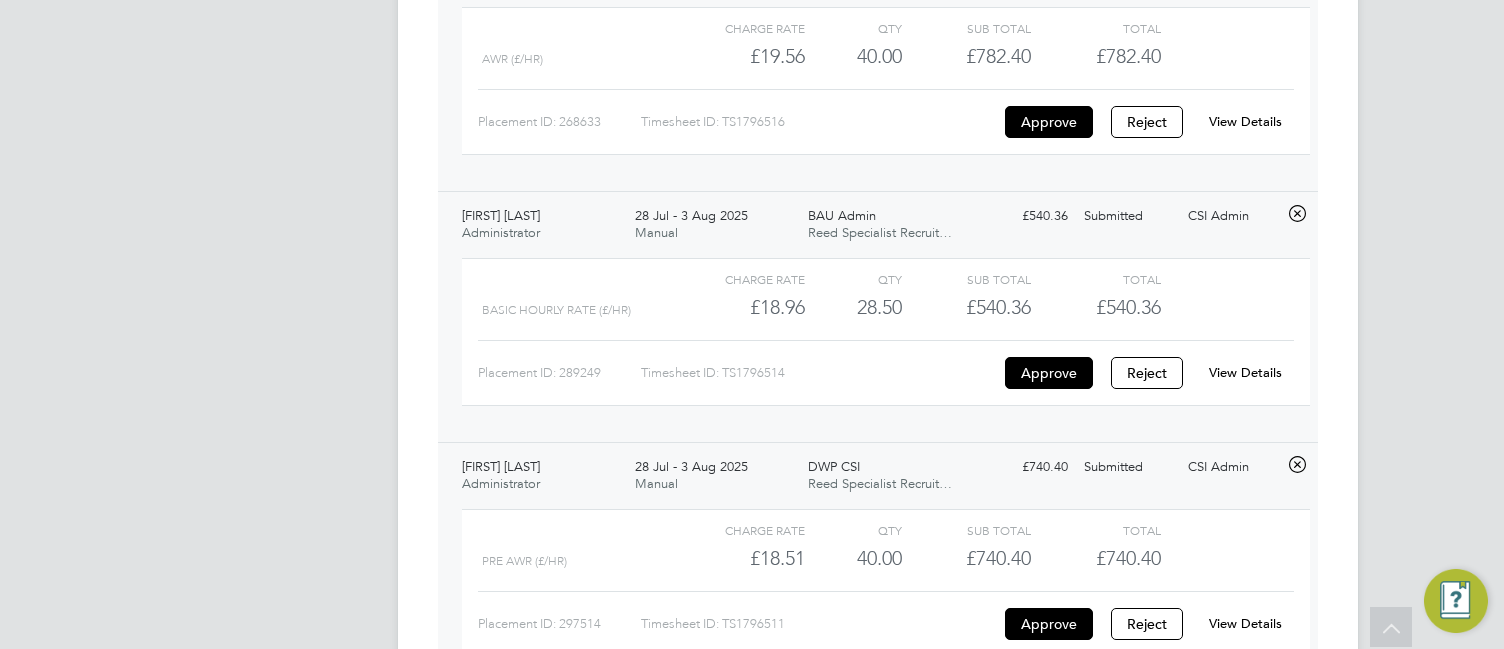 click 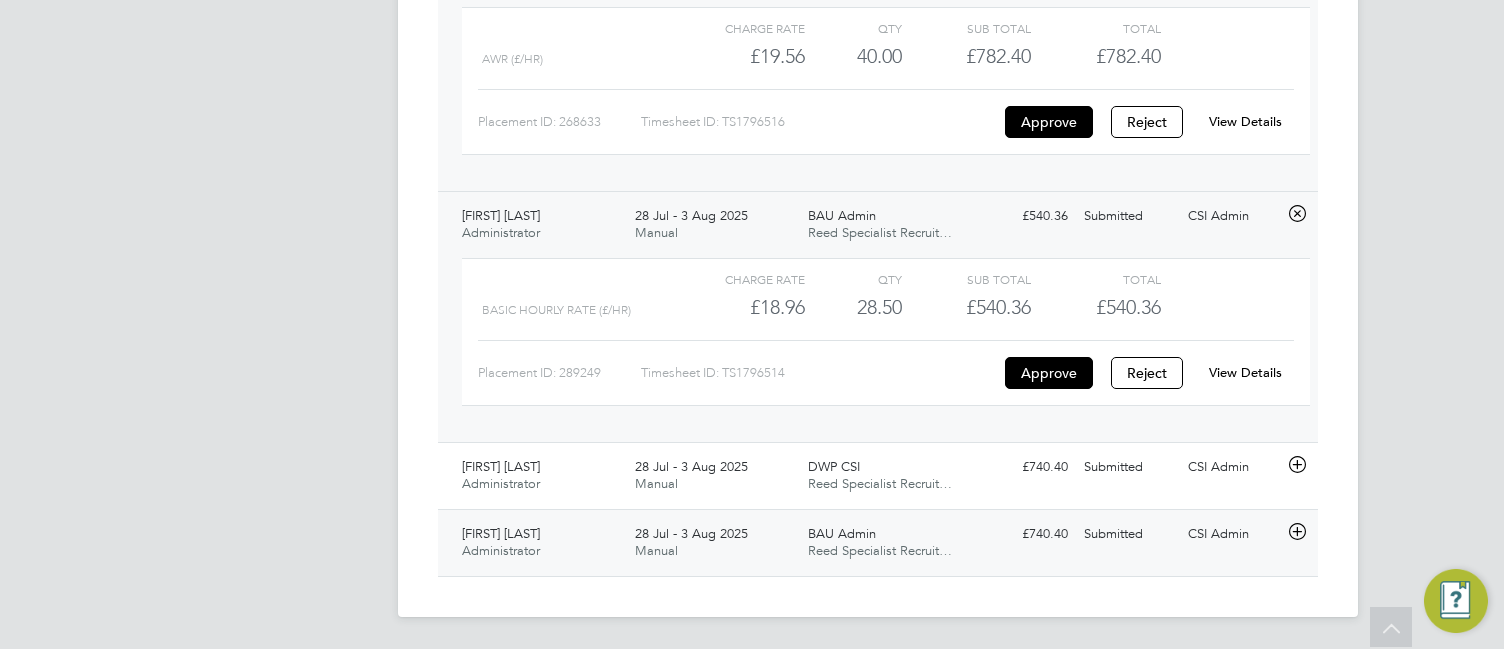 click 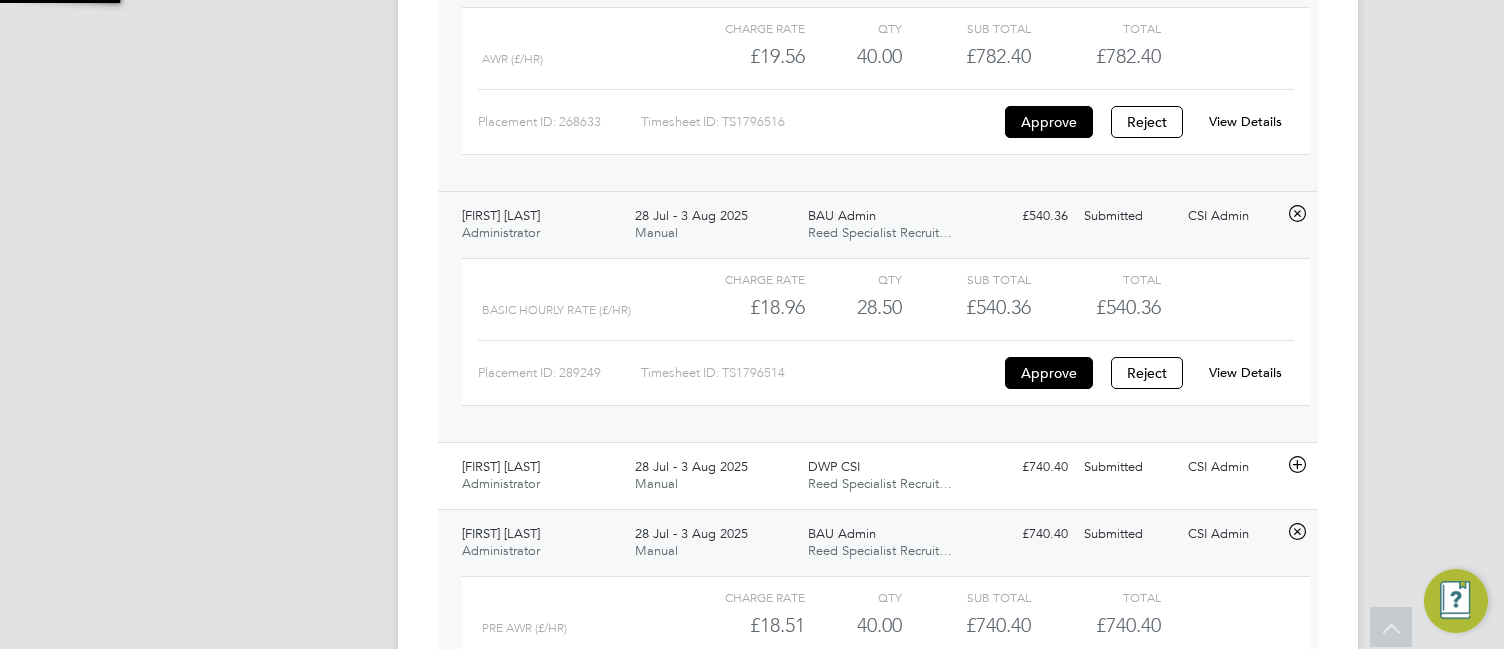 scroll, scrollTop: 10, scrollLeft: 10, axis: both 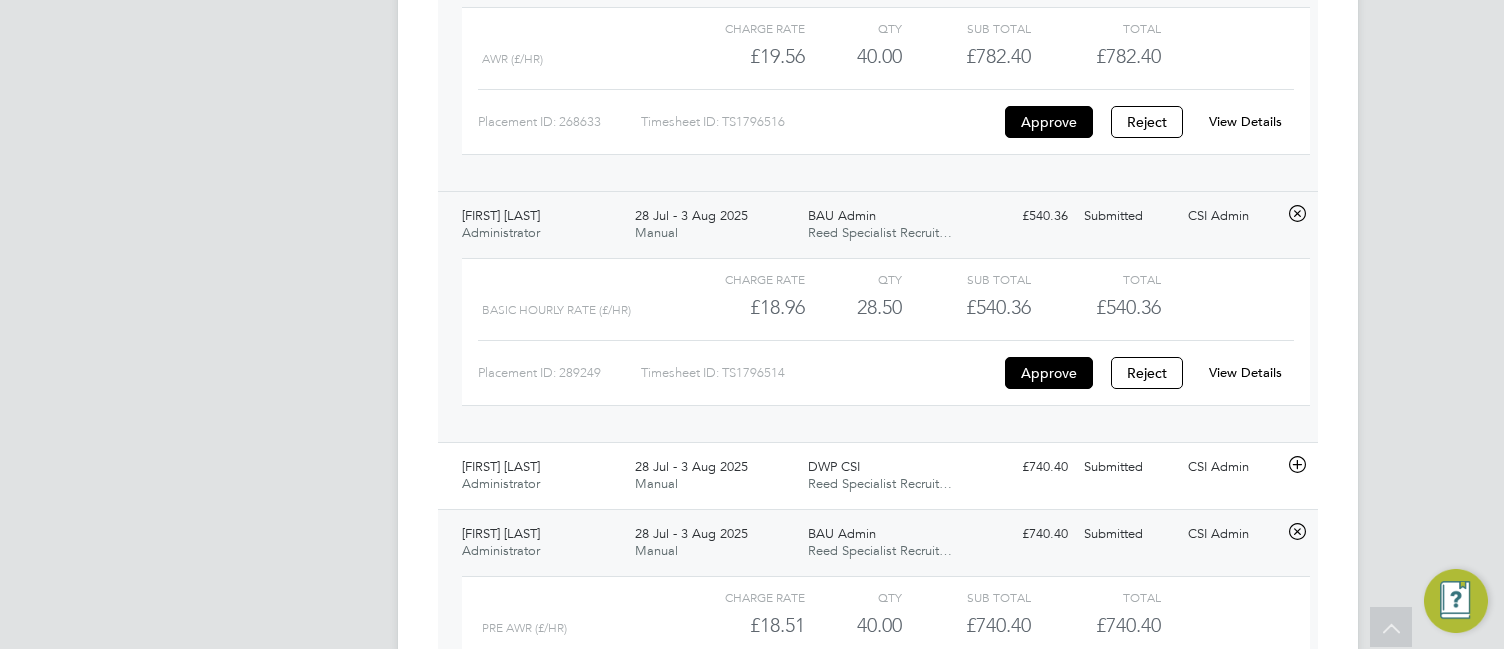 click on "Charge rate QTY Sub Total Total Pre AWR (£/HR)     £18.51 40 40.00 40 £740.40 £740.40 Placement ID: 299197 Timesheet ID: TS1796510 Approve Reject View Details" 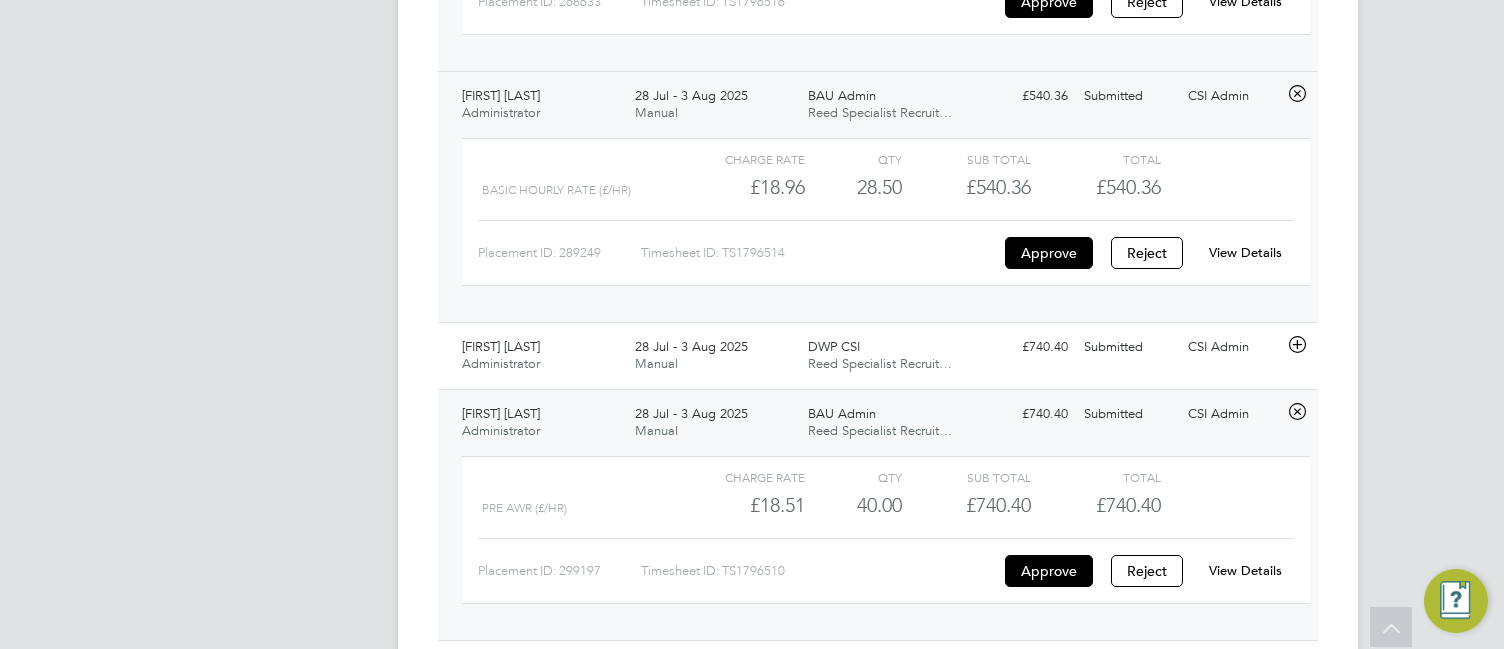 scroll, scrollTop: 1572, scrollLeft: 0, axis: vertical 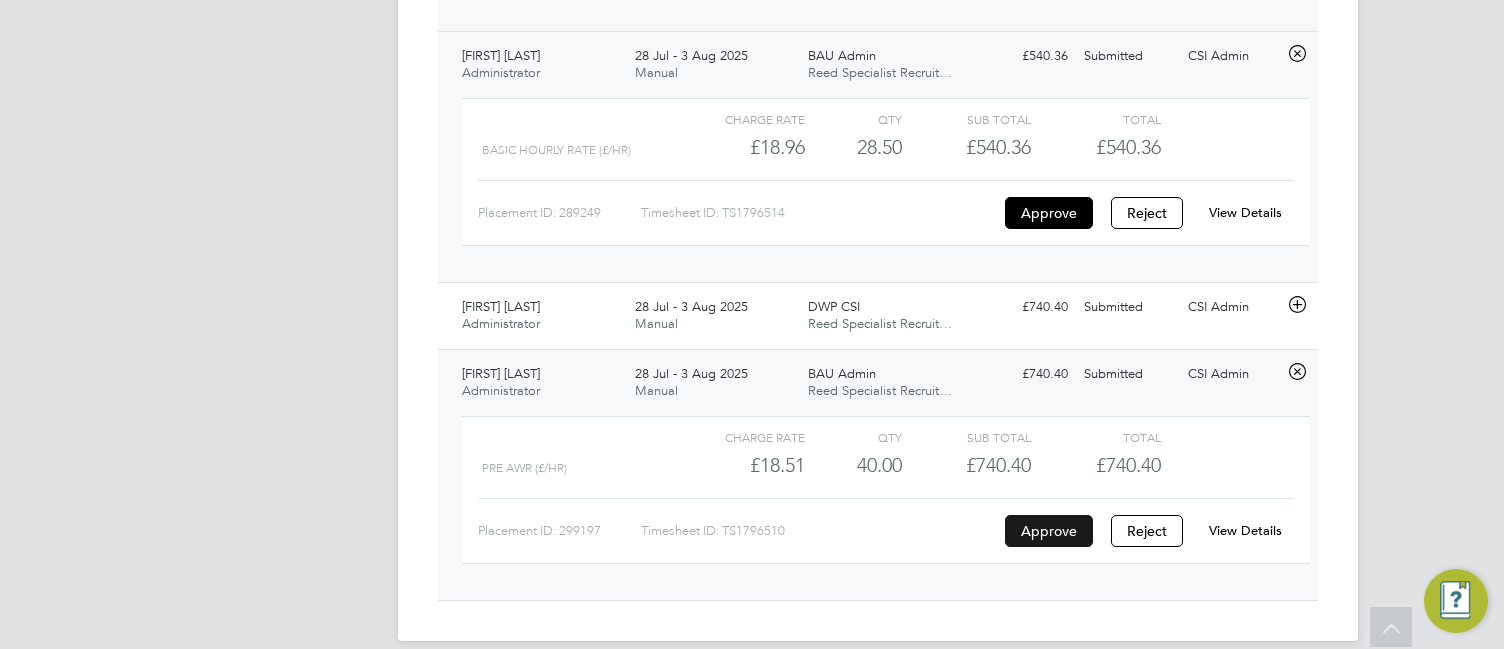 click on "Approve" 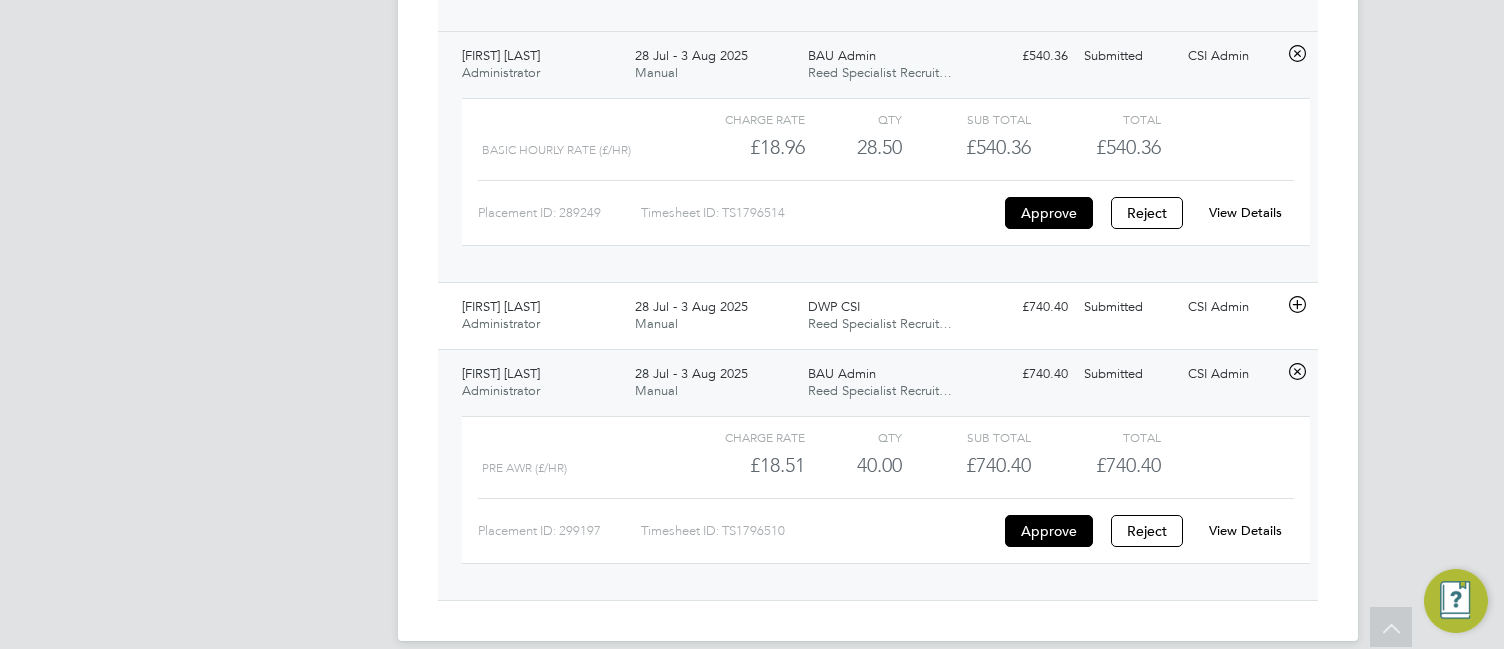 click on "Total" 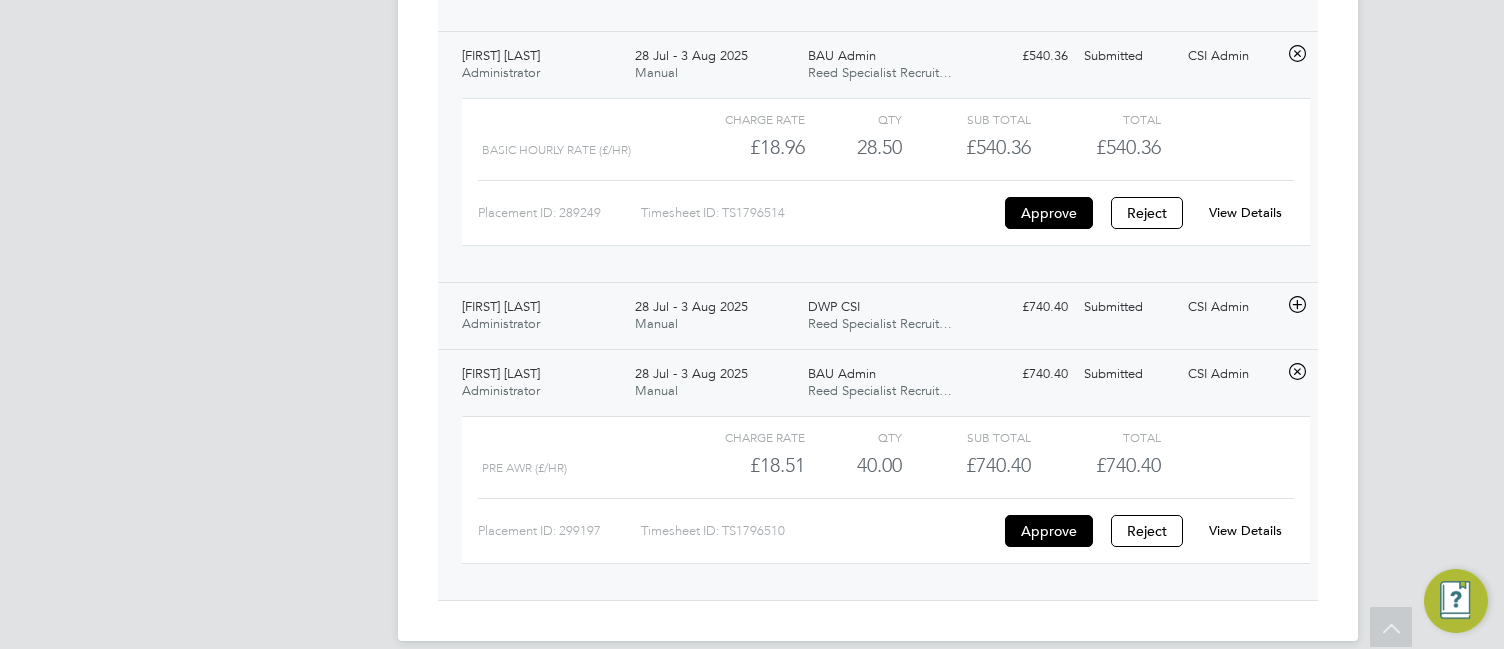click on "Submitted" 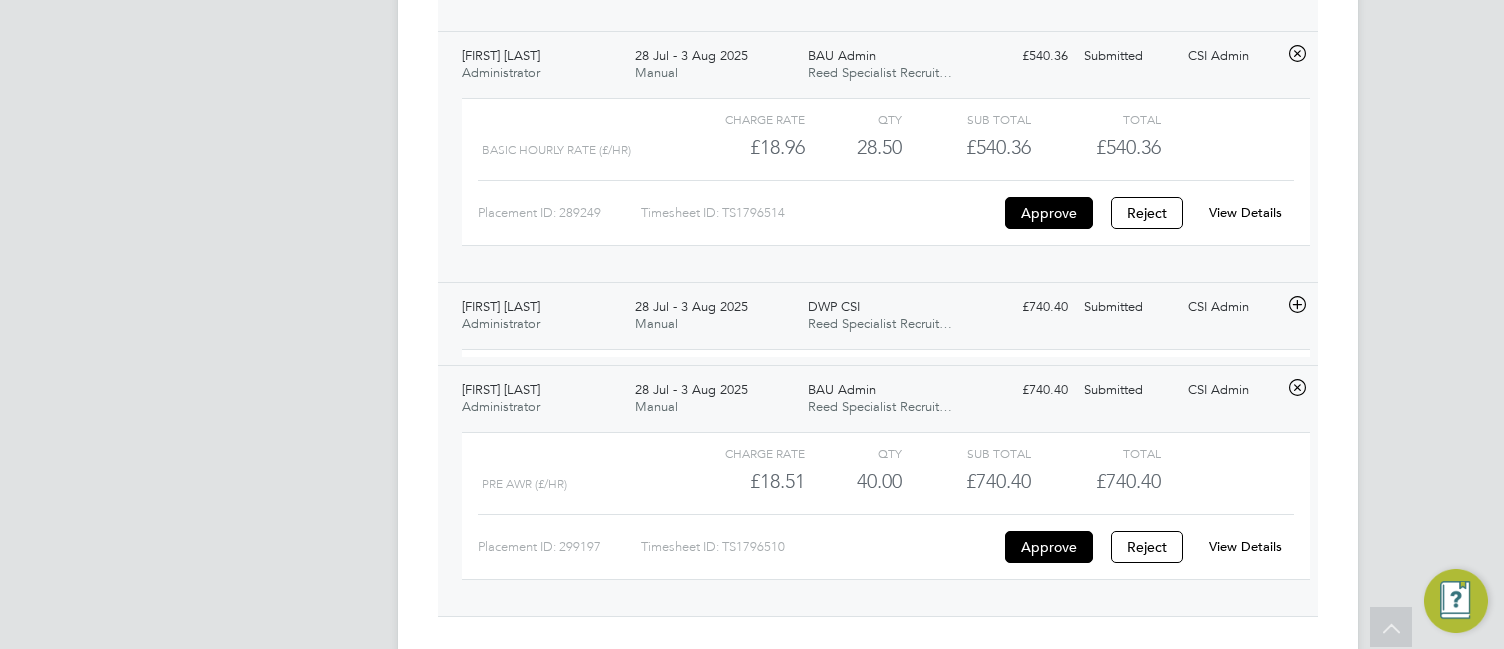 scroll, scrollTop: 10, scrollLeft: 10, axis: both 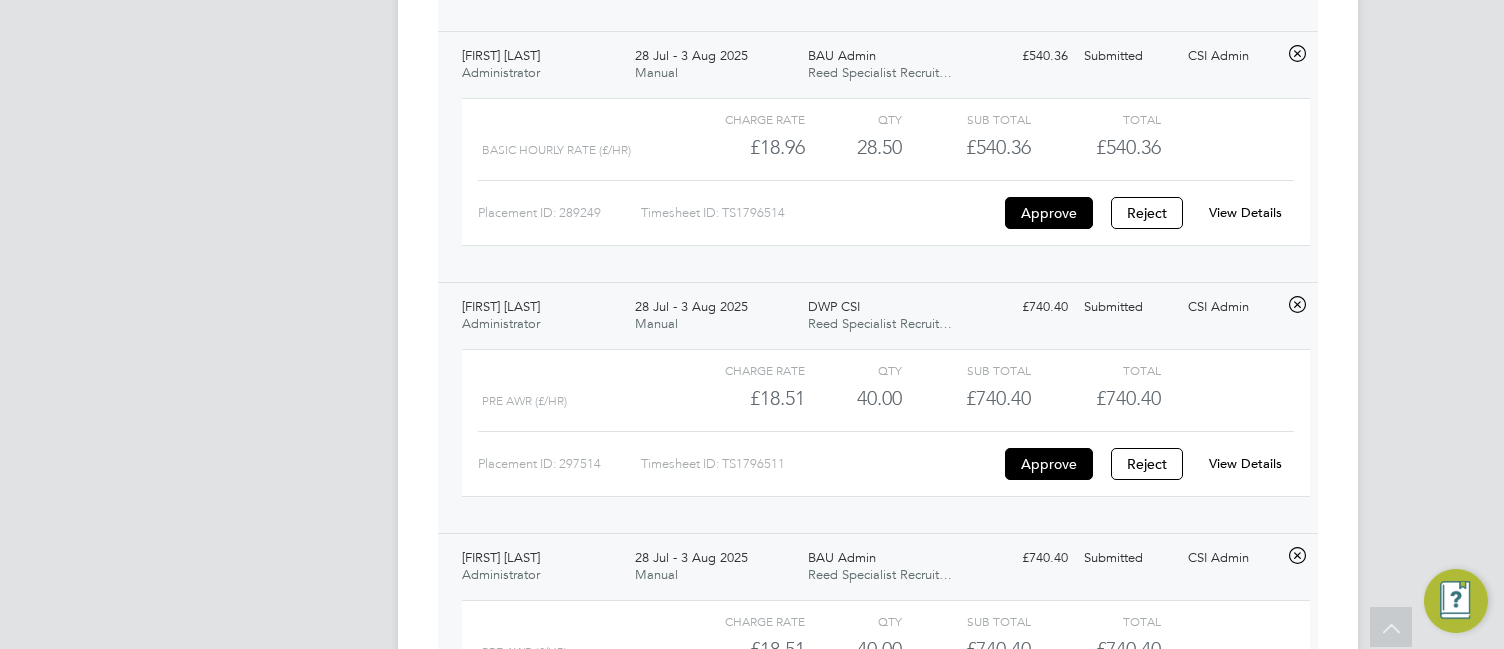 click on "Kieran Mees Administrator   28 Jul - 3 Aug 2025" 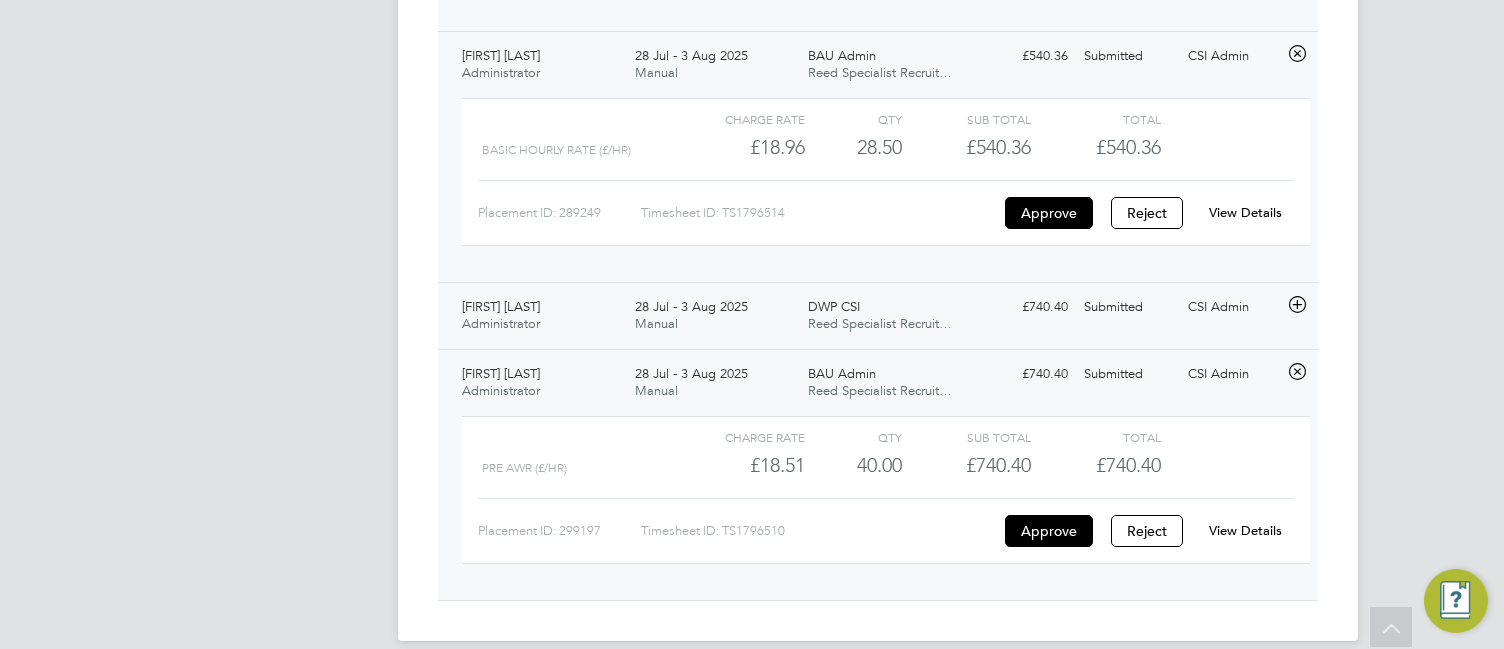 click on "Kieran Mees Administrator   28 Jul - 3 Aug 2025" 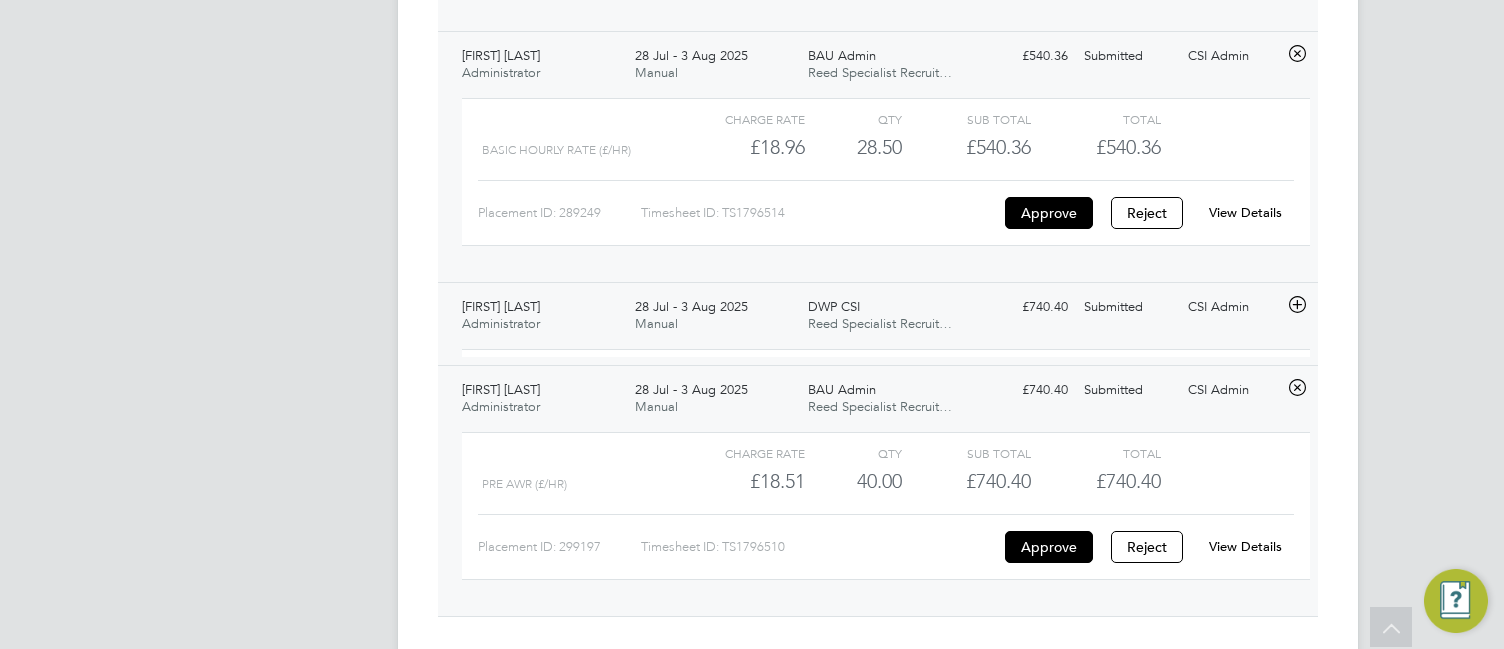 scroll, scrollTop: 10, scrollLeft: 10, axis: both 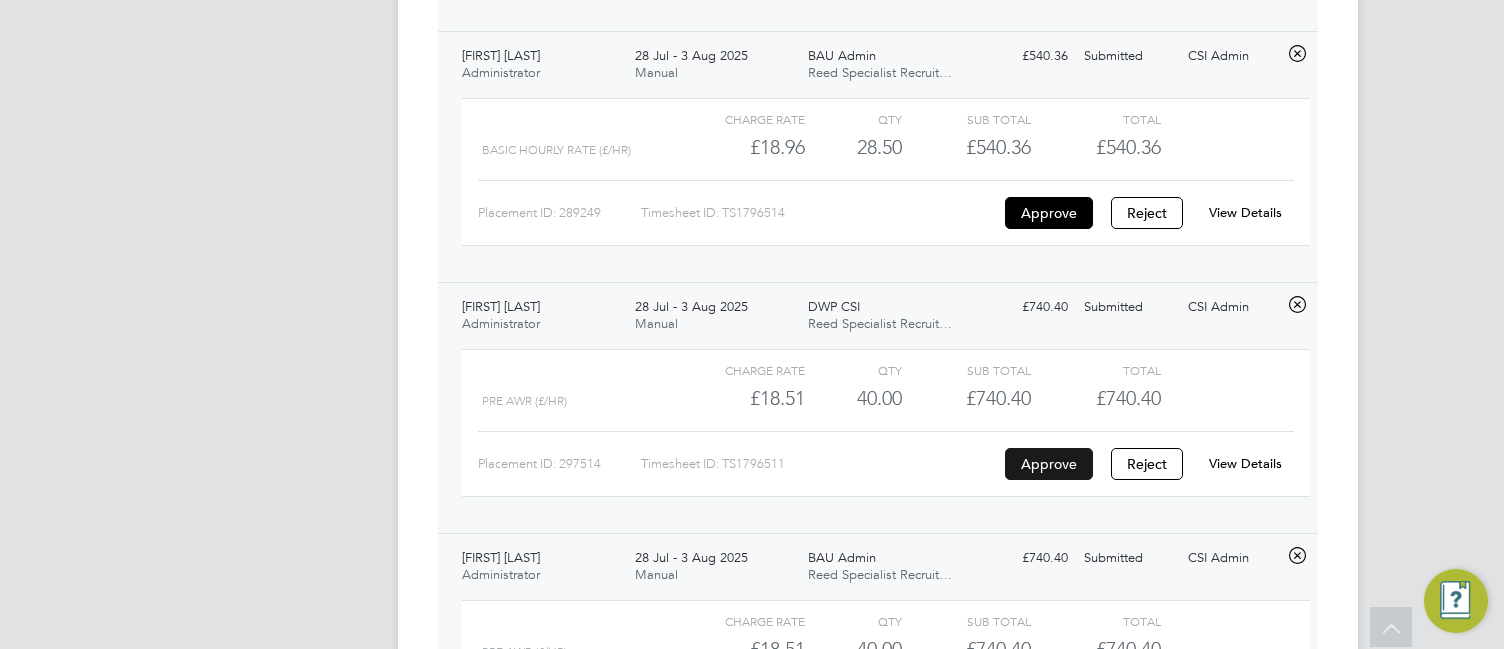 click on "Approve" 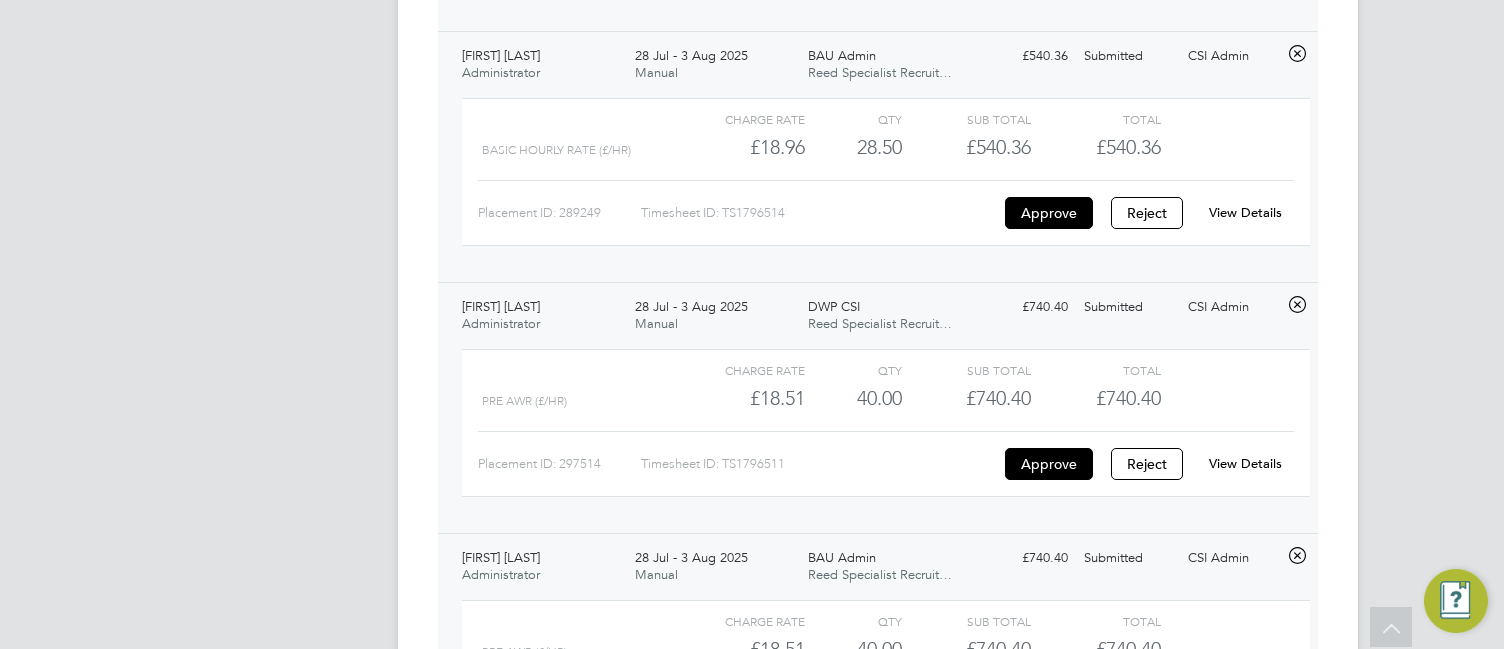 click on "CA   CSI Admin   Notifications
Applications:   Network
Team Members   Businesses   Sites   Workers   Contacts   Jobs
Positions   Vacancies   Placements   Current page:   Timesheets
Timesheets   Expenses   Finance
Invoices & Credit Notes   Reports
CIS Reports   Report Downloads   Preferences
My Business   Branding   VMS Configurations   Notifications   Activity Logs
.st0{fill:#C0C1C2;}
Powered by Engage" at bounding box center [264, -330] 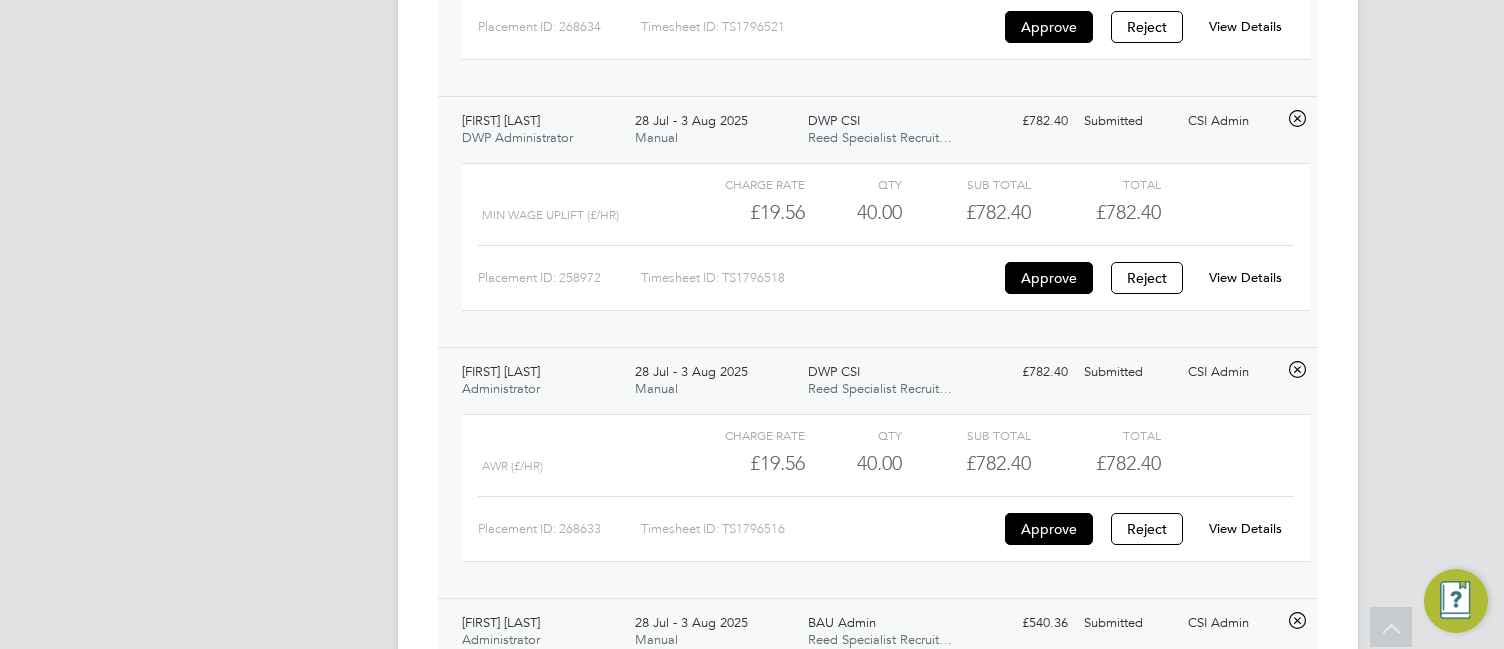 scroll, scrollTop: 0, scrollLeft: 0, axis: both 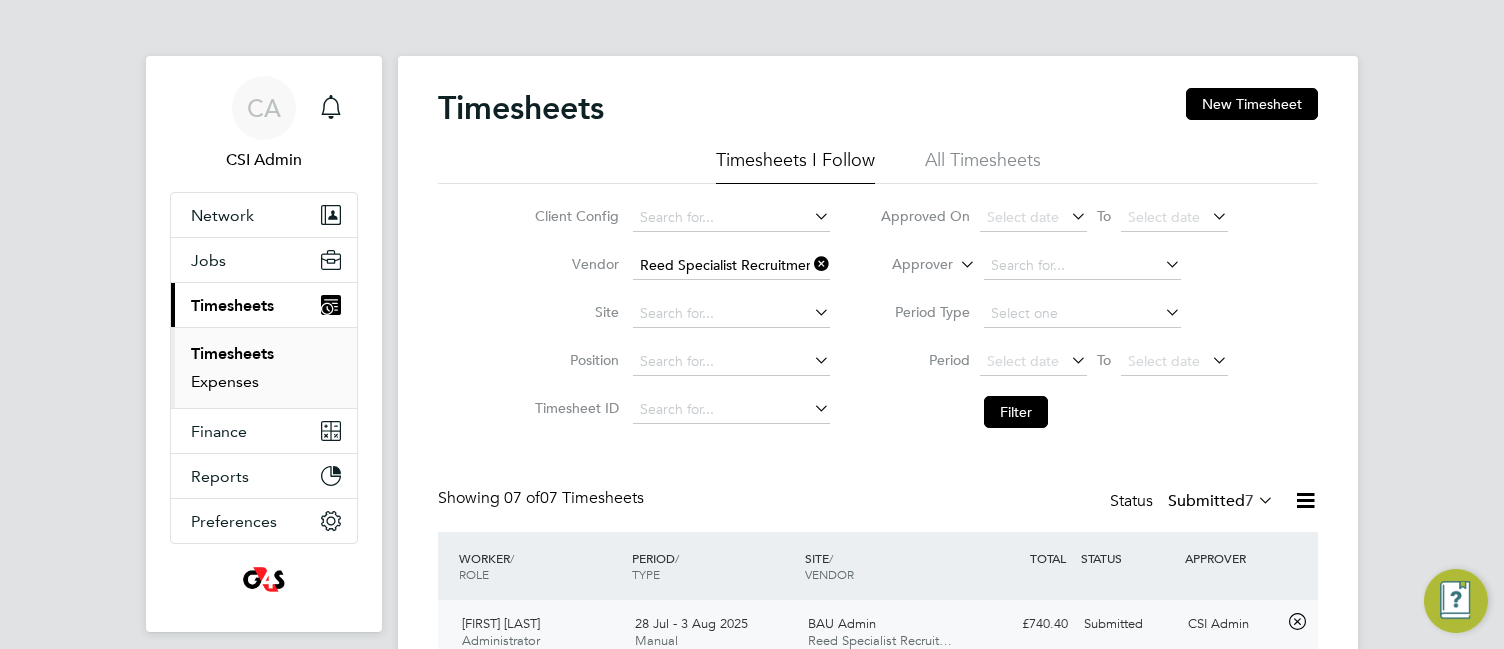 click on "Expenses" at bounding box center (225, 381) 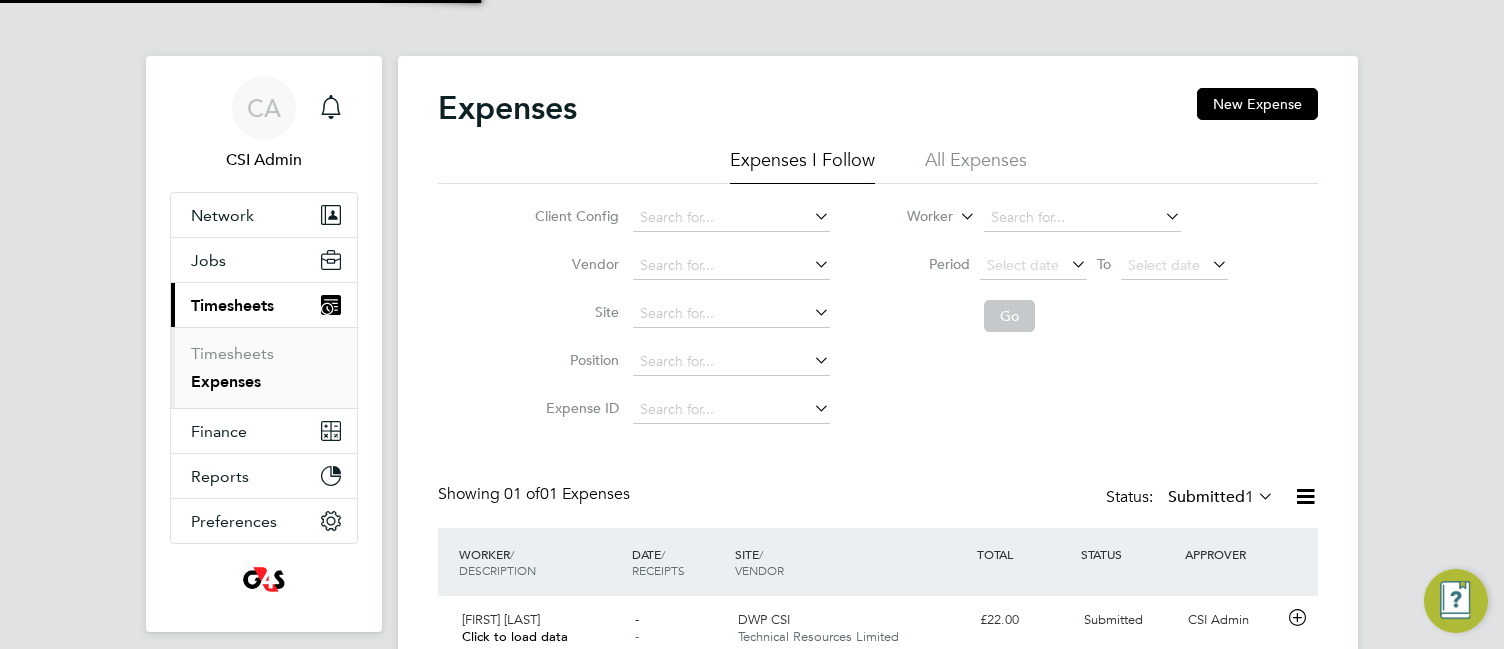 scroll, scrollTop: 10, scrollLeft: 10, axis: both 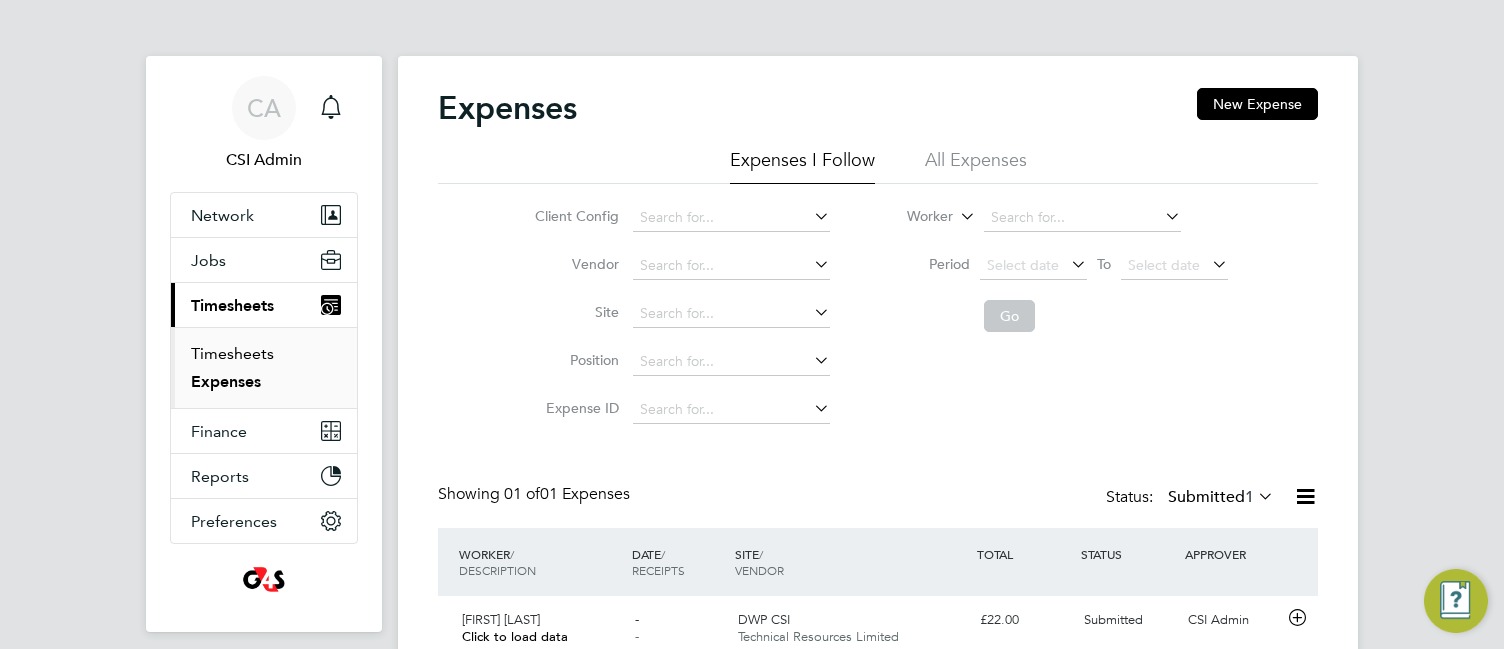 click on "Timesheets" at bounding box center (232, 353) 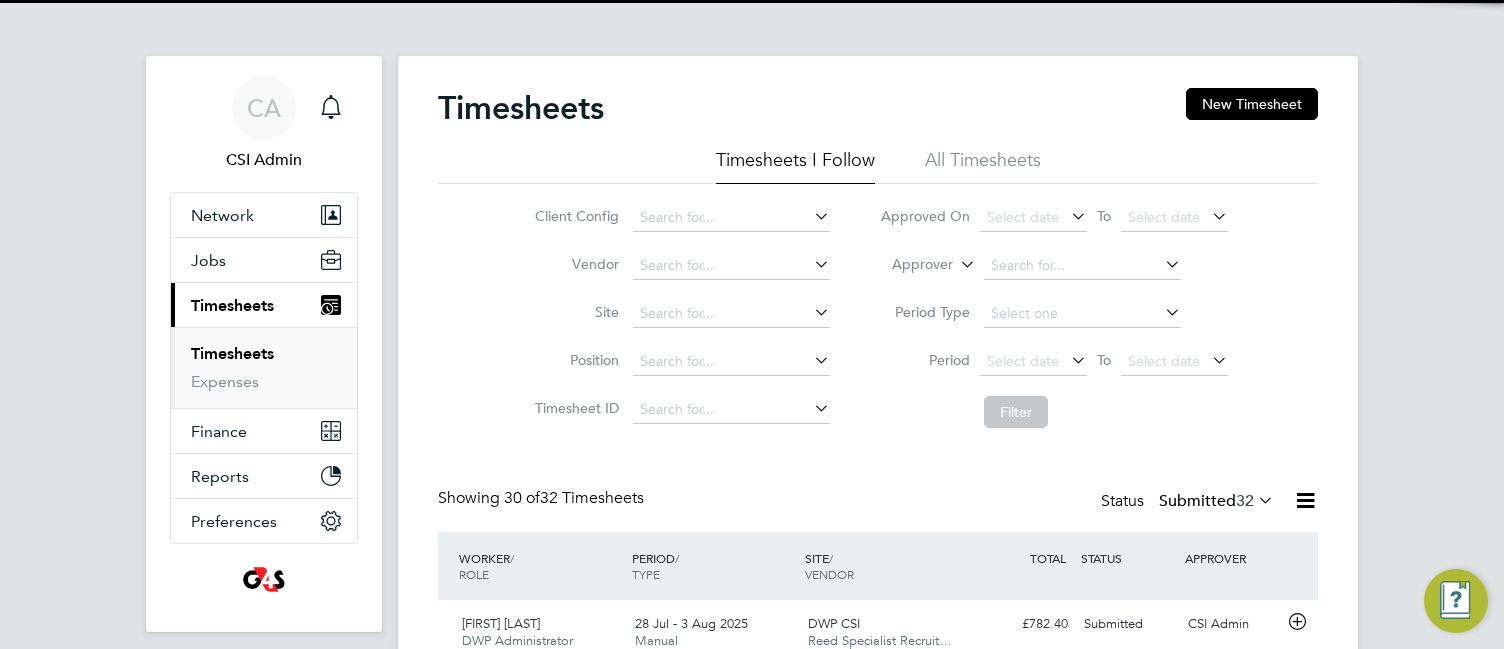 scroll, scrollTop: 10, scrollLeft: 10, axis: both 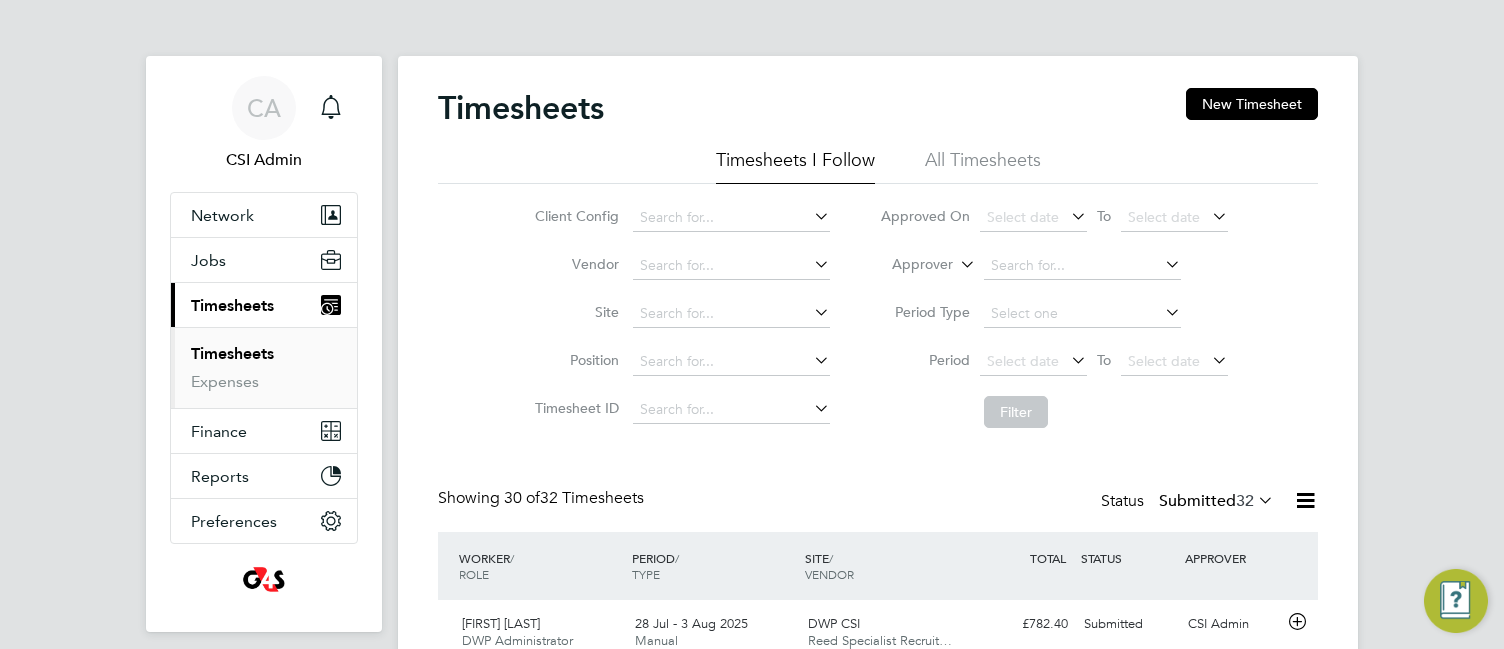 click on "Timesheets New Timesheet Timesheets I Follow All Timesheets Client Config   Vendor   Site   Position   Timesheet ID   Approved On
Select date
To
Select date
Approver     Period Type   Period
Select date
To
Select date
Filter Showing   30 of  32 Timesheets Status  Submitted  32  WORKER  / ROLE WORKER  / PERIOD PERIOD  / TYPE SITE  / VENDOR TOTAL   TOTAL  / STATUS STATUS APPROVER Zachary Parkinson DWP Administrator   28 Jul - 3 Aug 2025 28 Jul - 3 Aug 2025 Manual DWP CSI Reed Specialist Recruit… £782.40 Submitted Submitted CSI Admin Kieran Mees Administrator   28 Jul - 3 Aug 2025 28 Jul - 3 Aug 2025 Manual DWP CSI Reed Specialist Recruit… £740.40 Submitted Submitted CSI Admin Daniel Mcallister Project Engineer - CSI   28 Jul - 3 Aug 2025 28 Jul - 3 Aug 2025 Manual DWP CSI Technical Resources Lim… £1,540.00 Submitted Submitted CSI Admin Alex Jack Outer London Project Engineer   28 Jul - 3 Aug 2025 28 Jul - 3 Aug 2025 Manual DWP CSI £1,500.00 Submitted" 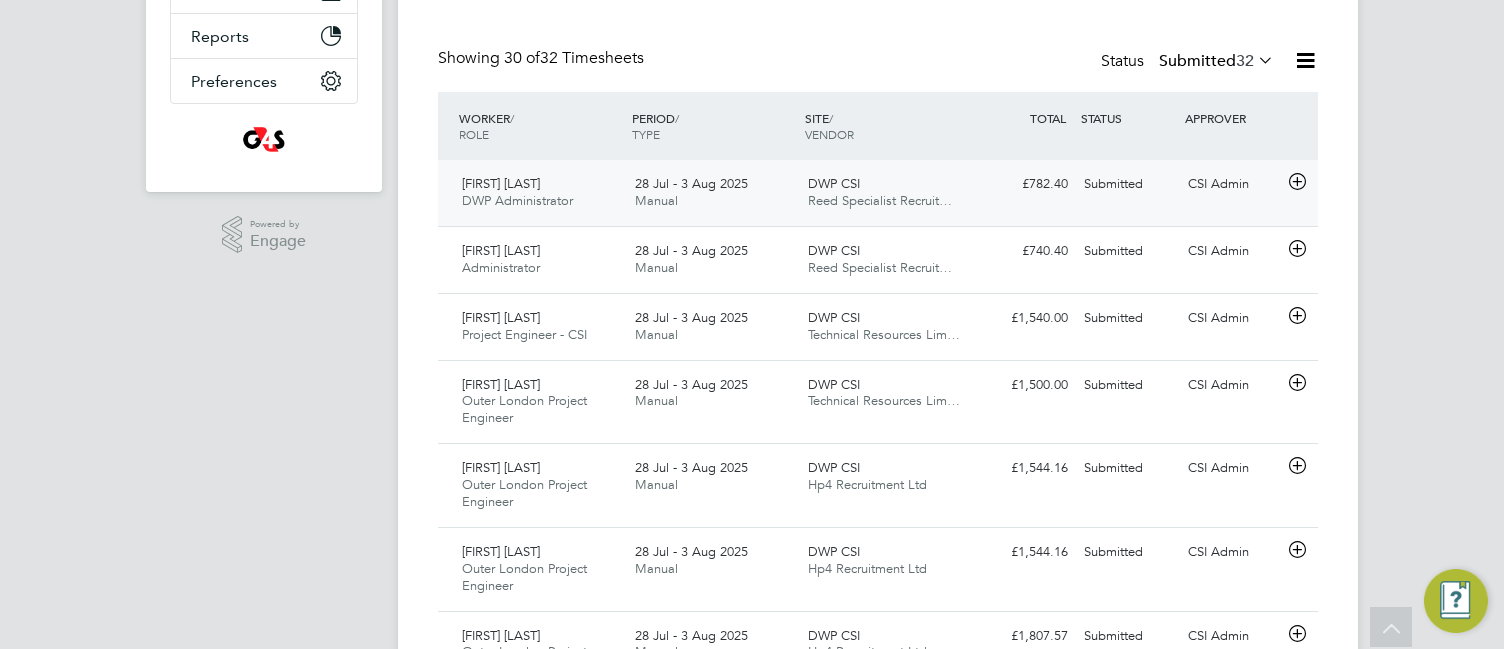 click 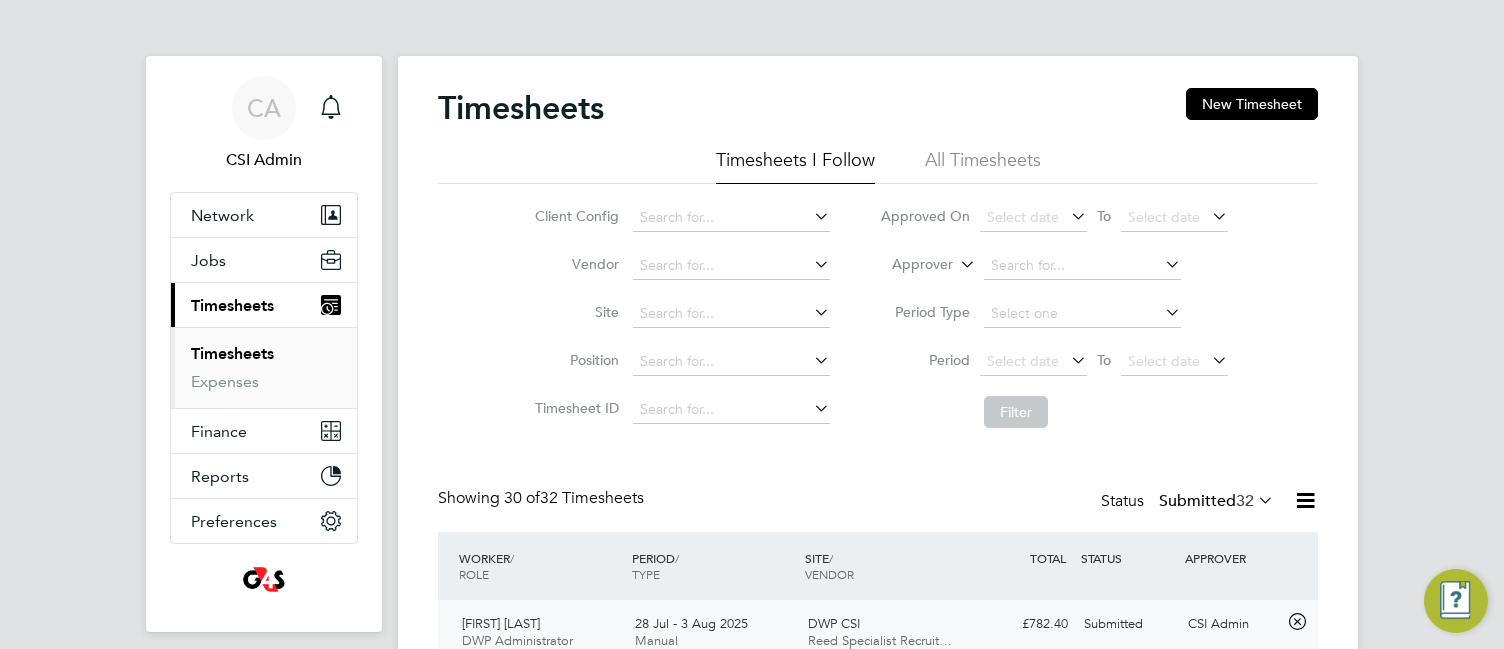 click on "CA   CSI Admin   Notifications
Applications:   Network
Team Members   Businesses   Sites   Workers   Contacts   Jobs
Positions   Vacancies   Placements   Current page:   Timesheets
Timesheets   Expenses   Finance
Invoices & Credit Notes   Reports
CIS Reports   Report Downloads   Preferences
My Business   Branding   VMS Configurations   Notifications   Activity Logs
.st0{fill:#C0C1C2;}
Powered by Engage Timesheets New Timesheet Timesheets I Follow All Timesheets Client Config   Vendor   Site   Position   Timesheet ID   Approved On
Select date
To
Select date
Approver     Period Type   Period
Select date
To
Select date
Filter Showing   30 of  32 Timesheets Status  Submitted  32  WORKER  / /" at bounding box center (752, 1561) 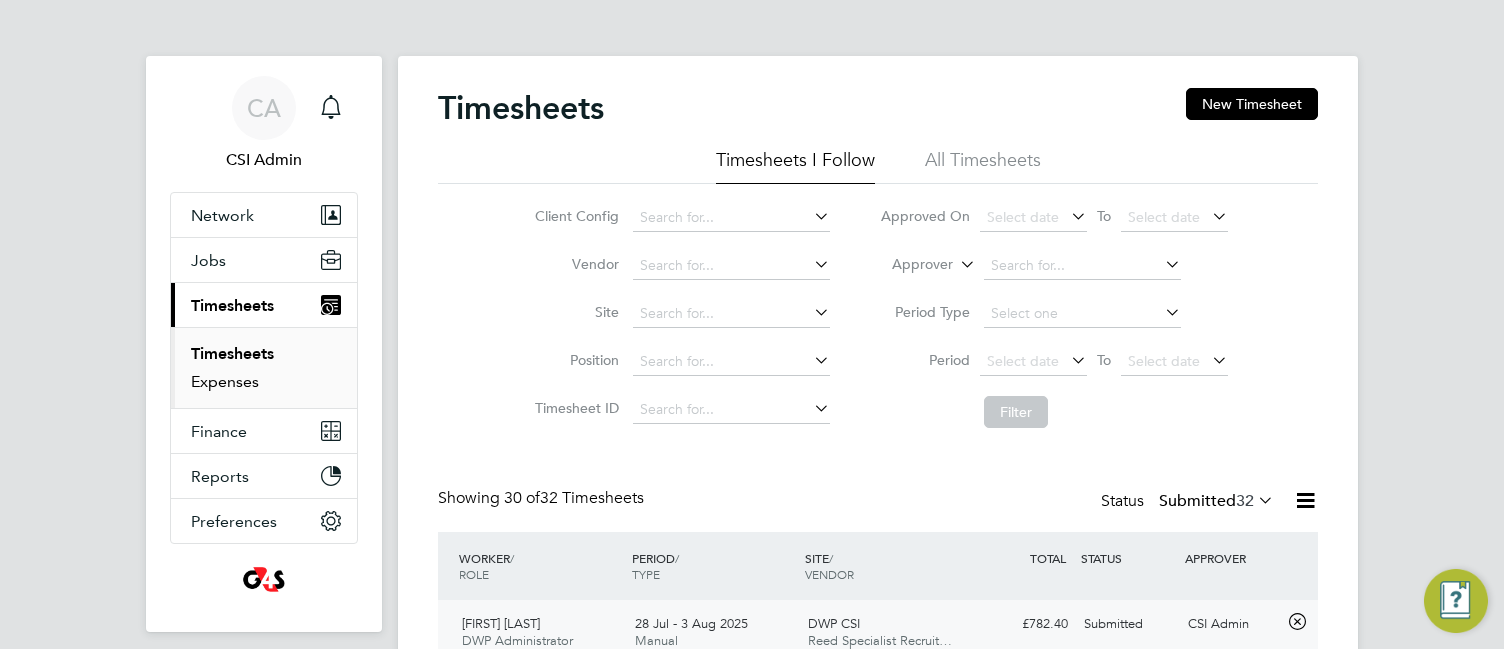 click on "Expenses" at bounding box center [225, 381] 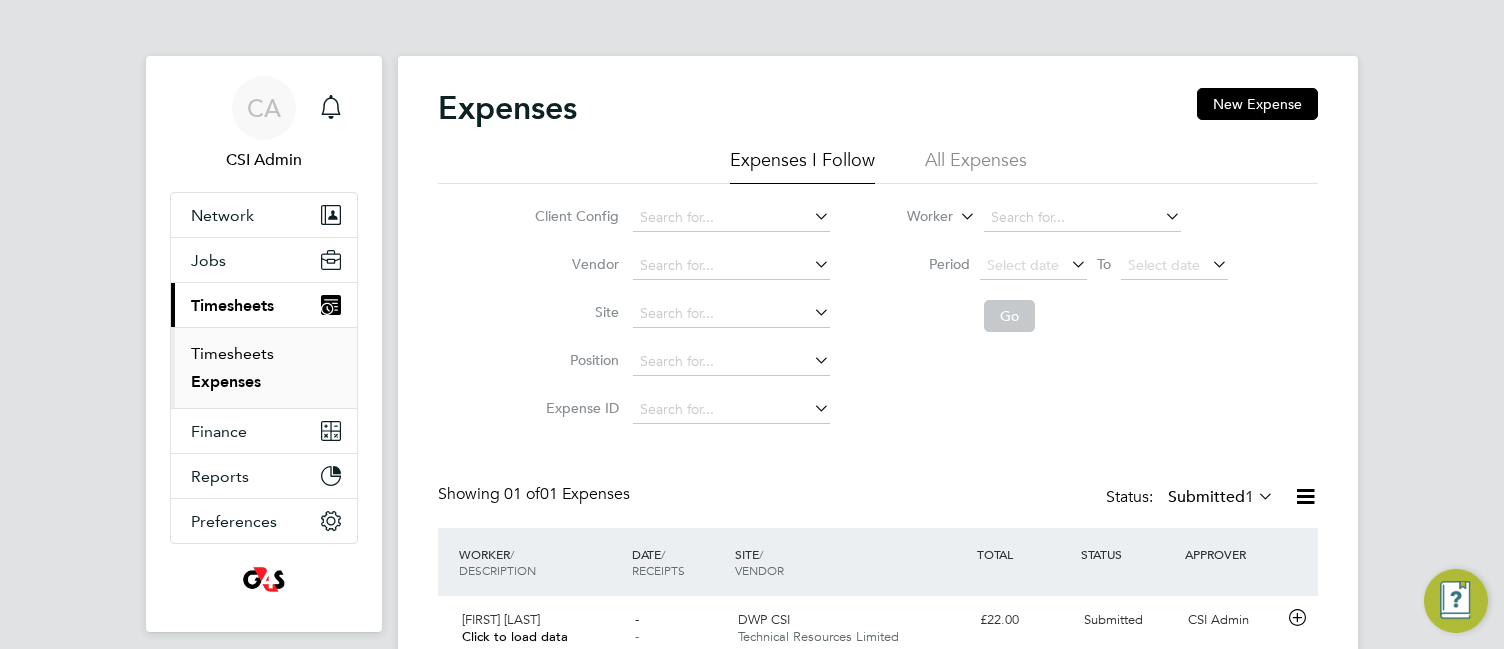 click on "Timesheets" at bounding box center (232, 353) 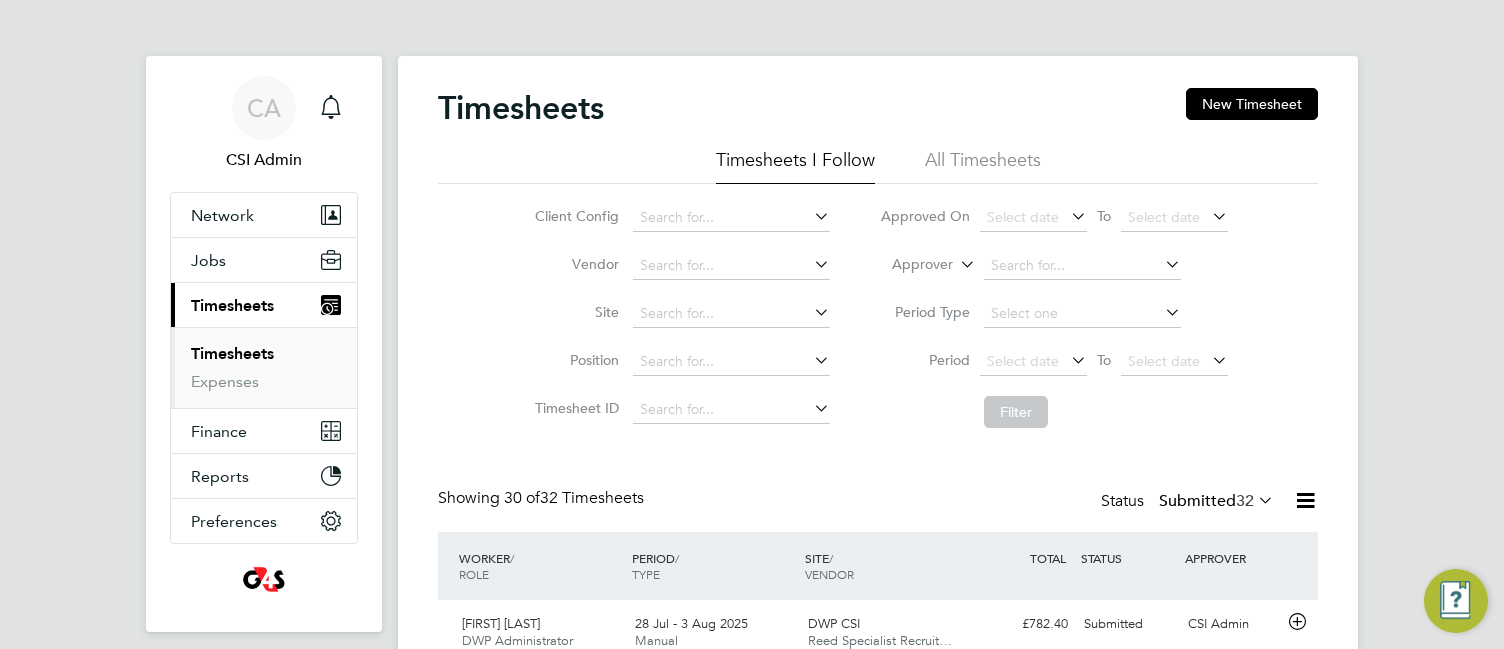 click on "Client Config   Vendor   Site   Position   Timesheet ID   Approved On
Select date
To
Select date
Approver     Period Type   Period
Select date
To
Select date
Filter" 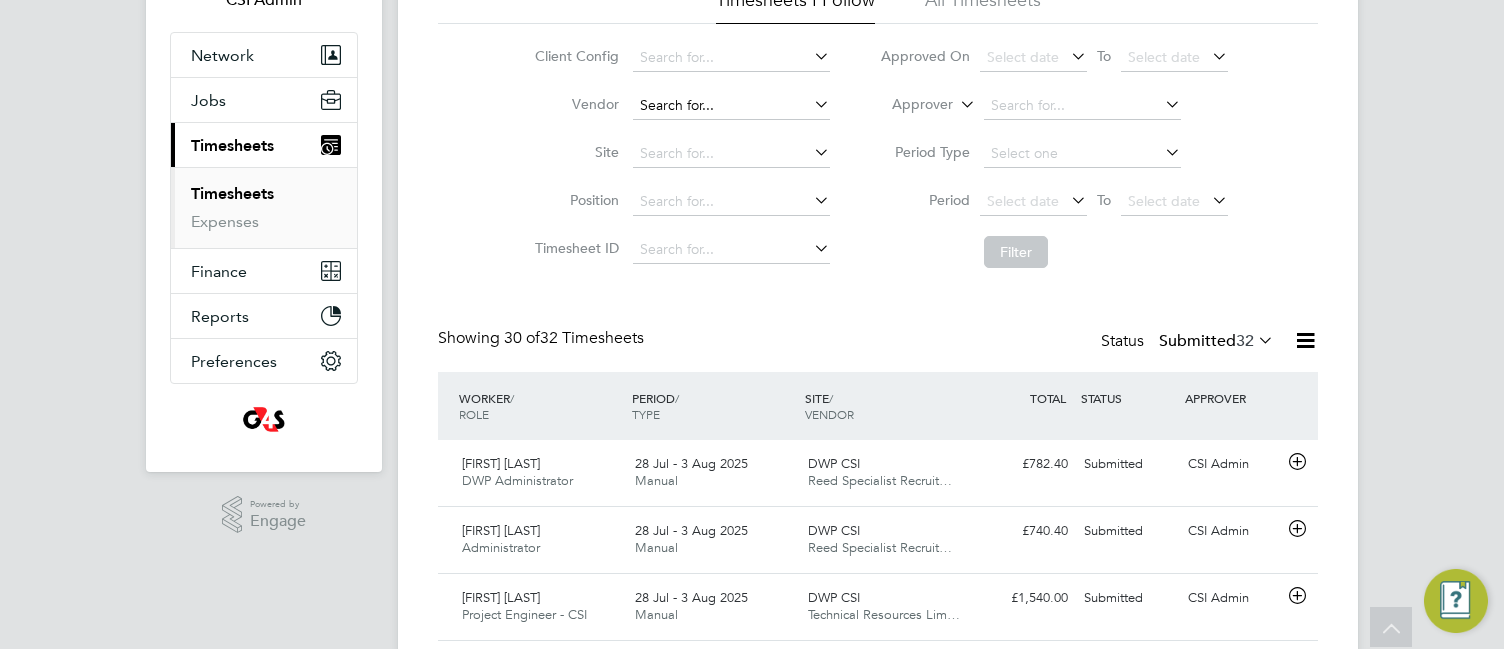 click 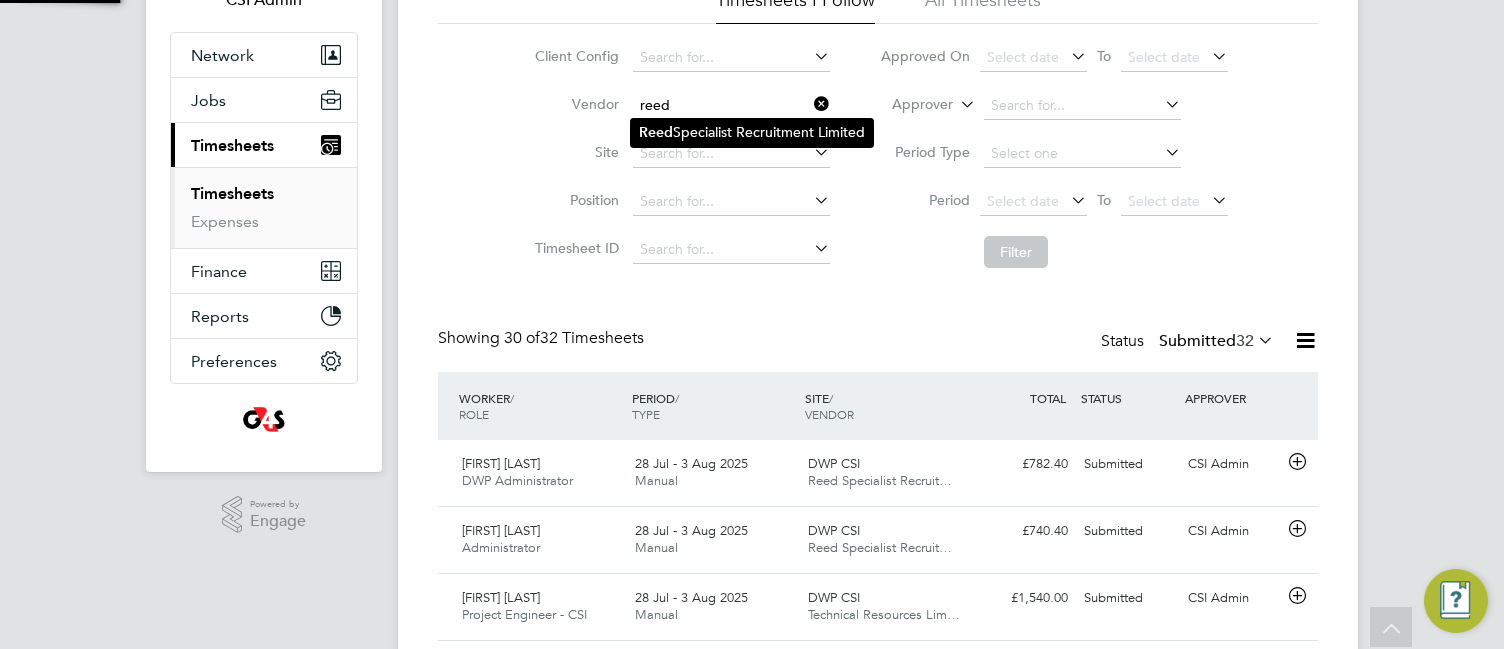click on "Reed  Specialist Recruitment Limited" 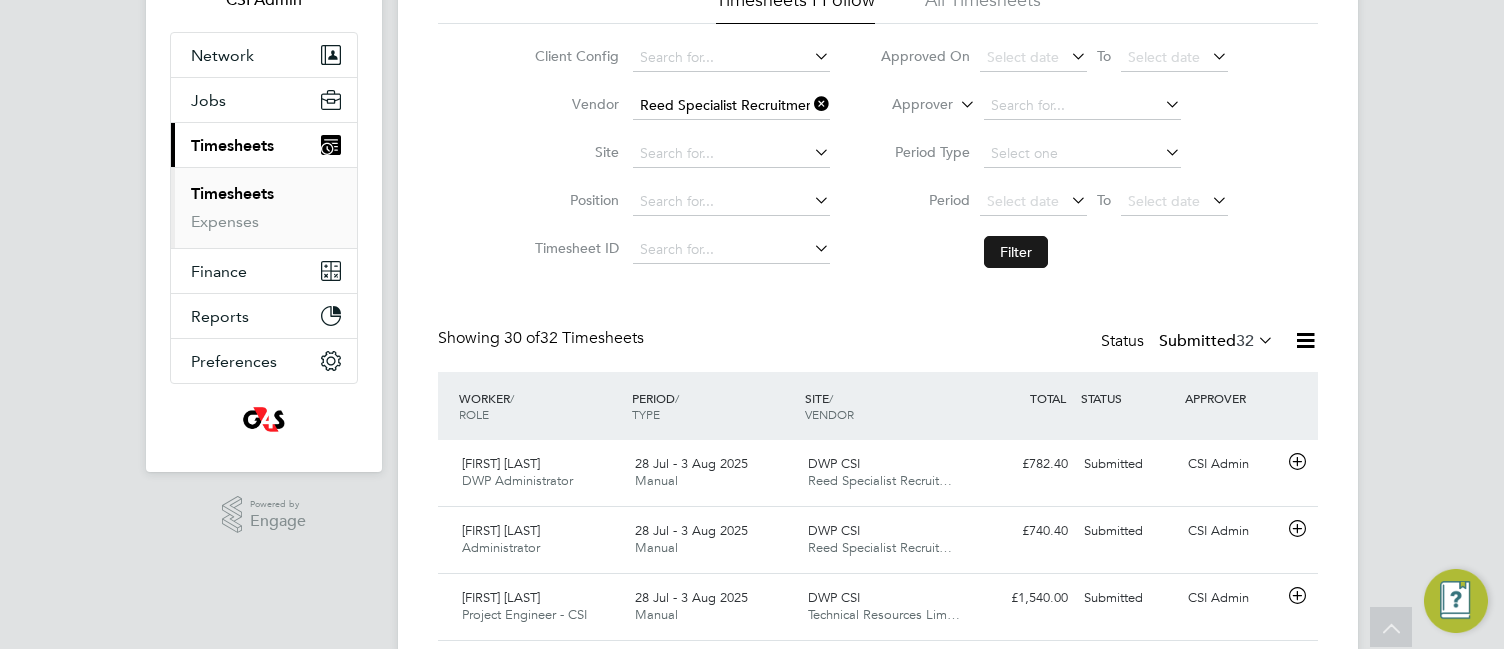 click on "Filter" 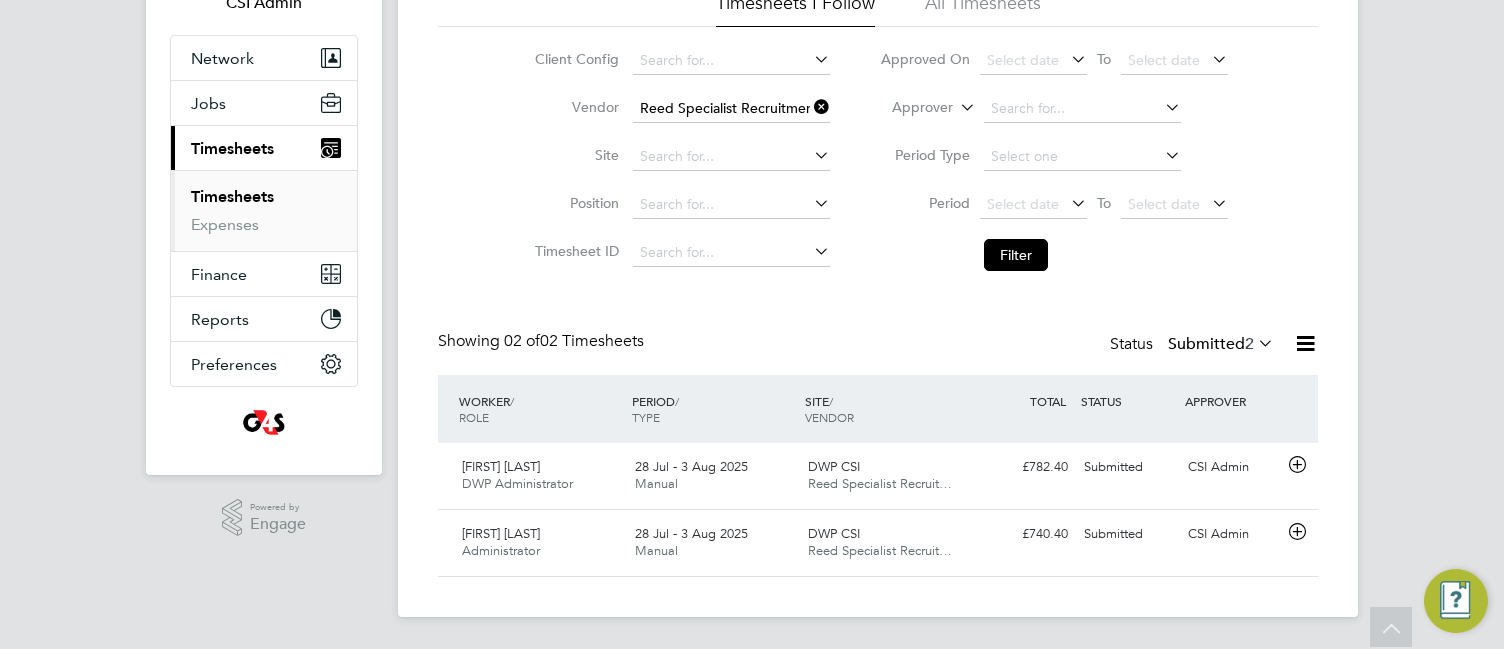 click on "Submitted  2" 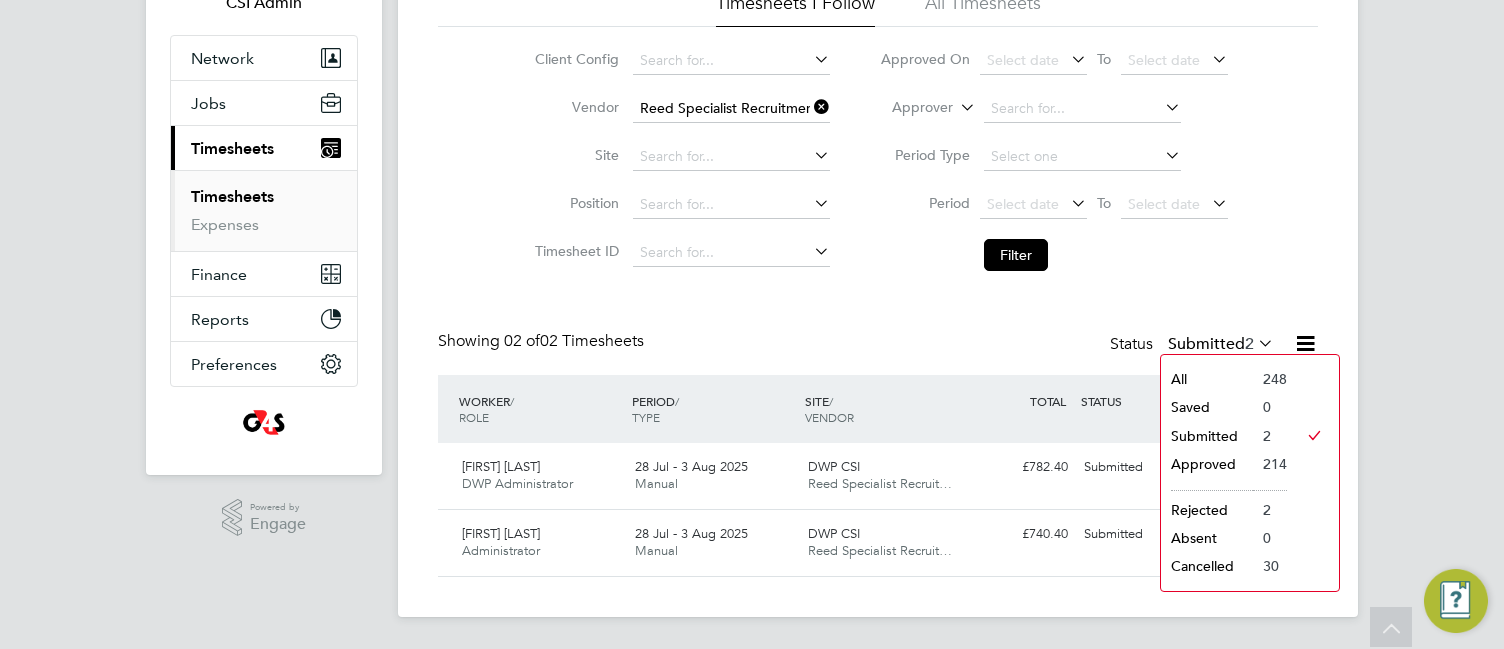 click on "Approved" 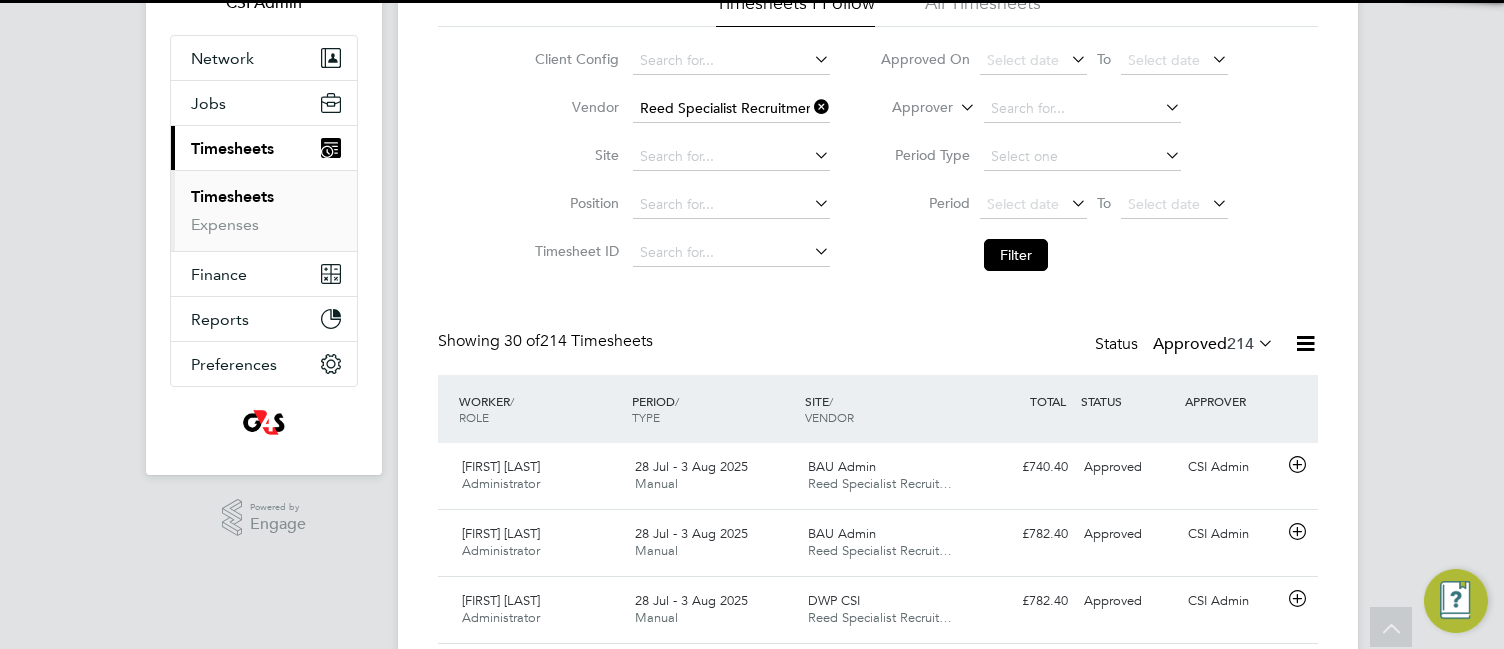 click on "Timesheets New Timesheet Timesheets I Follow All Timesheets Client Config   Vendor   Reed Specialist Recruitment Limited Site   Position   Timesheet ID   Approved On
Select date
To
Select date
Approver     Period Type   Period
Select date
To
Select date
Filter Showing   30 of  214 Timesheets Status  Approved  214  WORKER  / ROLE WORKER  / PERIOD PERIOD  / TYPE SITE  / VENDOR TOTAL   TOTAL  / STATUS STATUS APPROVER Alyson Sheppard Administrator   28 Jul - 3 Aug 2025 28 Jul - 3 Aug 2025 Manual BAU Admin Reed Specialist Recruit… £740.40 Approved Approved CSI Admin Callum Sullivan Administrator   28 Jul - 3 Aug 2025 28 Jul - 3 Aug 2025 Manual BAU Admin Reed Specialist Recruit… £782.40 Approved Approved CSI Admin Henry Seeney Administrator   28 Jul - 3 Aug 2025 28 Jul - 3 Aug 2025 Manual DWP CSI Reed Specialist Recruit… £782.40 Approved Approved CSI Admin Natalie Quinn Administrator   28 Jul - 3 Aug 2025 28 Jul - 3 Aug 2025 Manual BAU Admin £540.36 Approved" 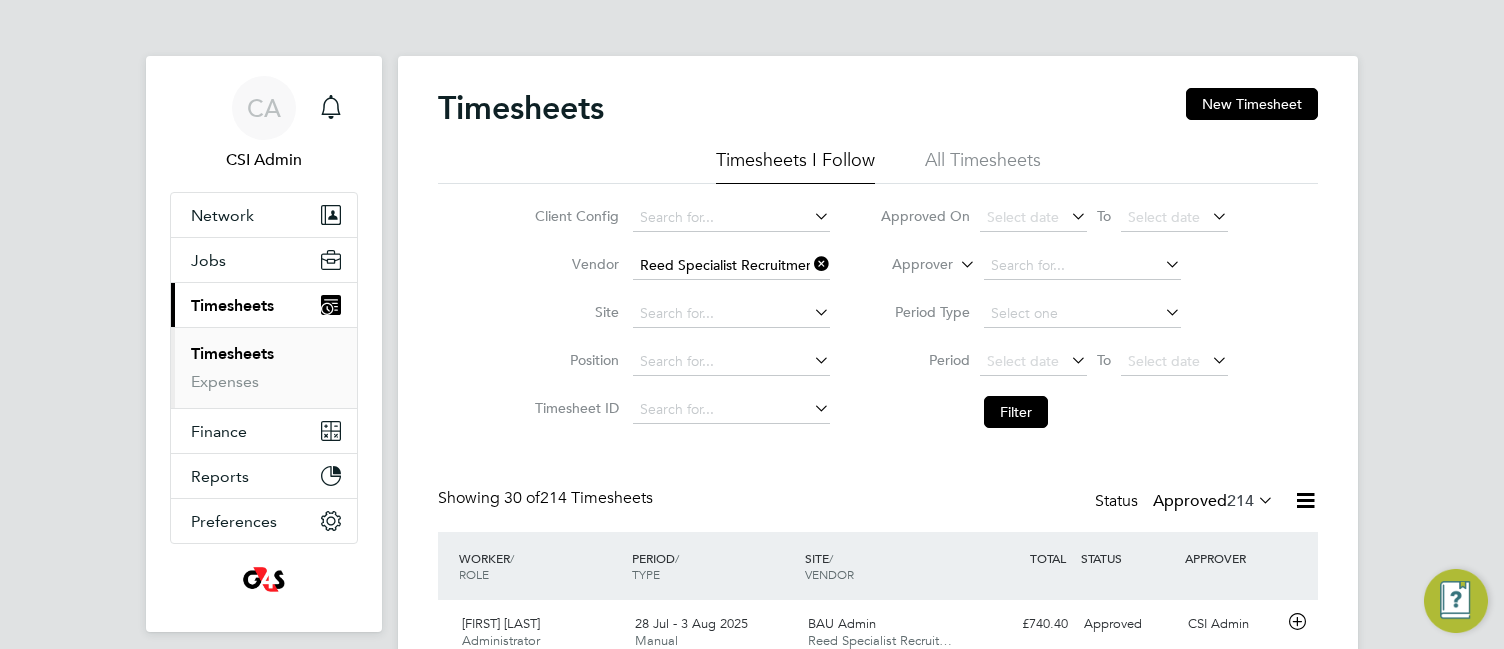 click on "Approved  214" 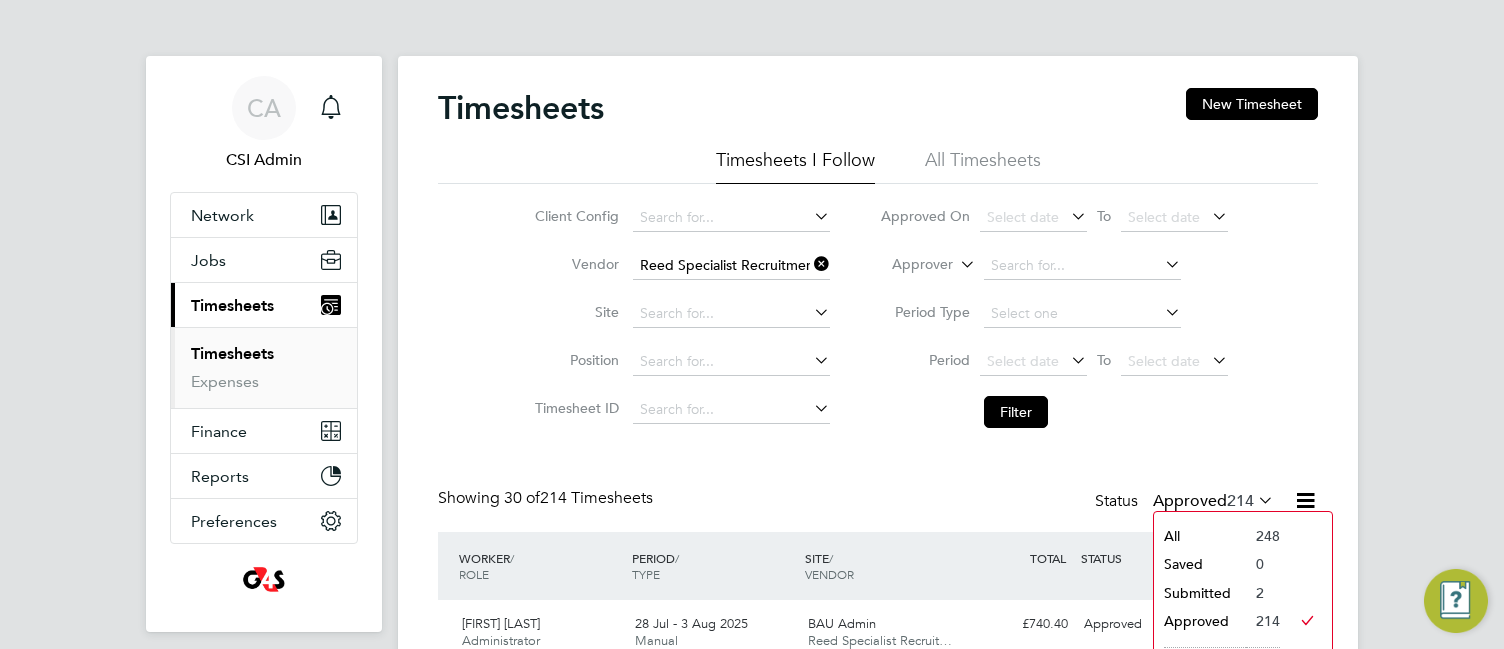click on "Submitted" 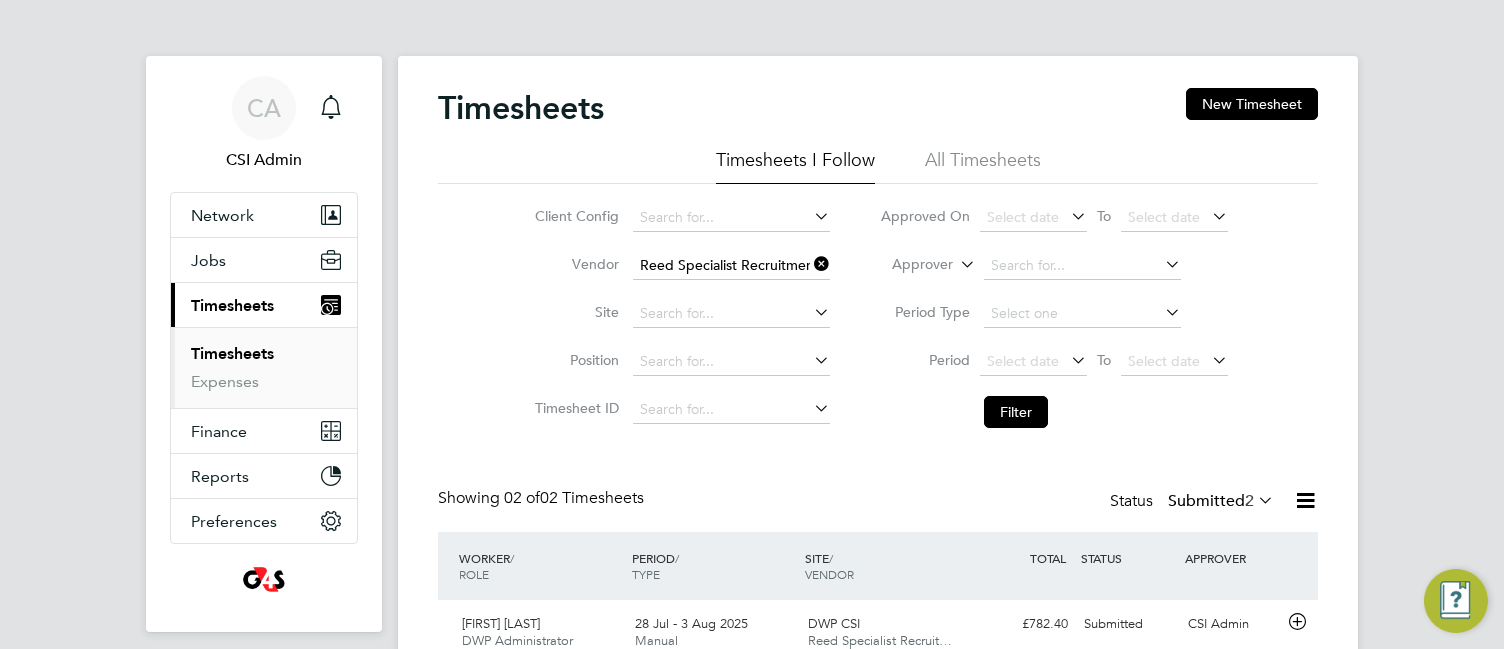 click on "Timesheets New Timesheet Timesheets I Follow All Timesheets Client Config   Vendor   Reed Specialist Recruitment Limited Site   Position   Timesheet ID   Approved On
Select date
To
Select date
Approver     Period Type   Period
Select date
To
Select date
Filter Showing   02 of  02 Timesheets Status  Submitted  2  WORKER  / ROLE WORKER  / PERIOD PERIOD  / TYPE SITE  / VENDOR TOTAL   TOTAL  / STATUS STATUS APPROVER Zachary Parkinson DWP Administrator   28 Jul - 3 Aug 2025 28 Jul - 3 Aug 2025 Manual DWP CSI Reed Specialist Recruit… £782.40 Submitted Submitted CSI Admin Kieran Mees Administrator   28 Jul - 3 Aug 2025 28 Jul - 3 Aug 2025 Manual DWP CSI Reed Specialist Recruit… £740.40 Submitted Submitted CSI Admin Show  30  more" 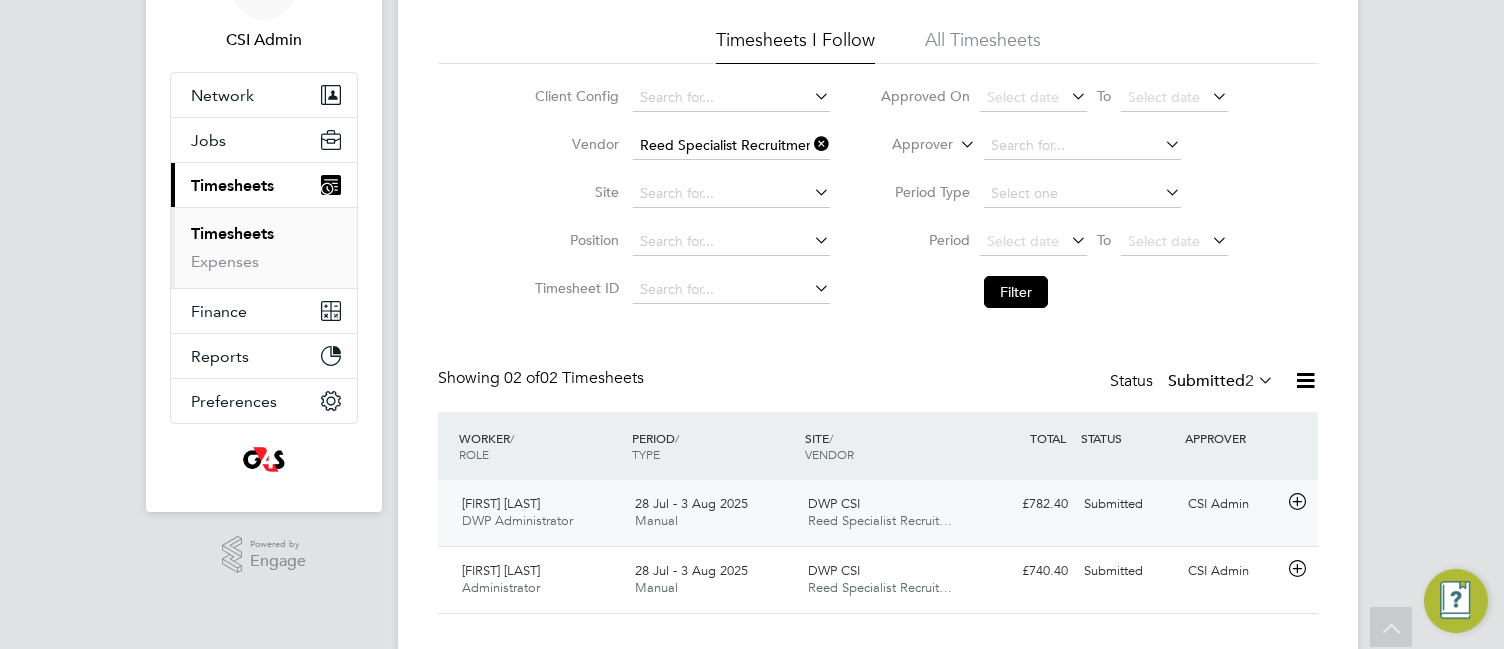 click 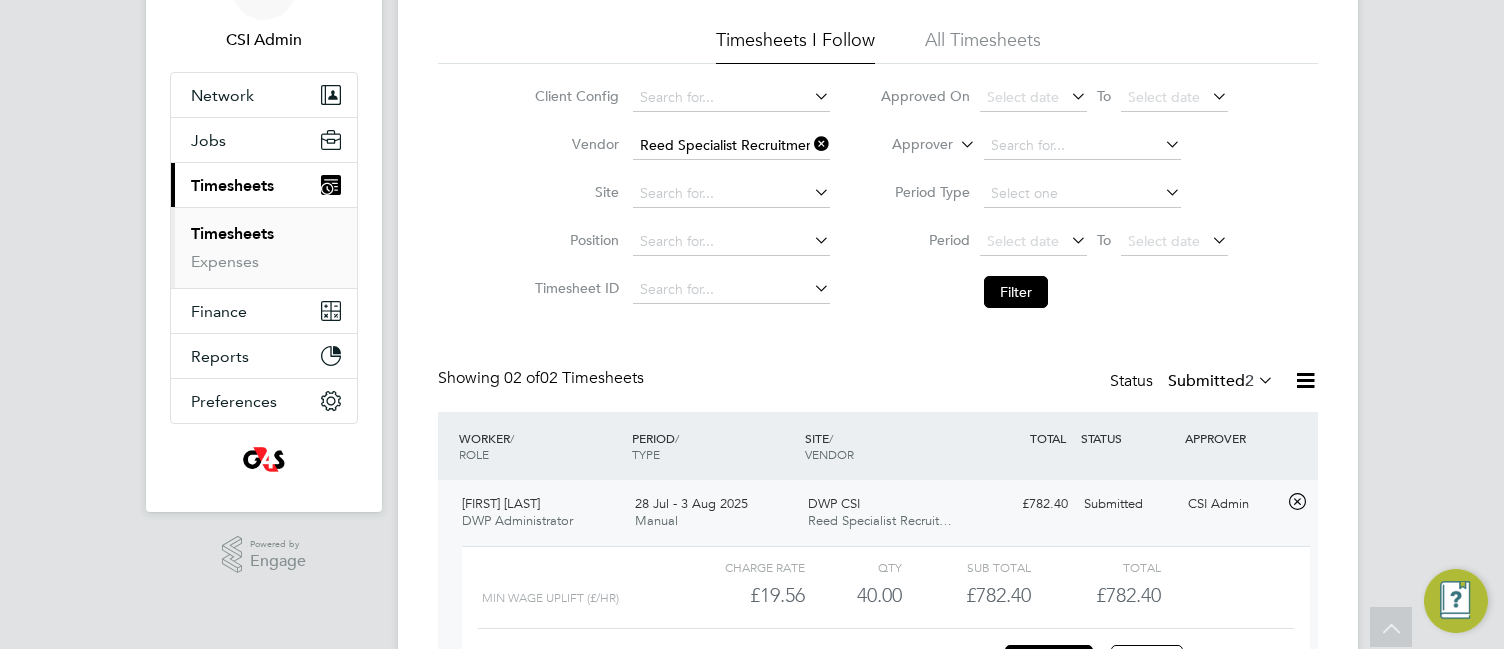 click on "£782.40 Submitted" 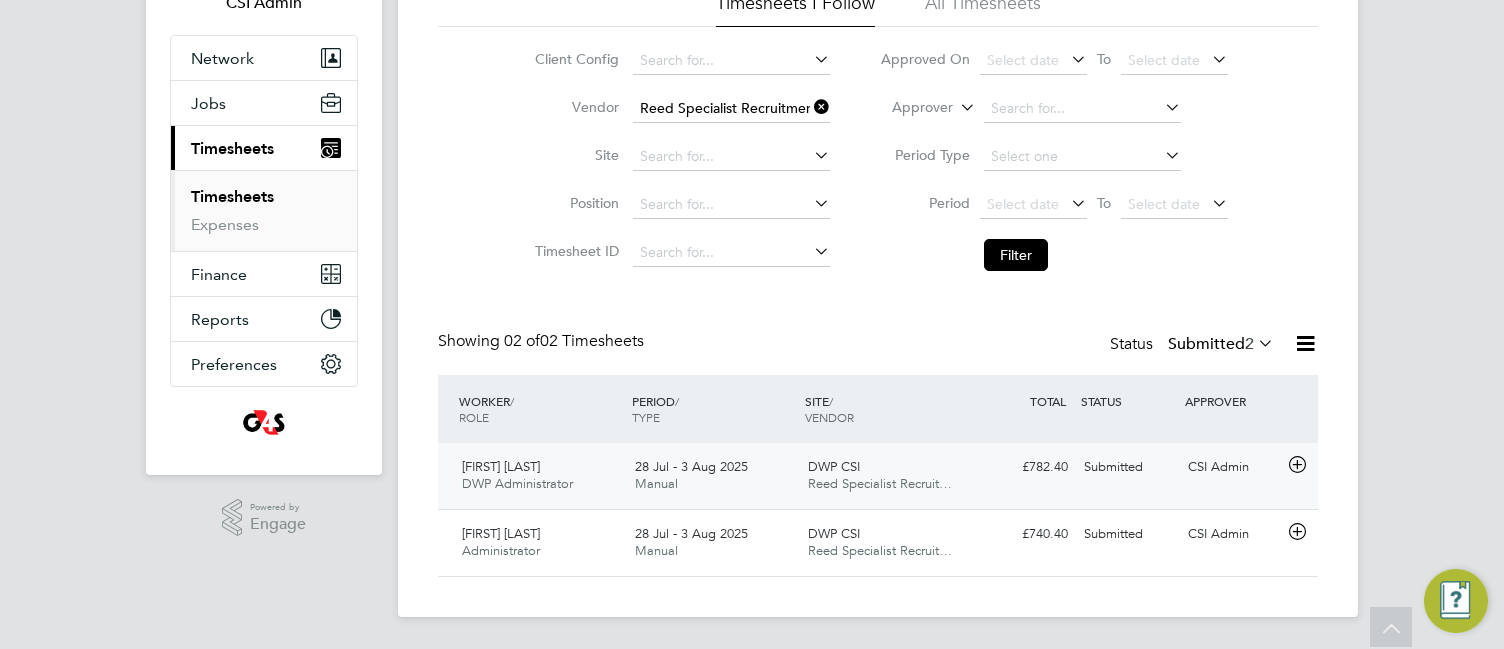click 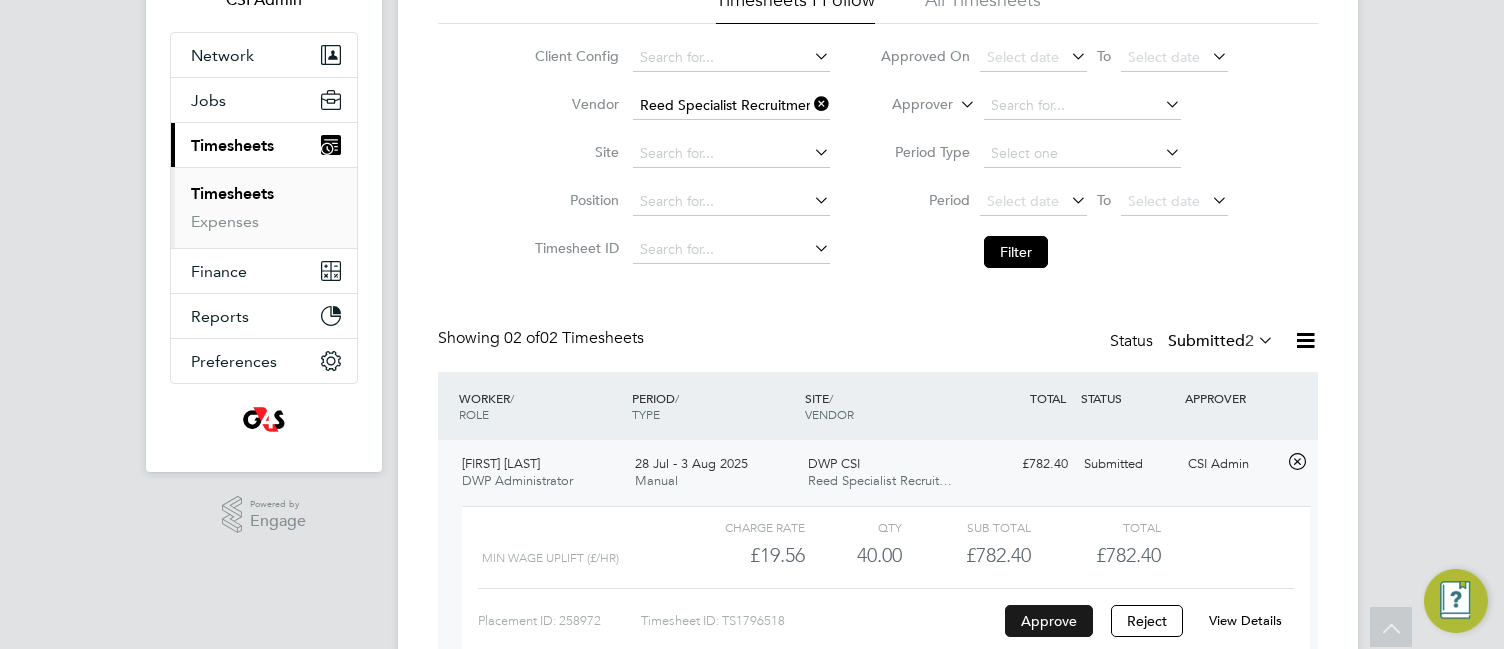 click on "Approve" 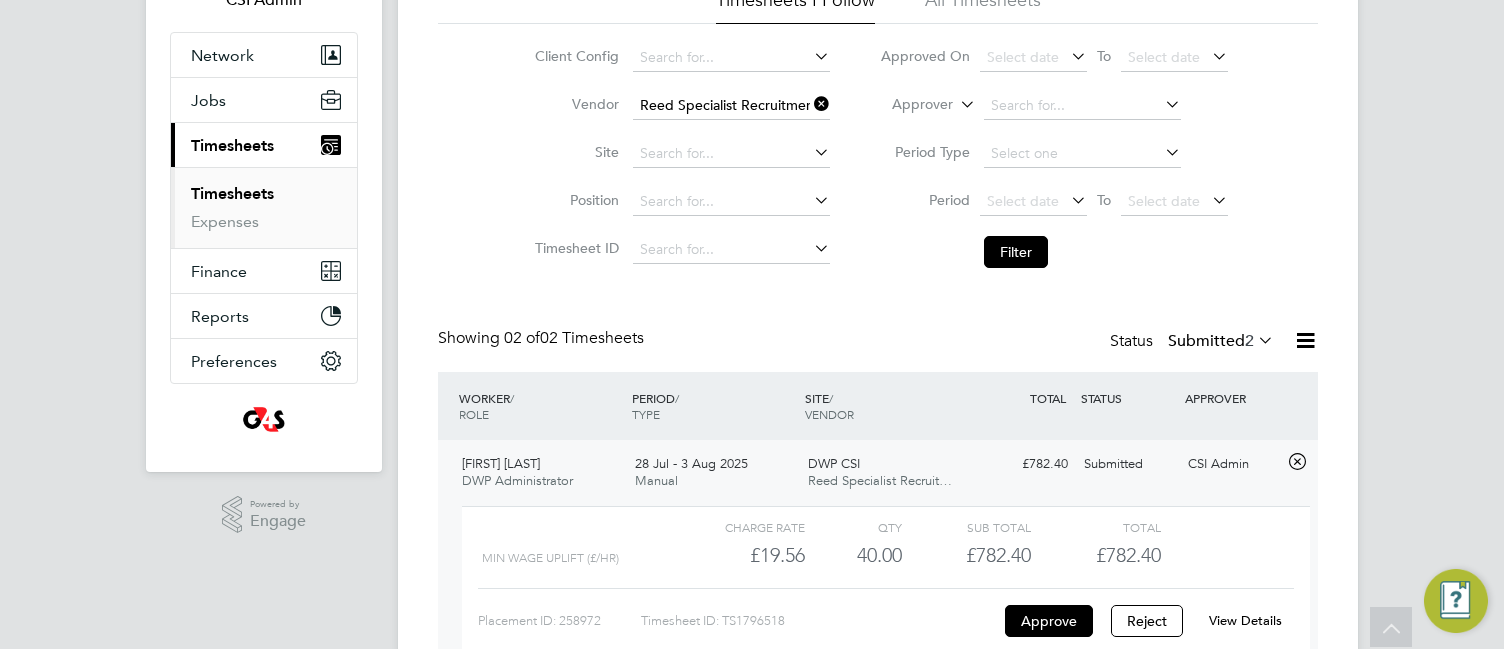 click on "View Details" 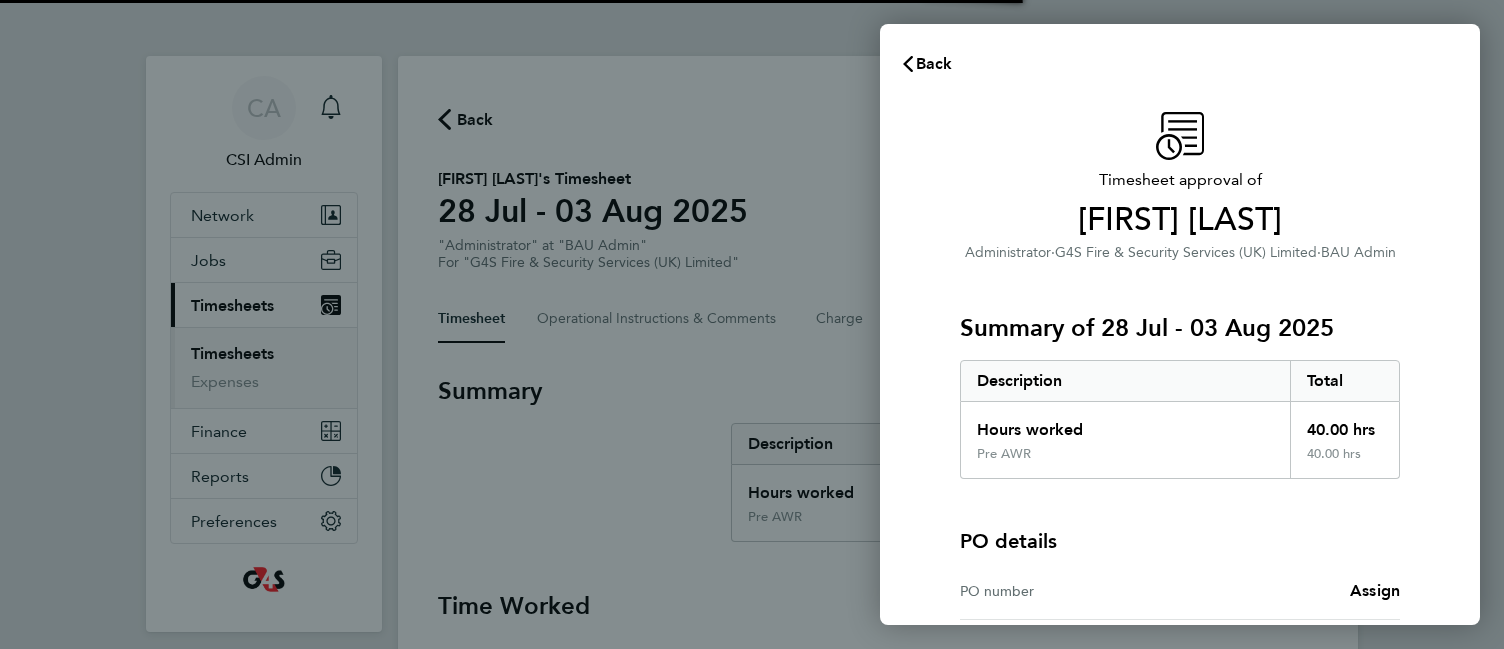 scroll, scrollTop: 0, scrollLeft: 0, axis: both 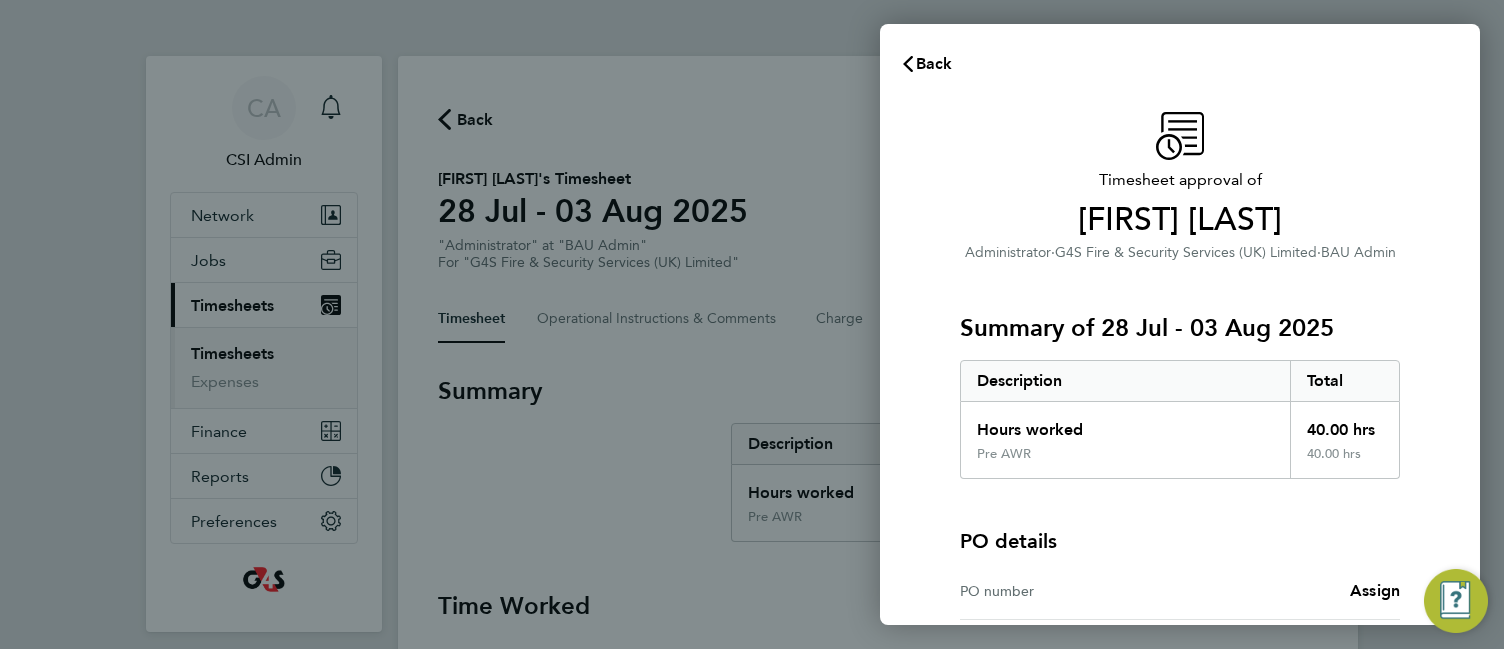 click on "Timesheet approval of   Alyson Sheppard   Administrator   ·   G4S Fire & Security Services  (UK) Limited   ·   BAU Admin   Summary of 28 Jul - 03 Aug 2025   Description   Total   Hours worked   40.00 hrs   Pre AWR   40.00 hrs  PO details  PO number   Assign   Please review all details before approving this timesheet.   Timesheets for this client cannot be approved without a PO.   Confirm Timesheet Approval" 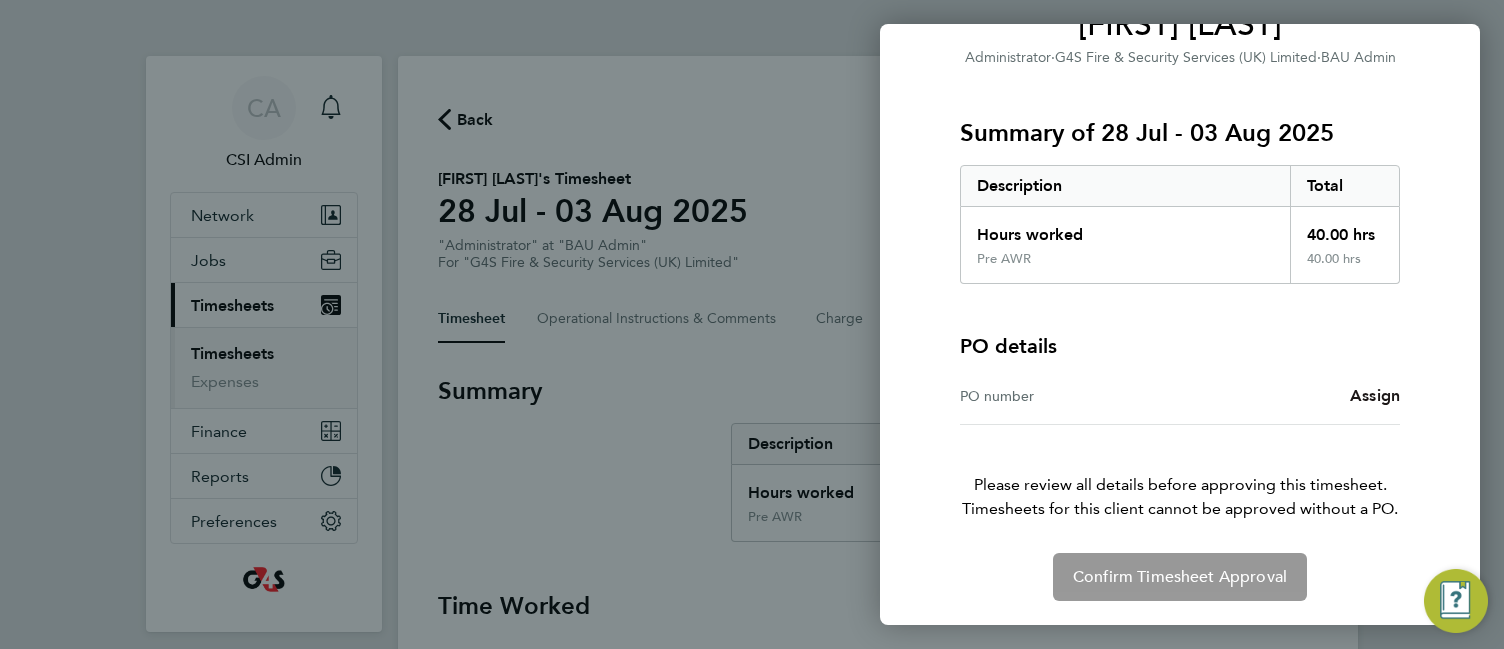 click on "Assign" at bounding box center (1375, 395) 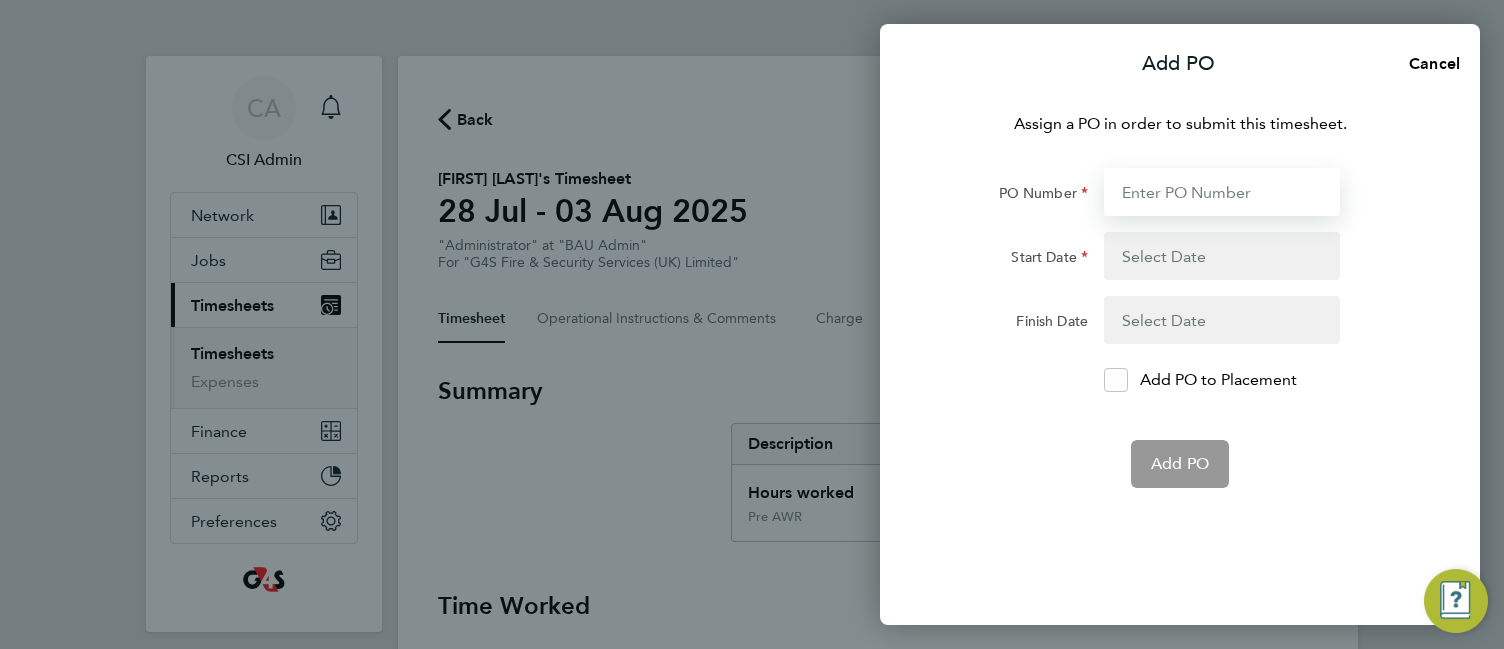 click on "PO Number" at bounding box center (1222, 192) 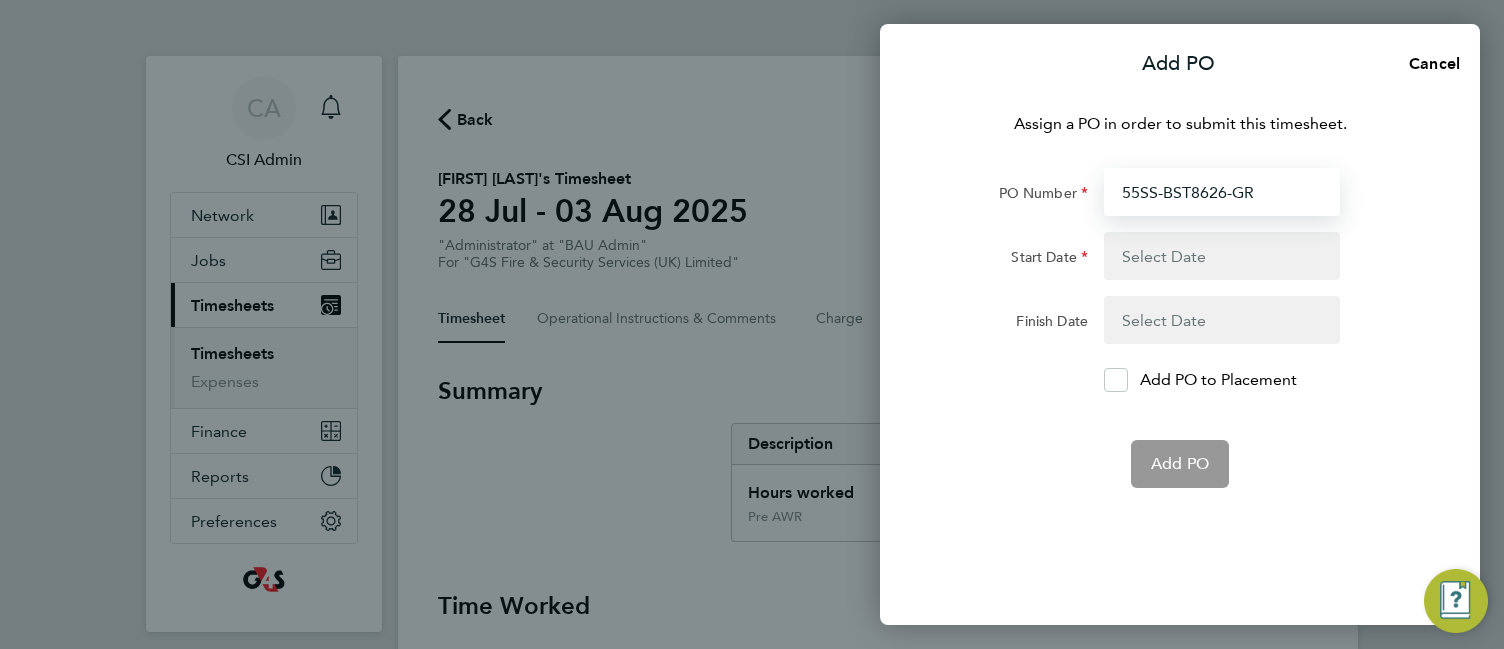 type on "07 Jul 25" 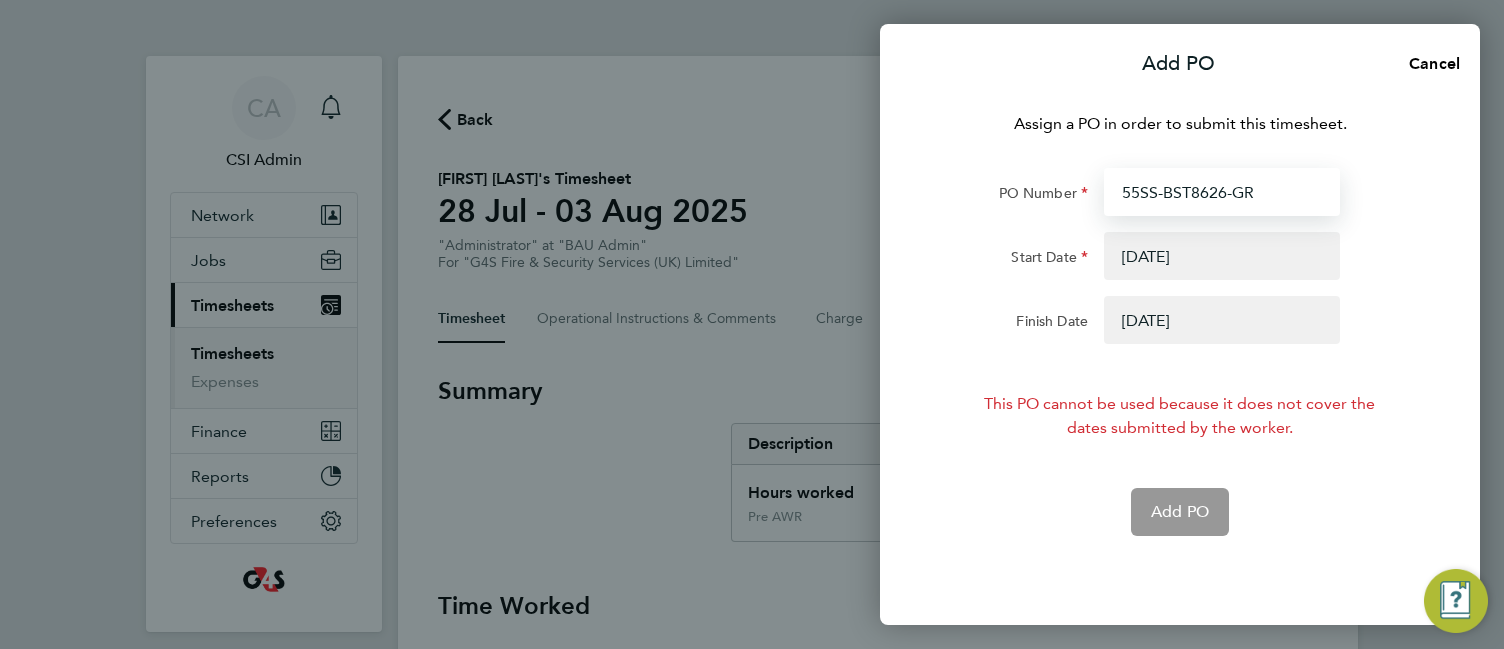 type on "55SS-BST8626-GR" 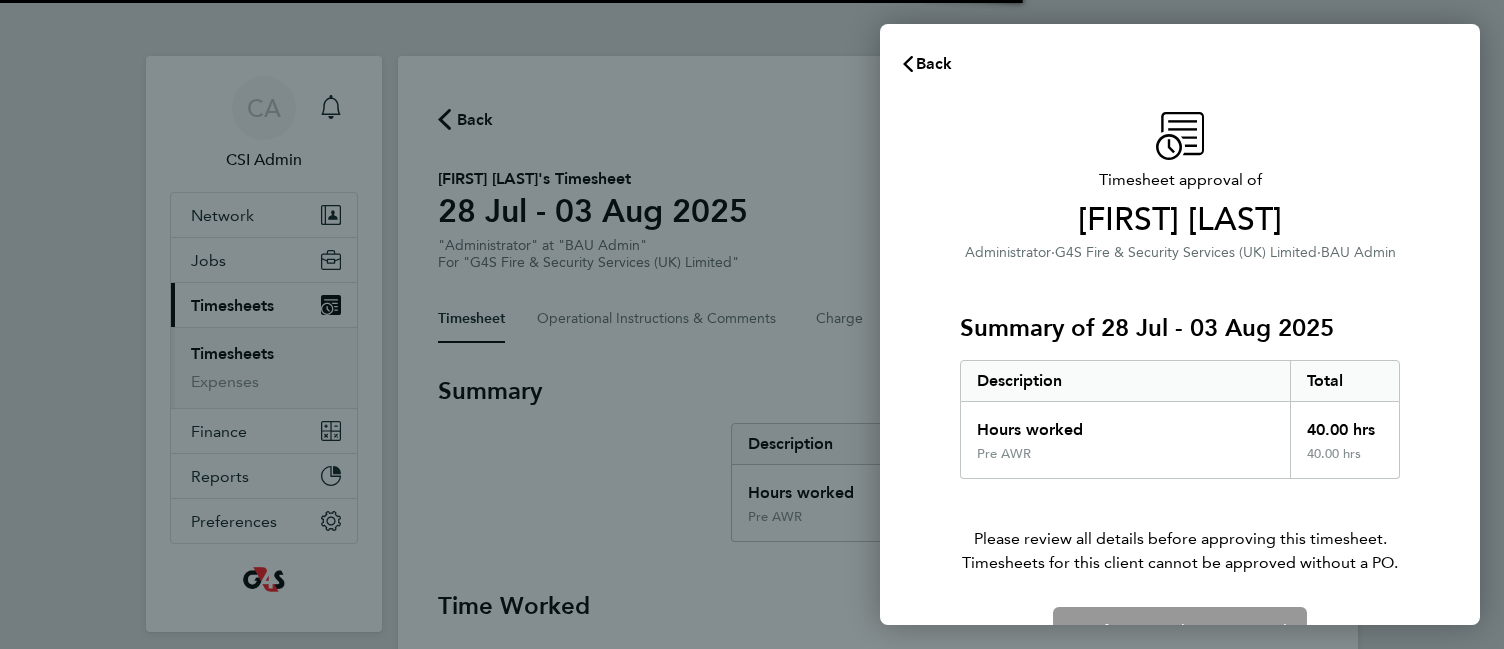 scroll, scrollTop: 0, scrollLeft: 0, axis: both 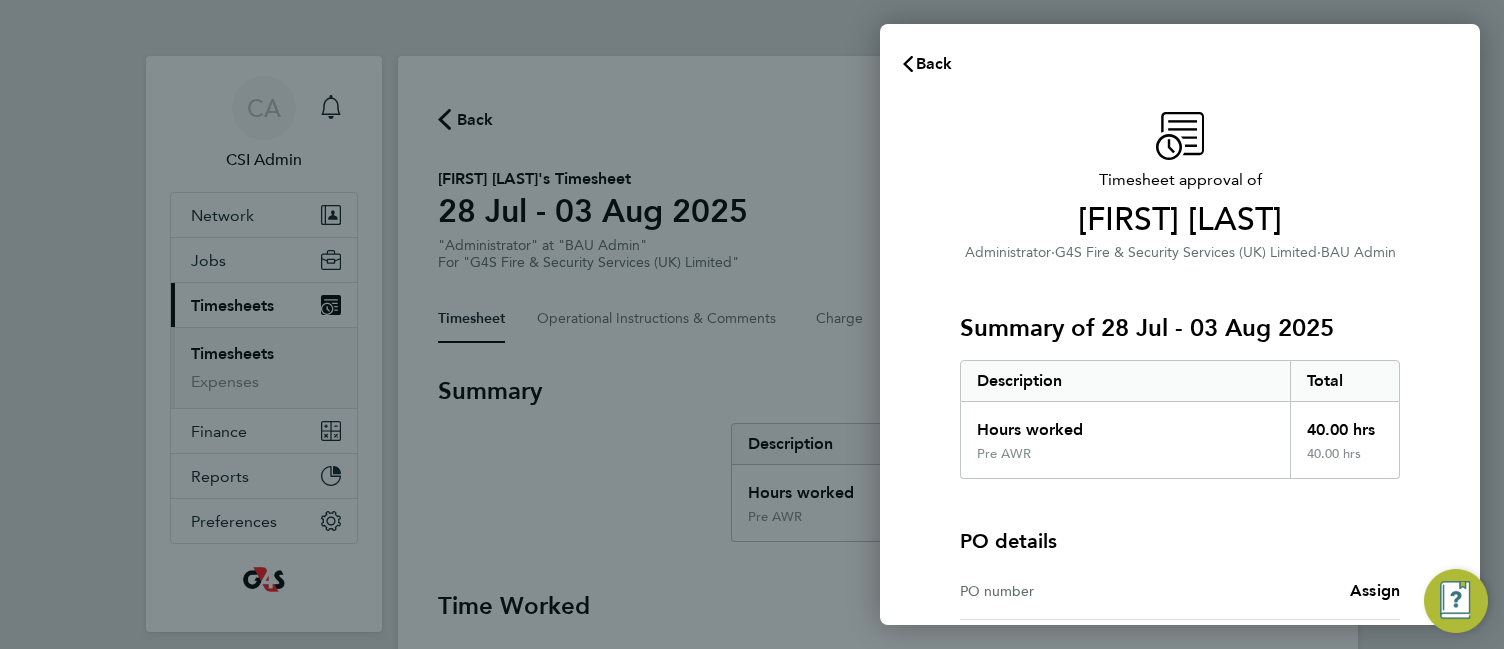 click on "Timesheet approval of   Alyson Sheppard   Administrator   ·   G4S Fire & Security Services  (UK) Limited   ·   BAU Admin   Summary of 28 Jul - 03 Aug 2025   Description   Total   Hours worked   40.00 hrs   Pre AWR   40.00 hrs  PO details  PO number   Assign   Please review all details before approving this timesheet.   Timesheets for this client cannot be approved without a PO.   Confirm Timesheet Approval" 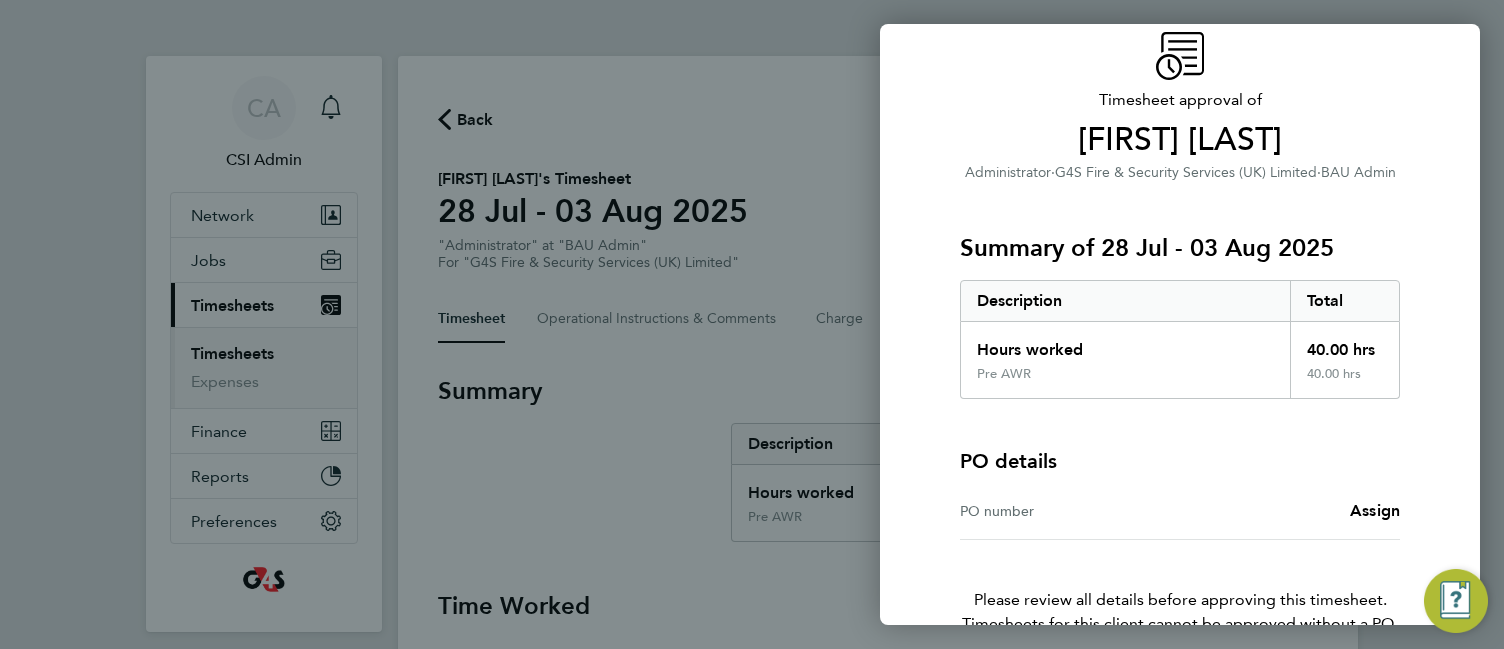 scroll, scrollTop: 120, scrollLeft: 0, axis: vertical 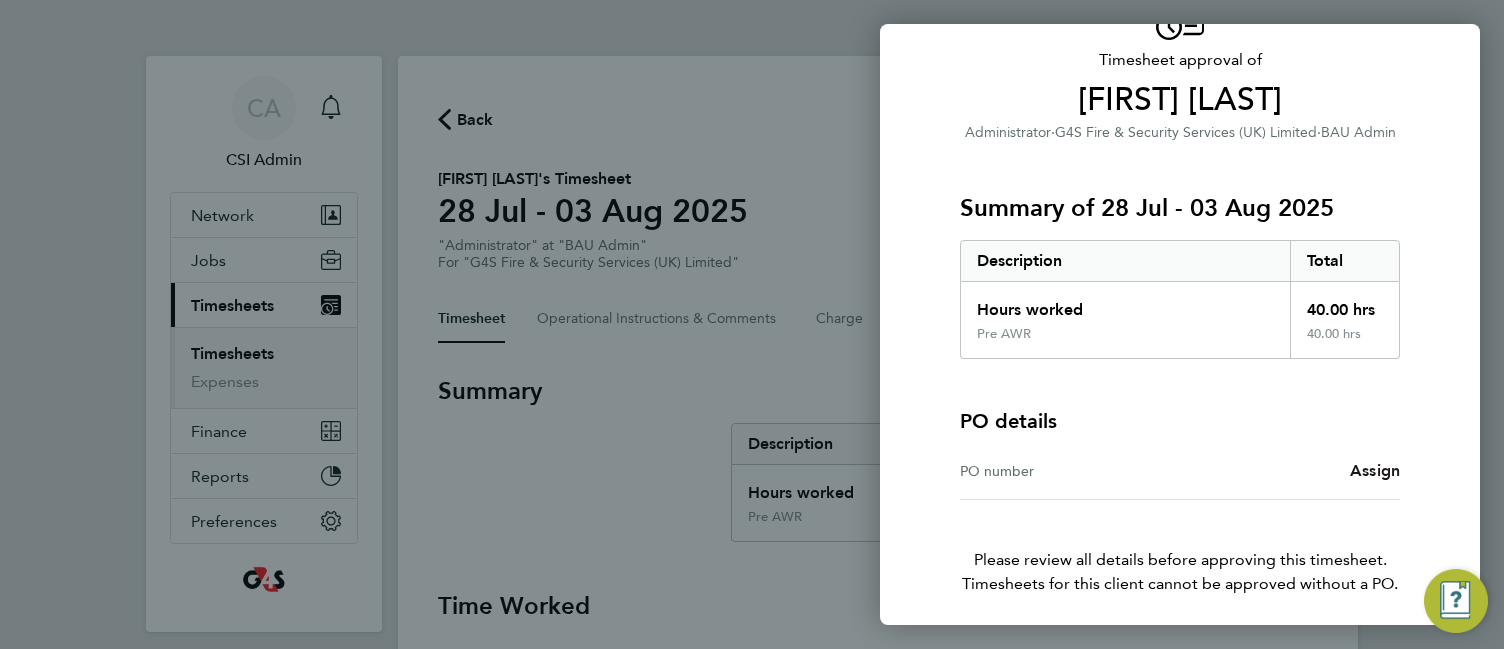 click on "Assign" at bounding box center [1375, 470] 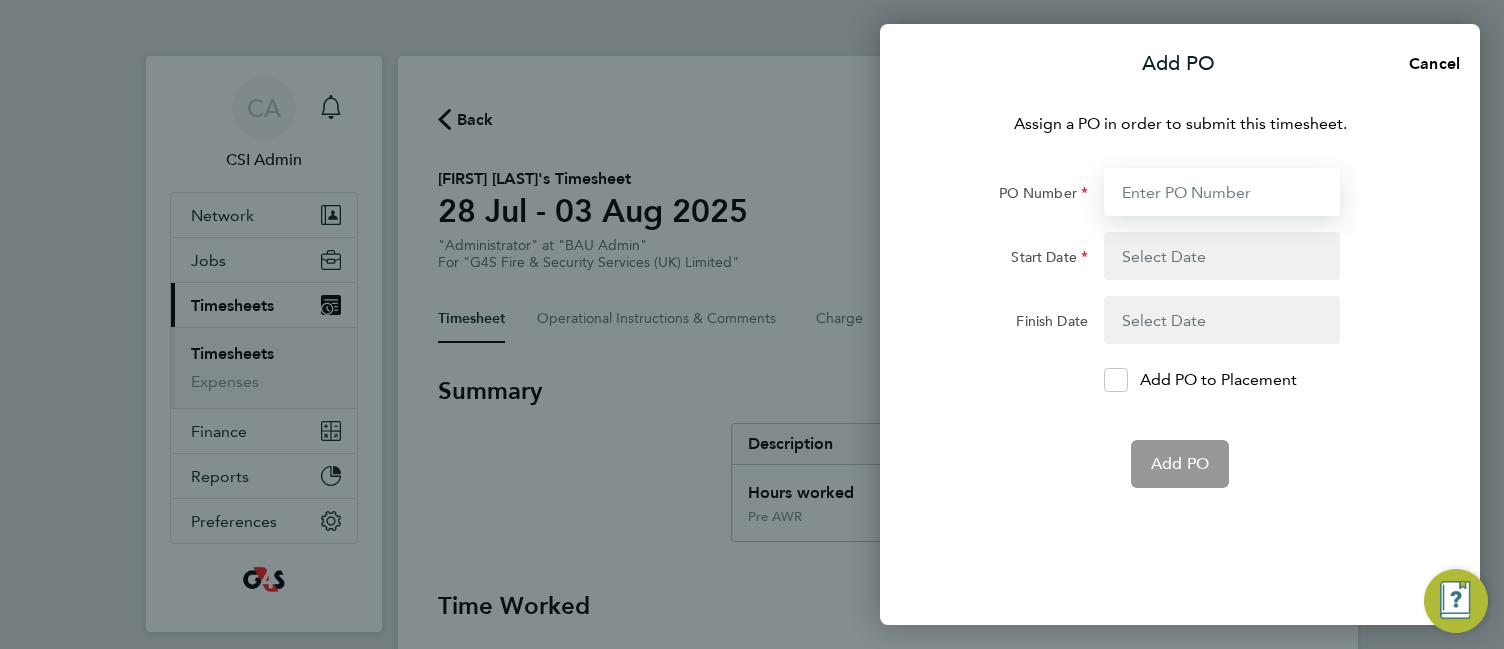 click on "PO Number" at bounding box center [1222, 192] 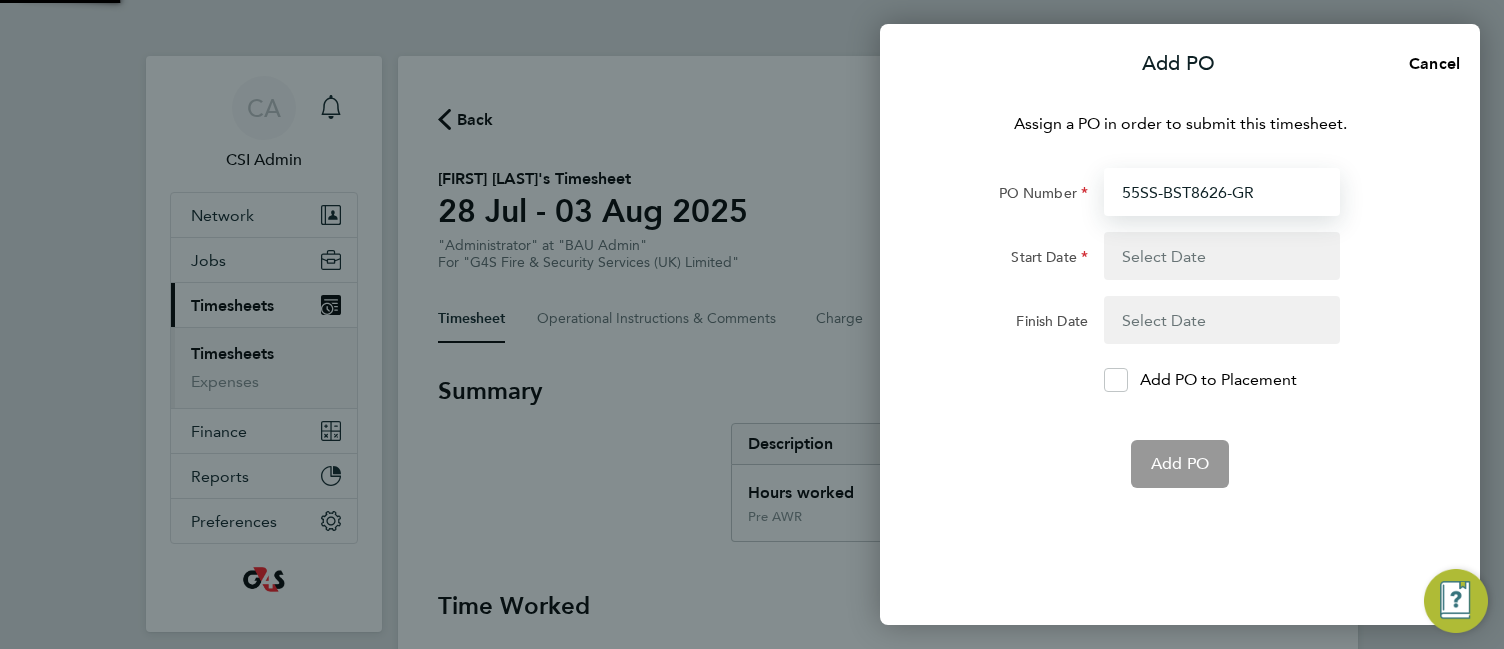 type on "07 Jul 25" 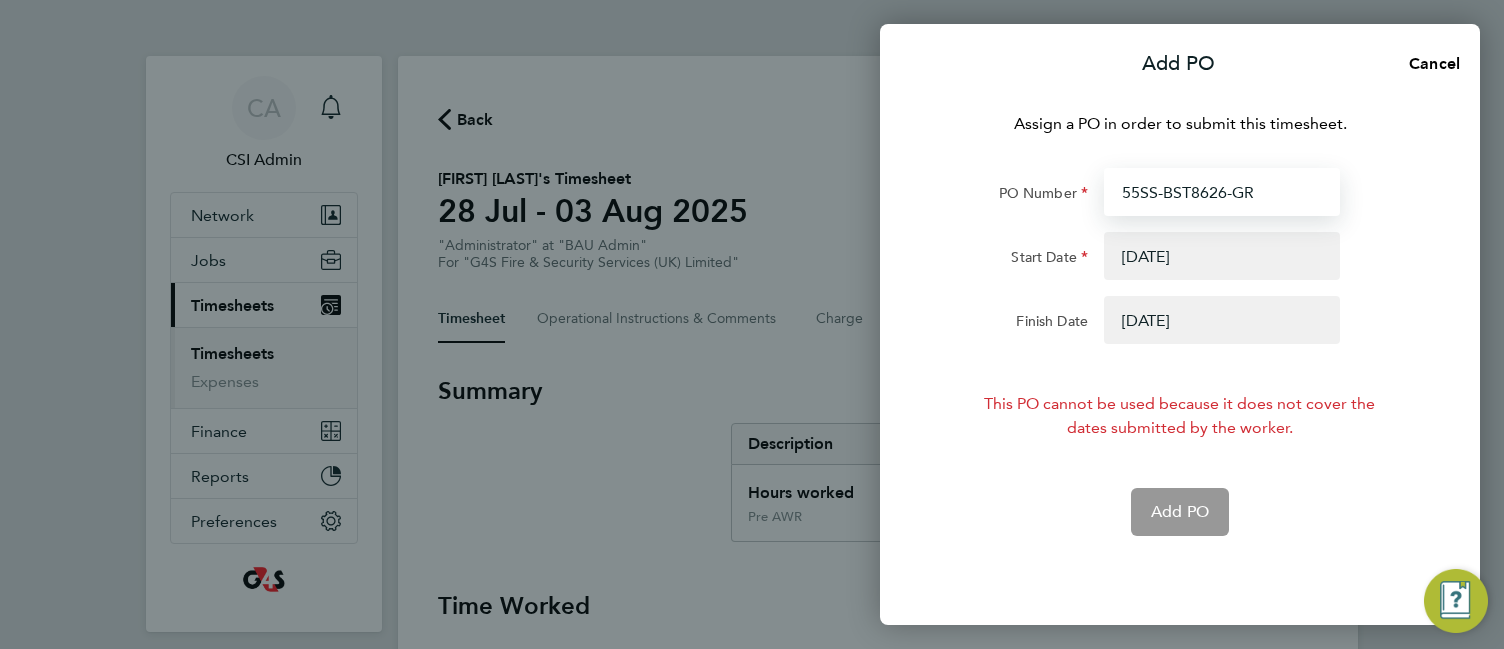 type on "55SS-BST8626-GR" 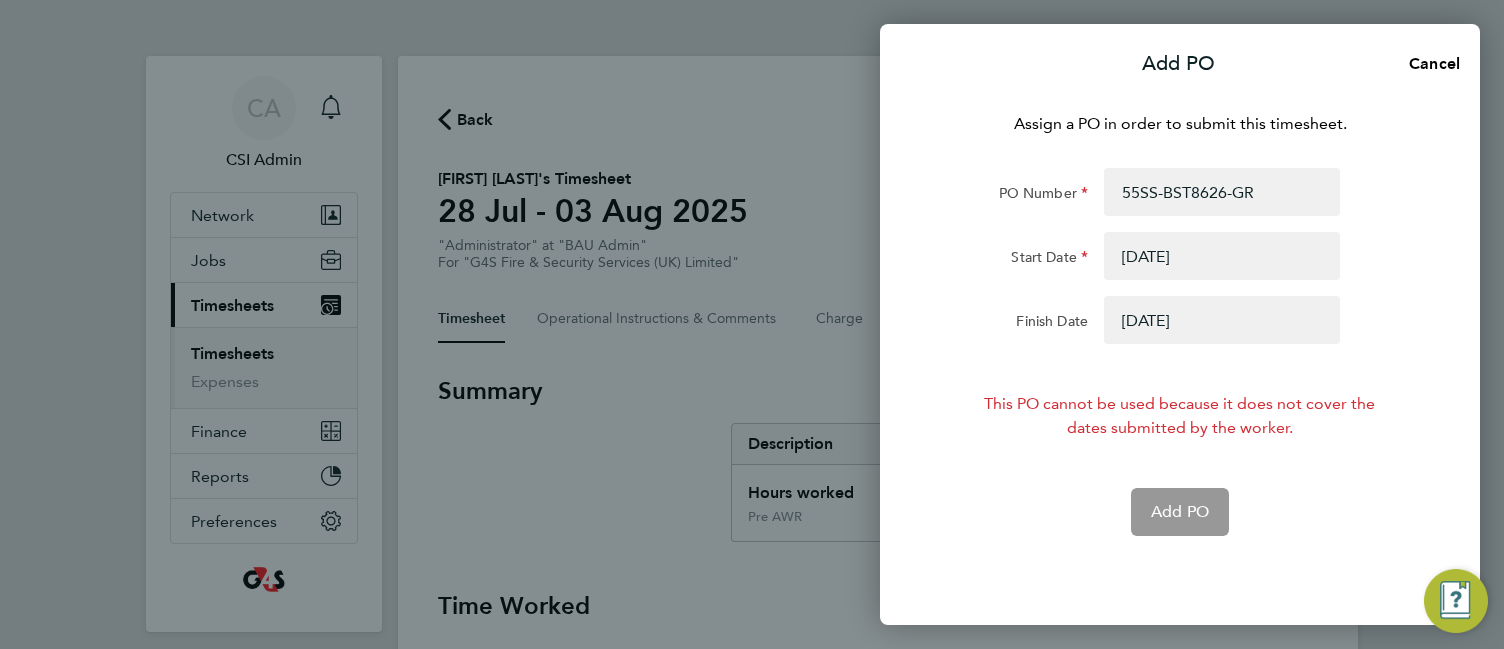 click 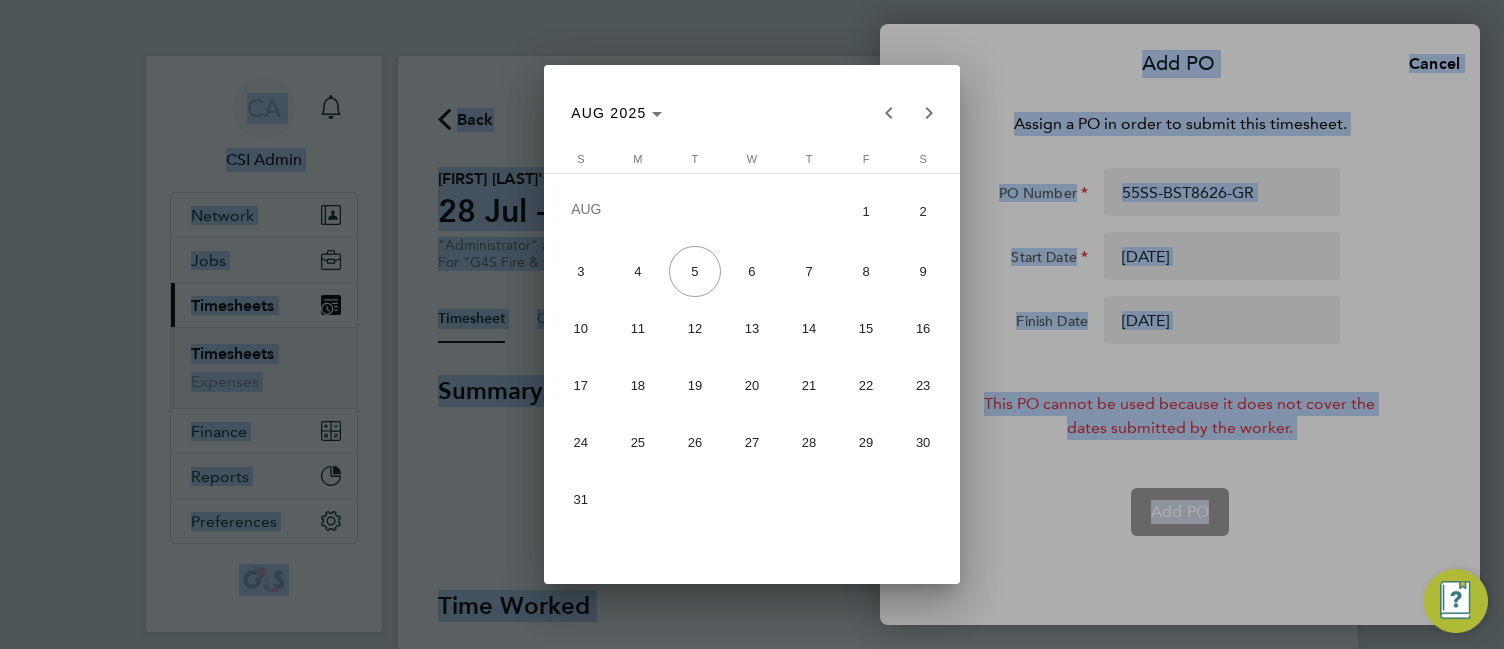 click at bounding box center [752, 324] 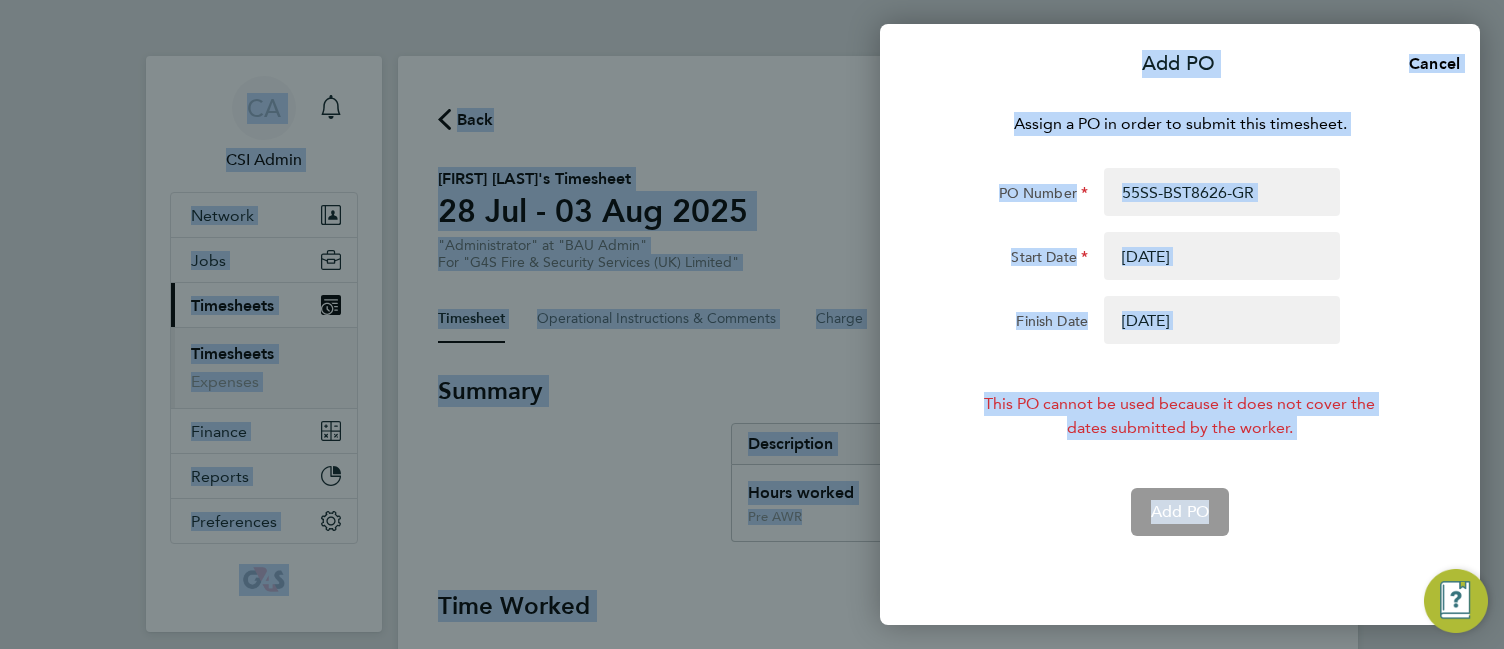 click 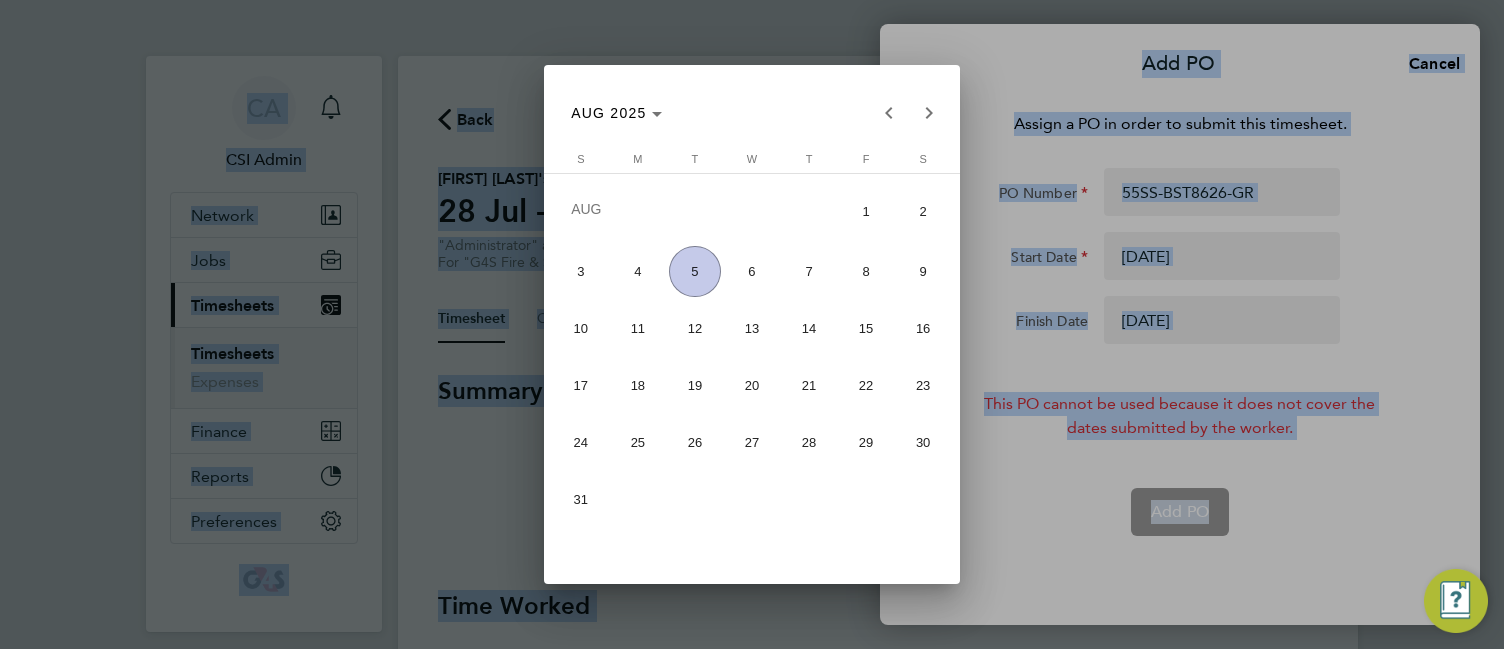 click on "3" at bounding box center [580, 271] 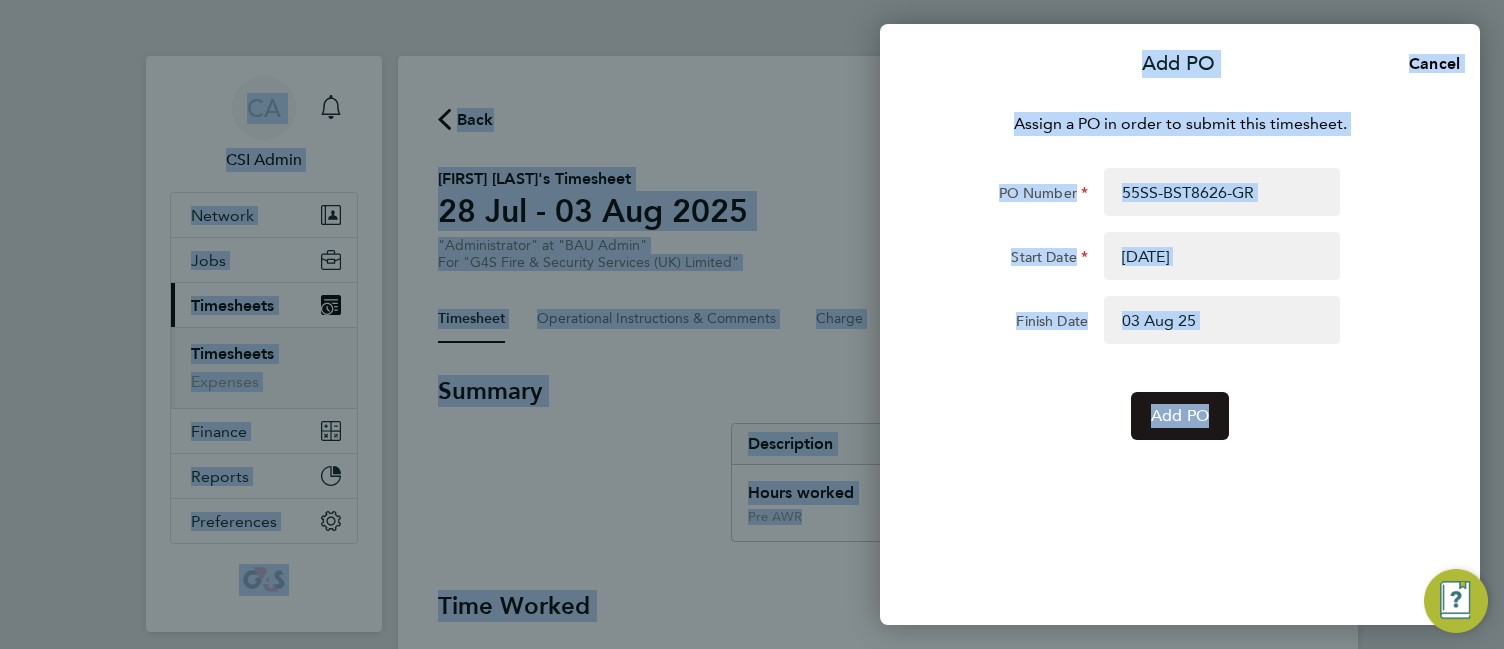 click on "Add PO" 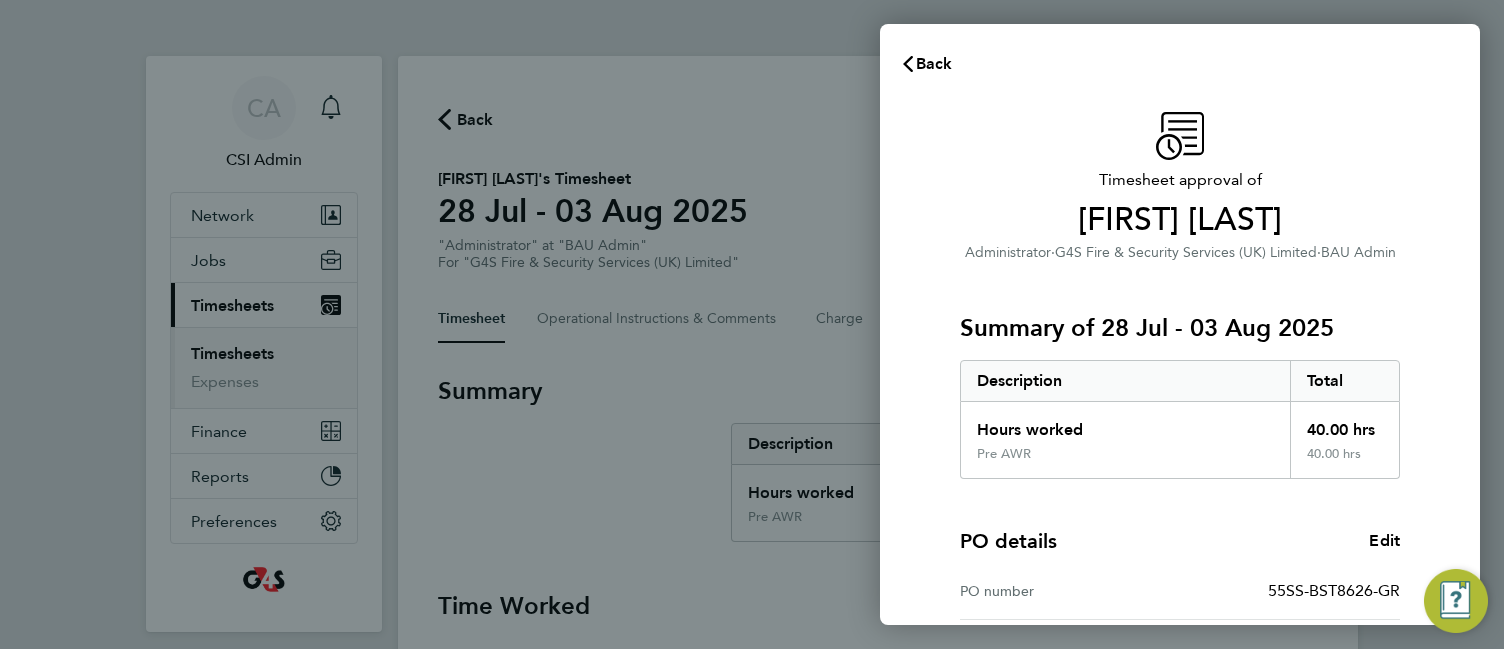 click on "Description" 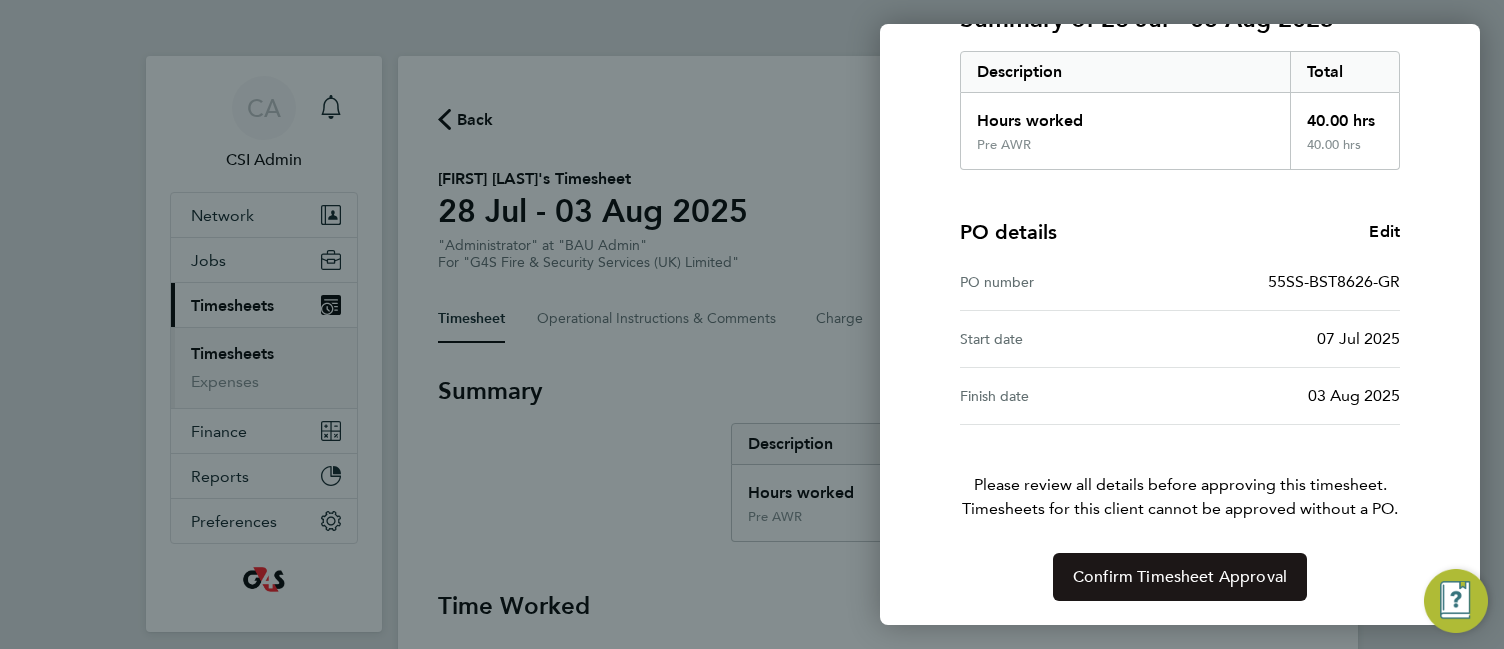 click on "Confirm Timesheet Approval" 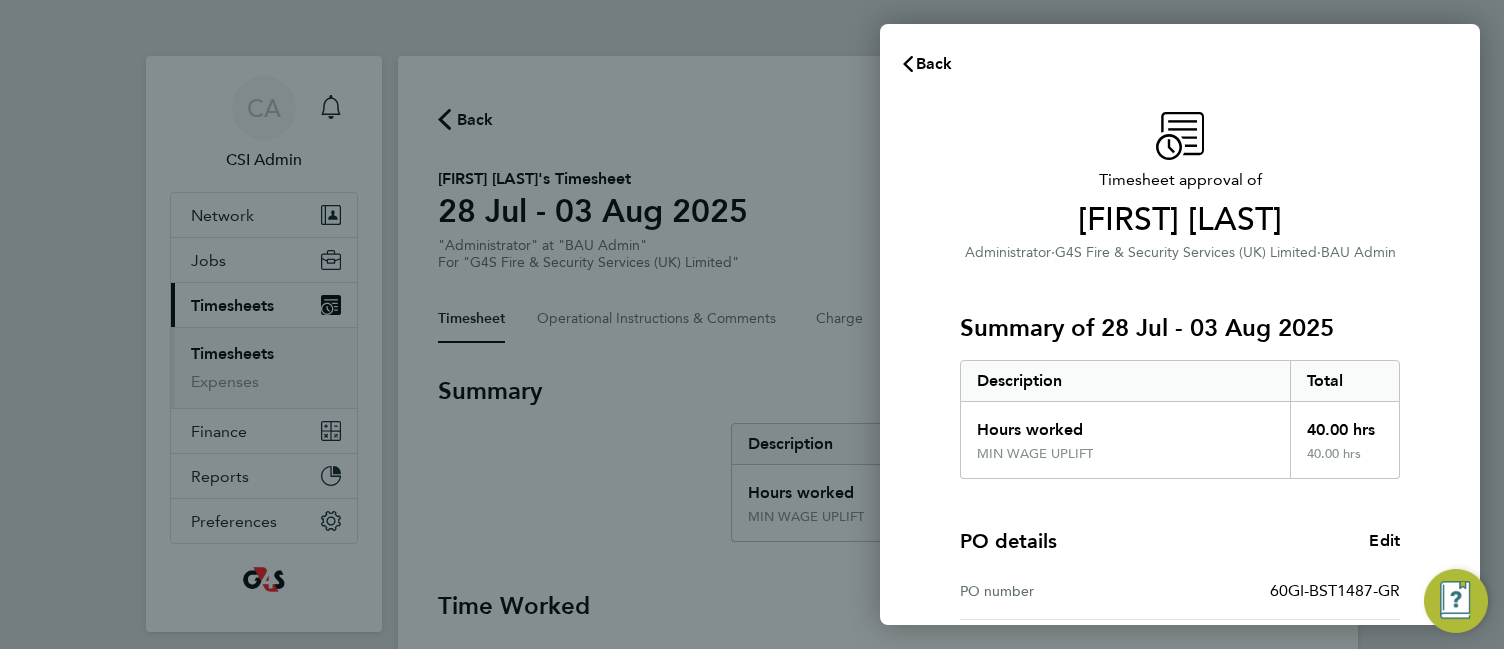 scroll, scrollTop: 0, scrollLeft: 0, axis: both 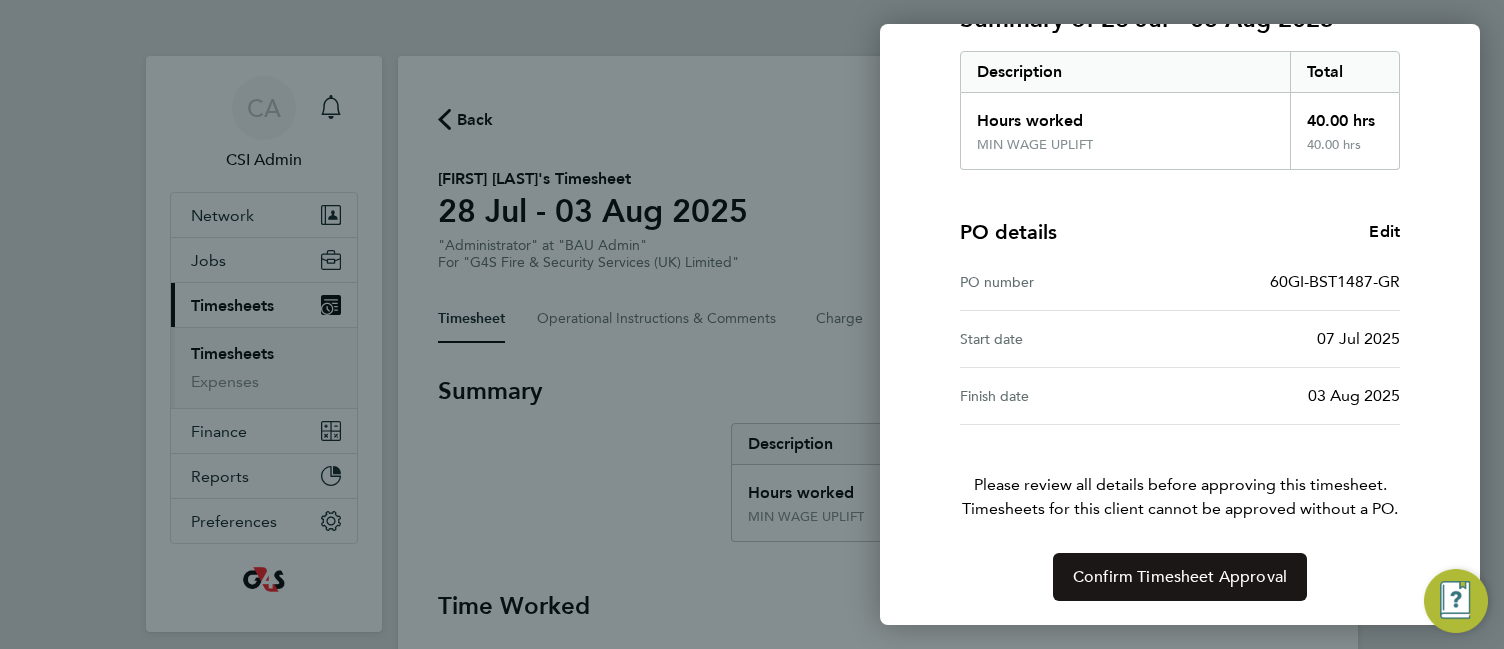 click on "Confirm Timesheet Approval" 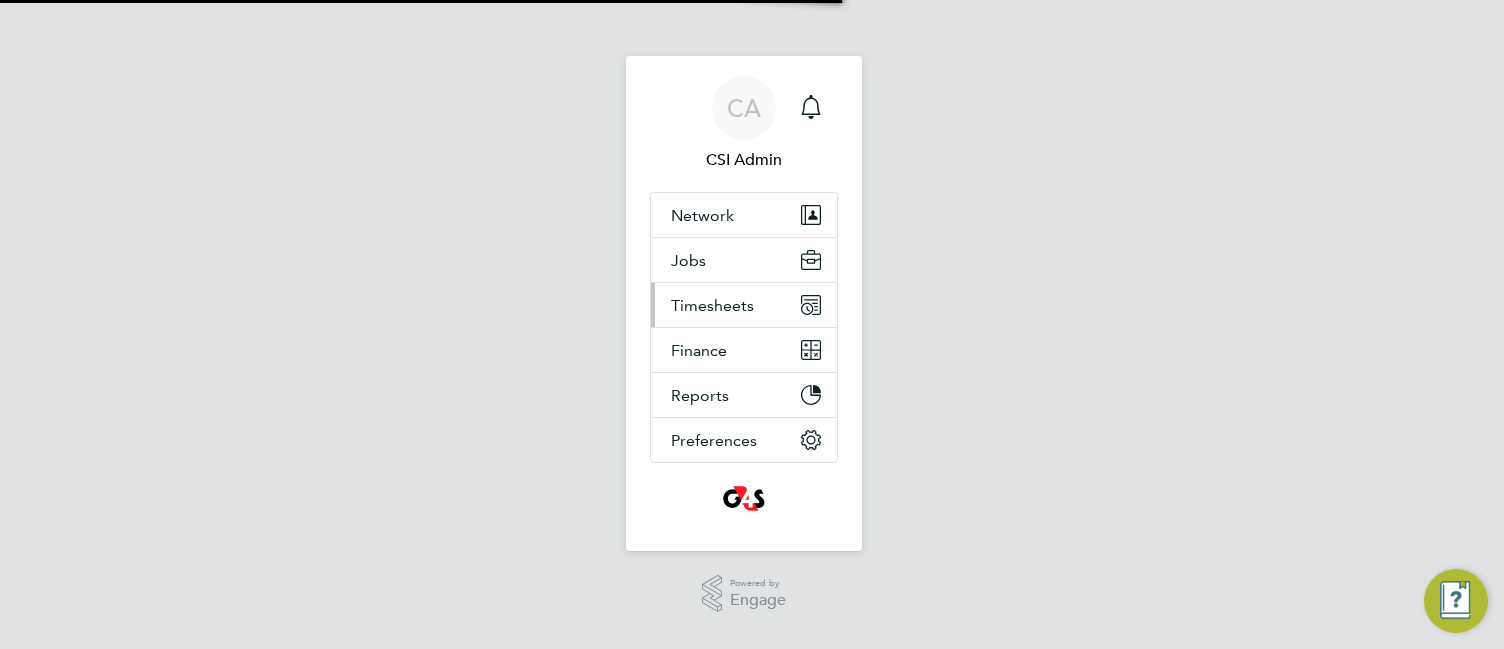 scroll, scrollTop: 0, scrollLeft: 0, axis: both 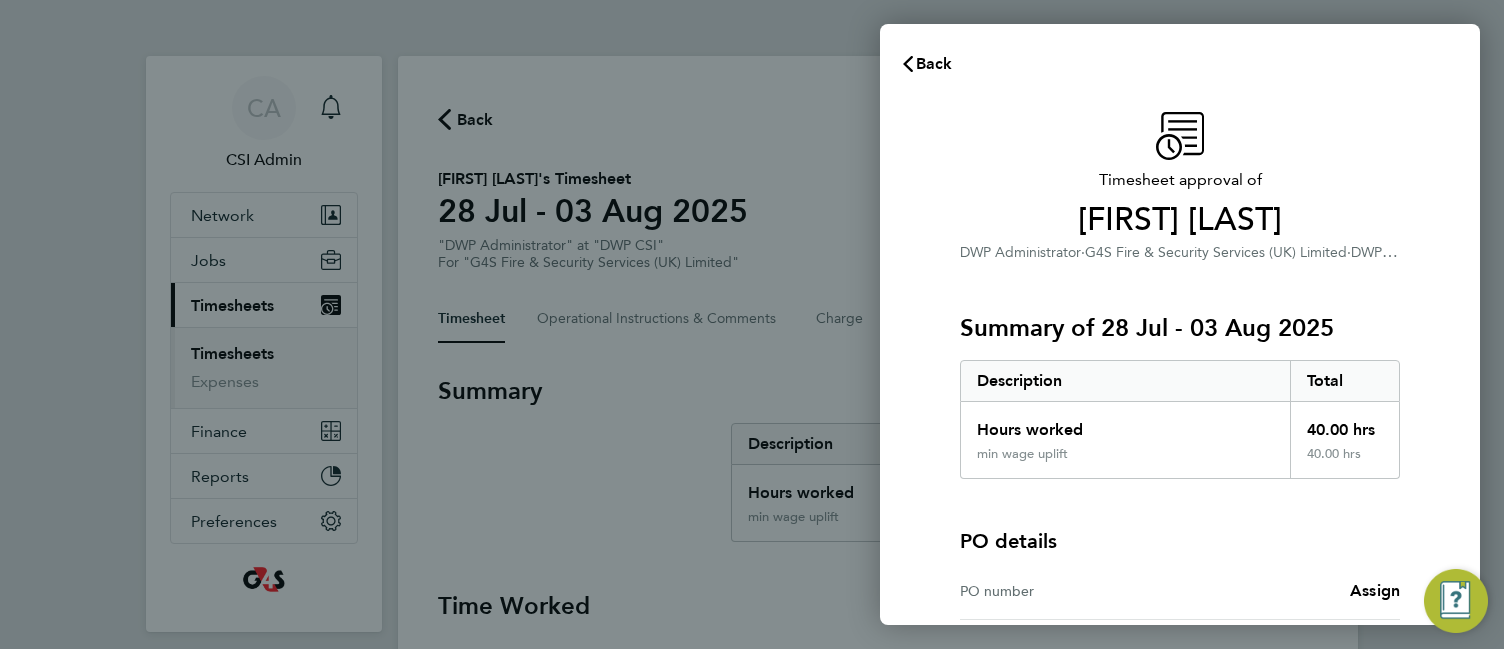 click on "Timesheet approval of   [FIRST] [LAST]   DWP Administrator   ·   G4S Fire & Security Services  (UK) Limited   ·   DWP CSI   Summary of [DATE] - [DATE]   Description   Total   Hours worked   40.00 hrs   min wage uplift   40.00 hrs  PO details  PO number   Assign   Please review all details before approving this timesheet.   Timesheets for this client cannot be approved without a PO.   Confirm Timesheet Approval" 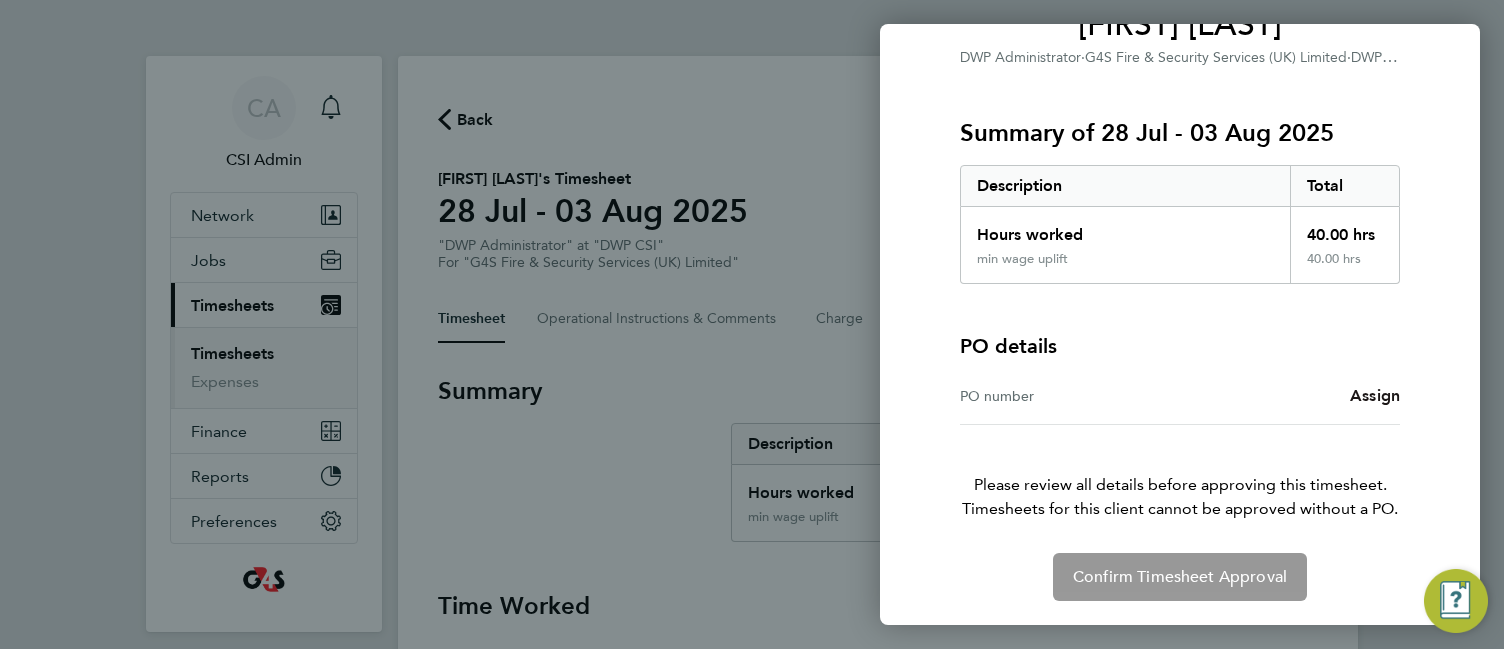 click on "Assign" at bounding box center [1375, 395] 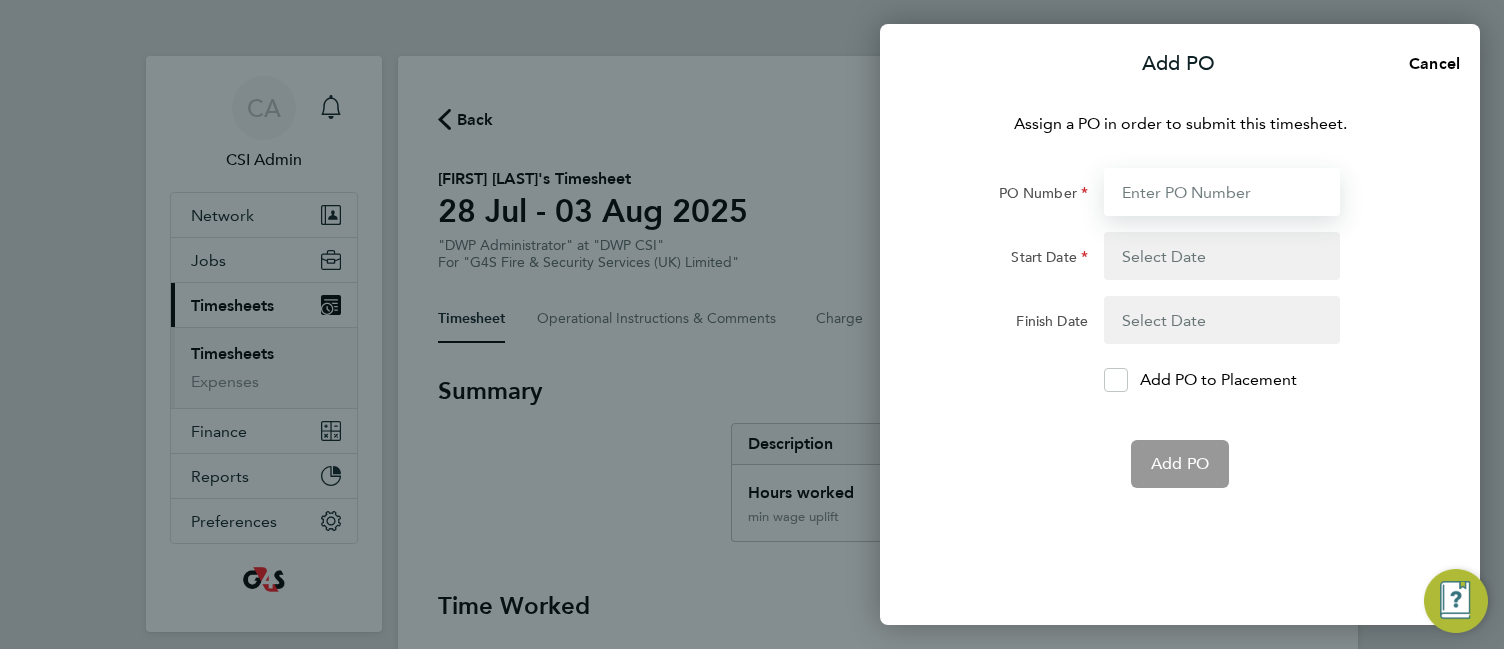 click on "PO Number" at bounding box center (1222, 192) 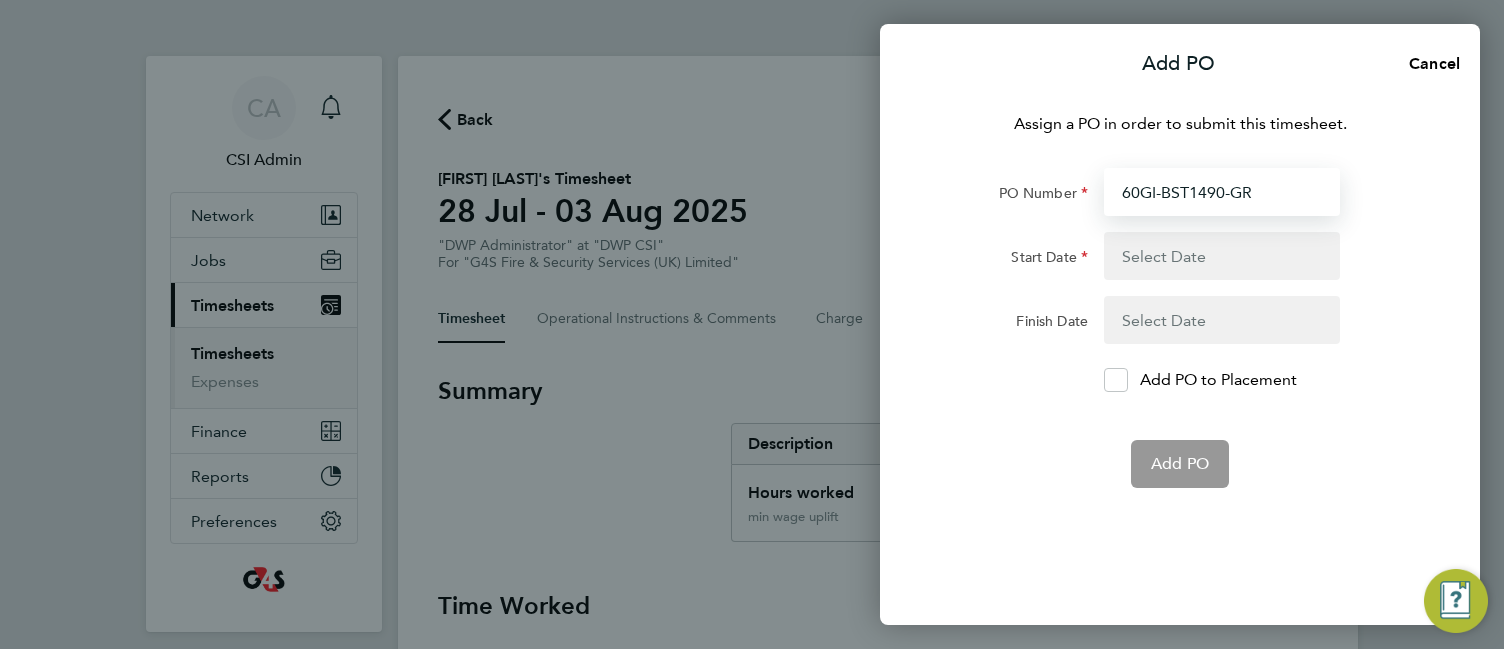 click on "60GI-BST1490-GR" at bounding box center (1222, 192) 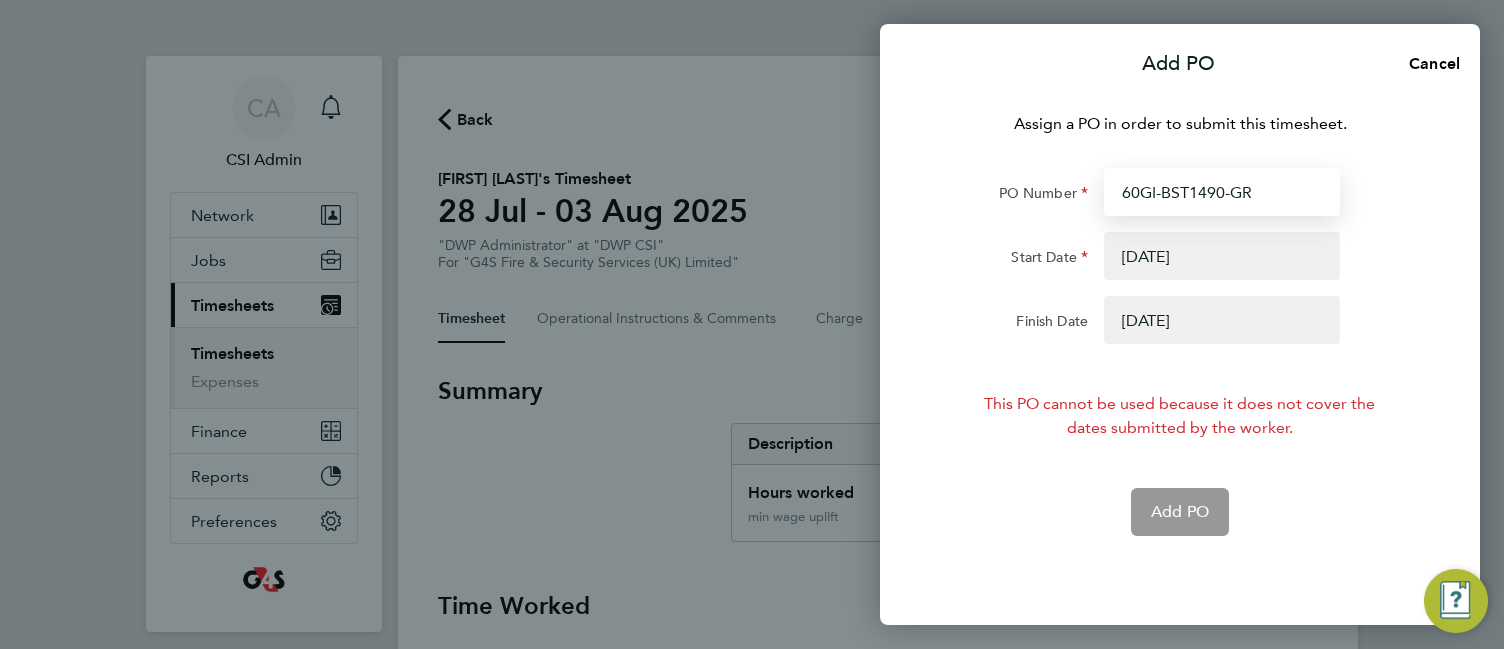 type on "60GI-BST1490-GR" 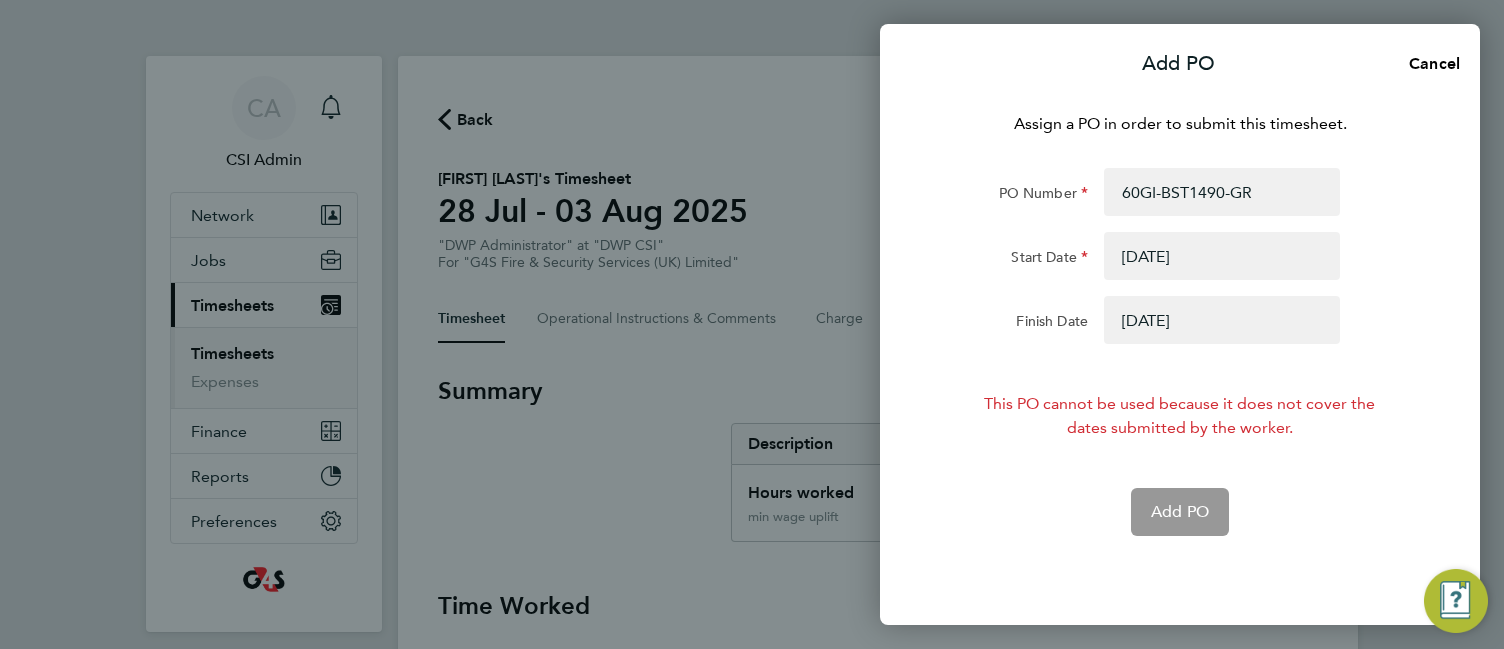 click 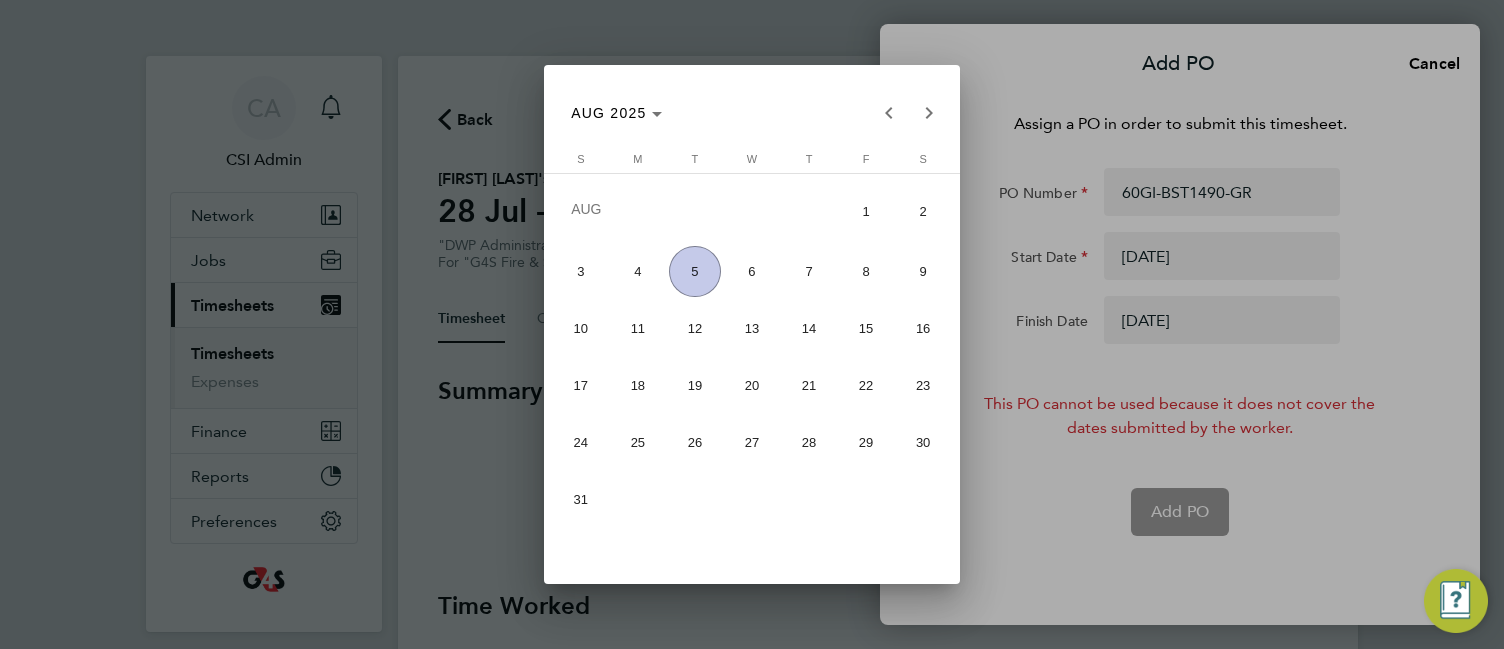 click on "3" at bounding box center [580, 271] 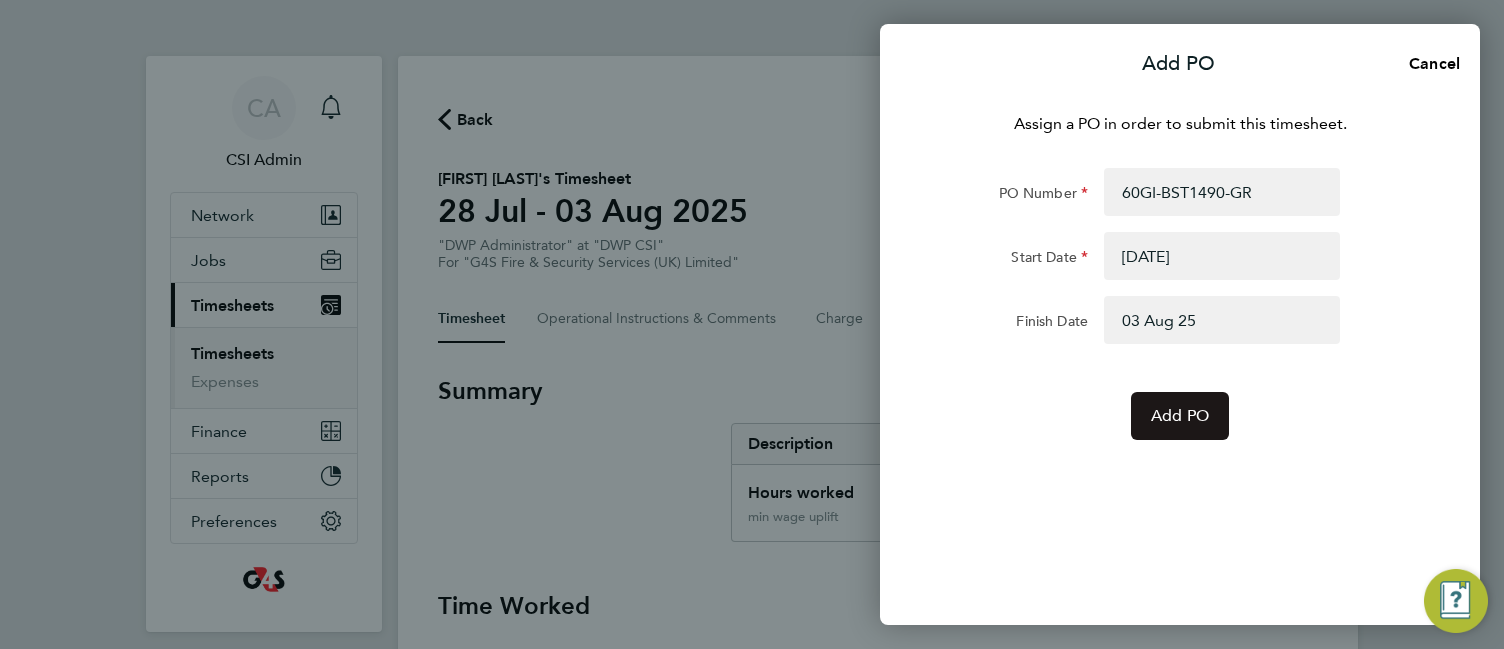 click on "Add PO" 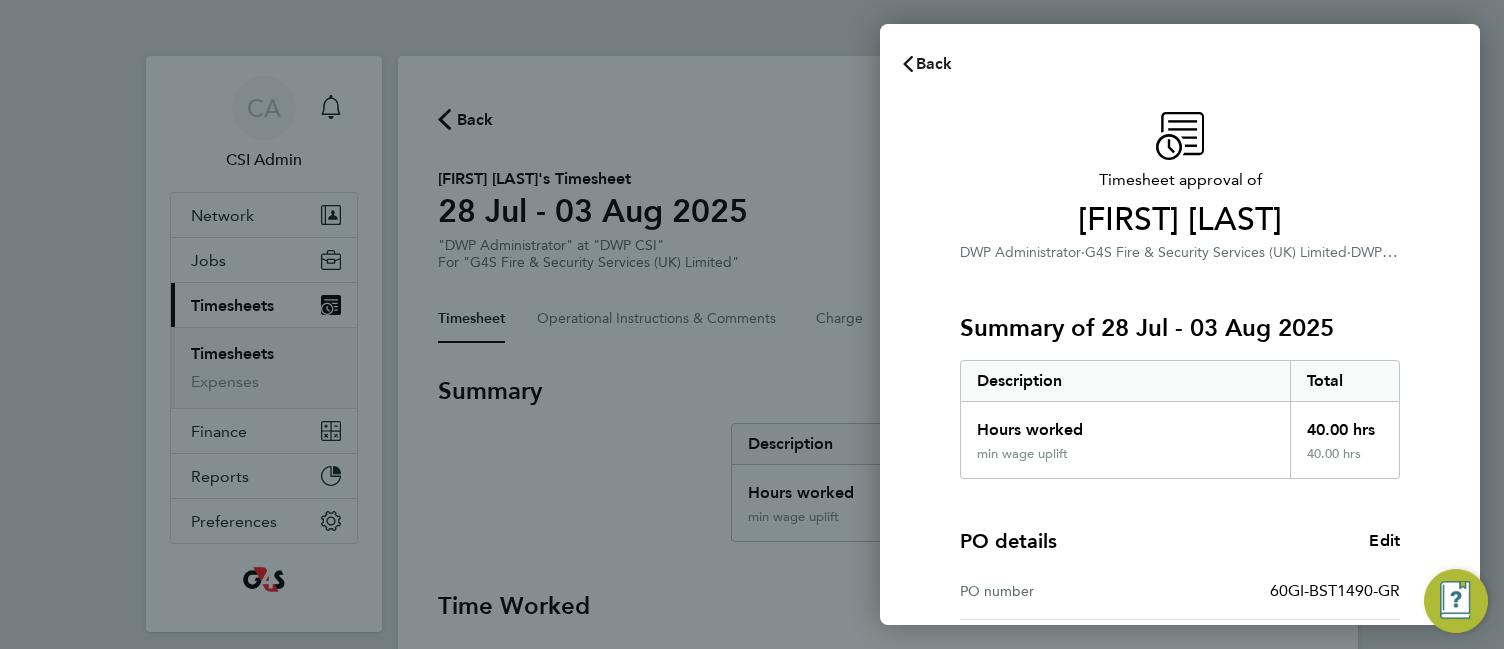 click 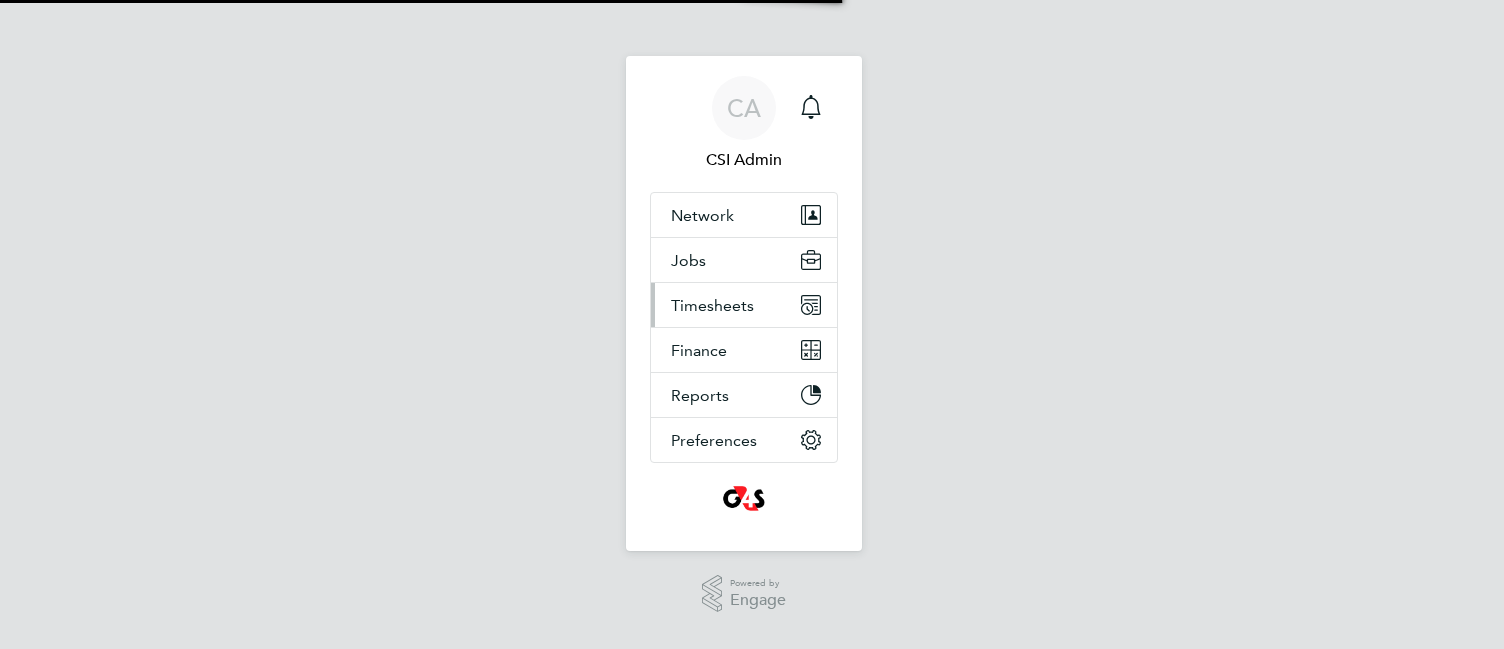 scroll, scrollTop: 0, scrollLeft: 0, axis: both 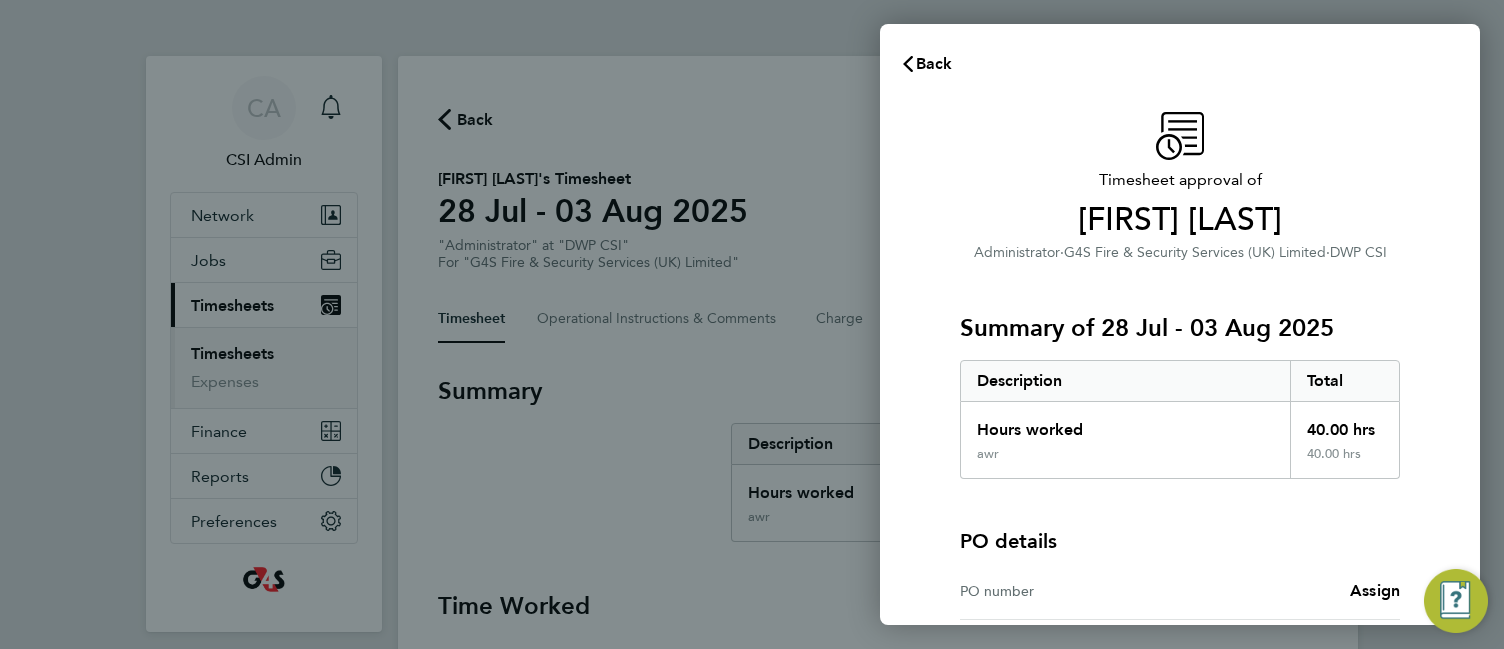 click on "Timesheet approval of   Henry Seeney   Administrator   ·   G4S Fire & Security Services  (UK) Limited   ·   DWP CSI   Summary of 28 Jul - 03 Aug 2025   Description   Total   Hours worked   40.00 hrs   awr   40.00 hrs  PO details  PO number   Assign   Please review all details before approving this timesheet.   Timesheets for this client cannot be approved without a PO.   Confirm Timesheet Approval" 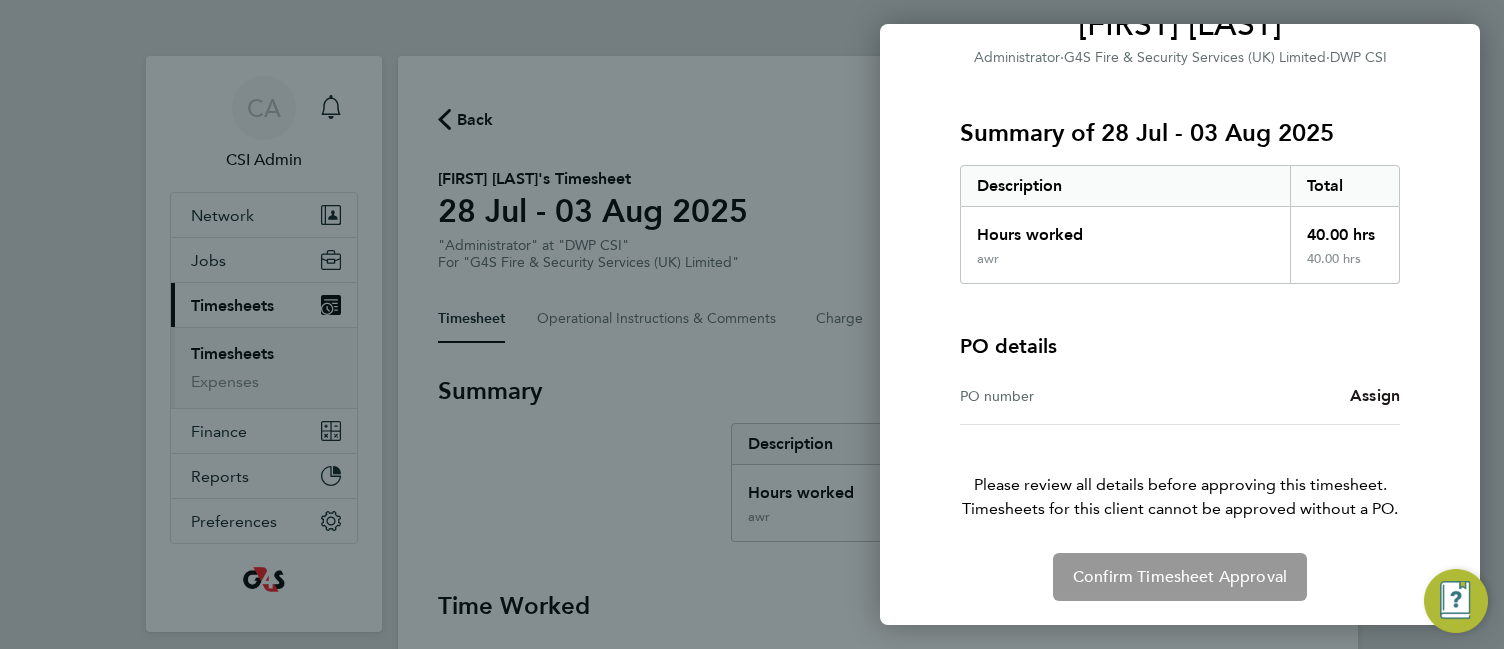 click on "Assign" at bounding box center [1375, 395] 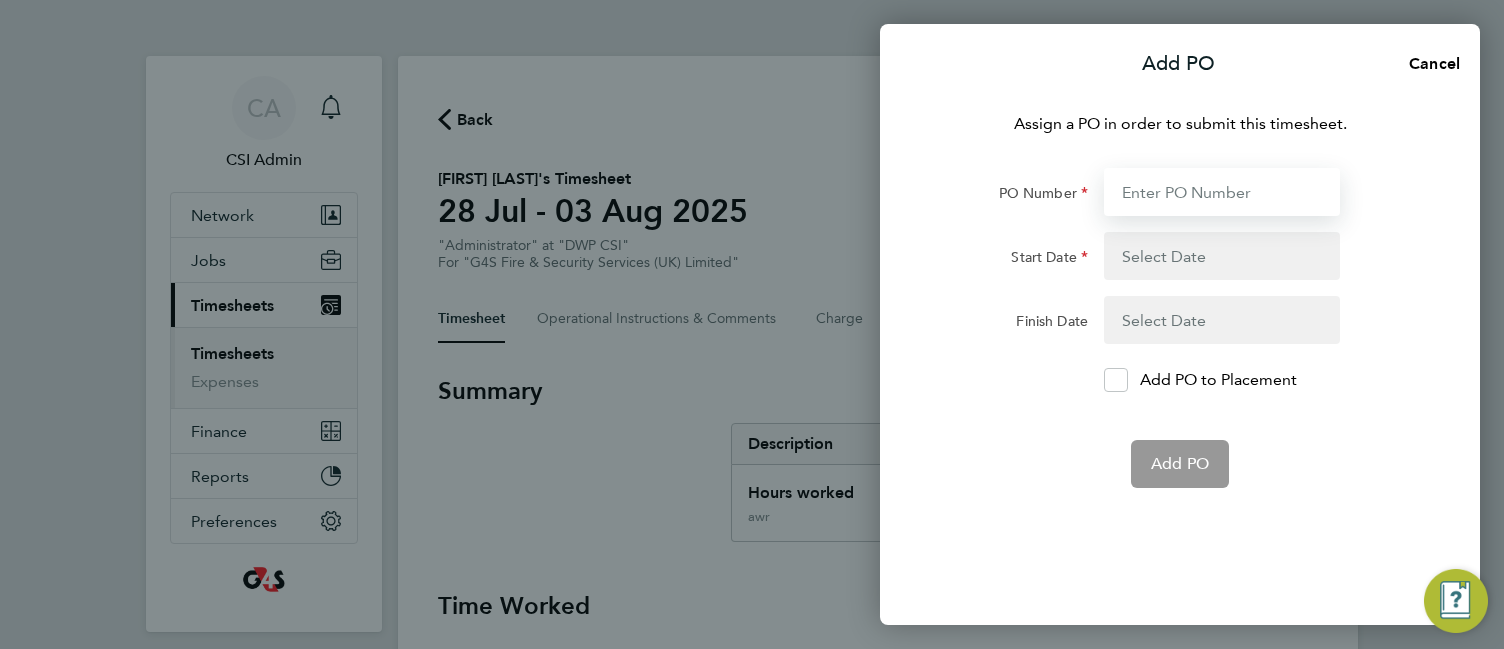 click on "PO Number" at bounding box center [1222, 192] 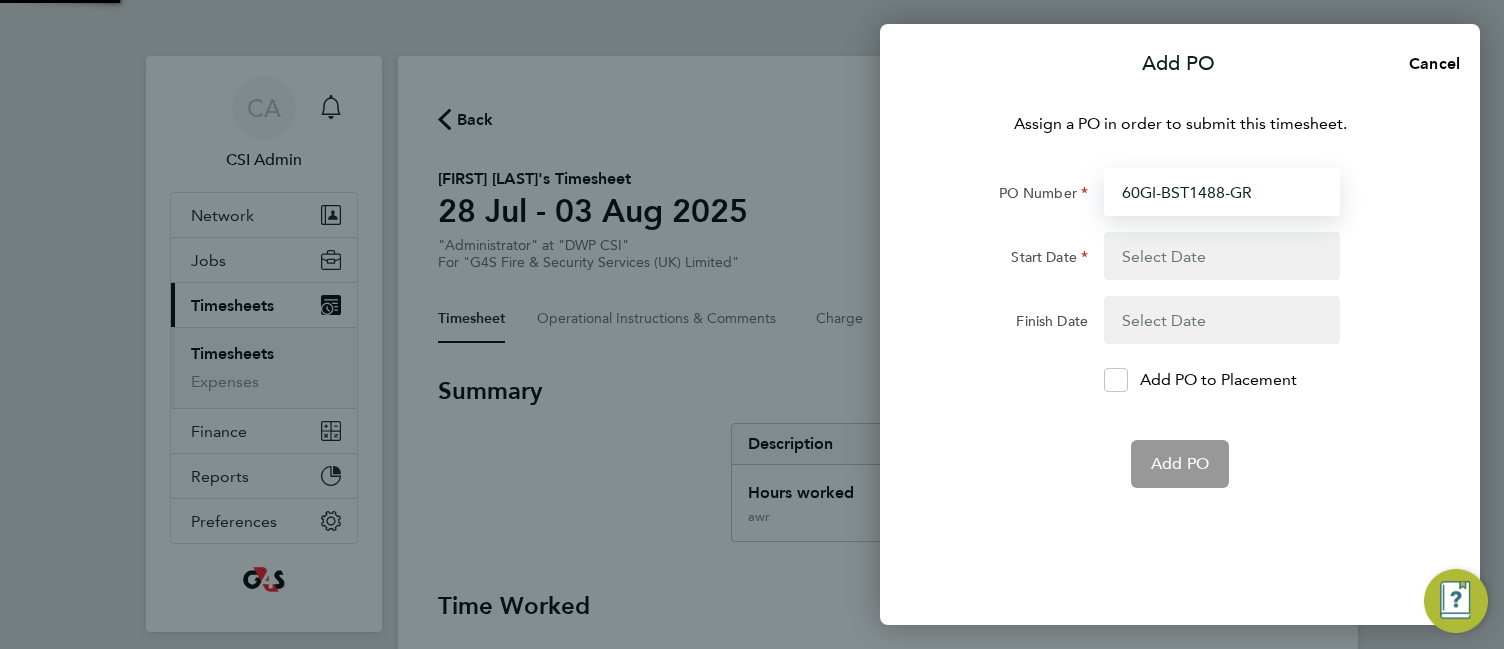 type on "07 Jul 25" 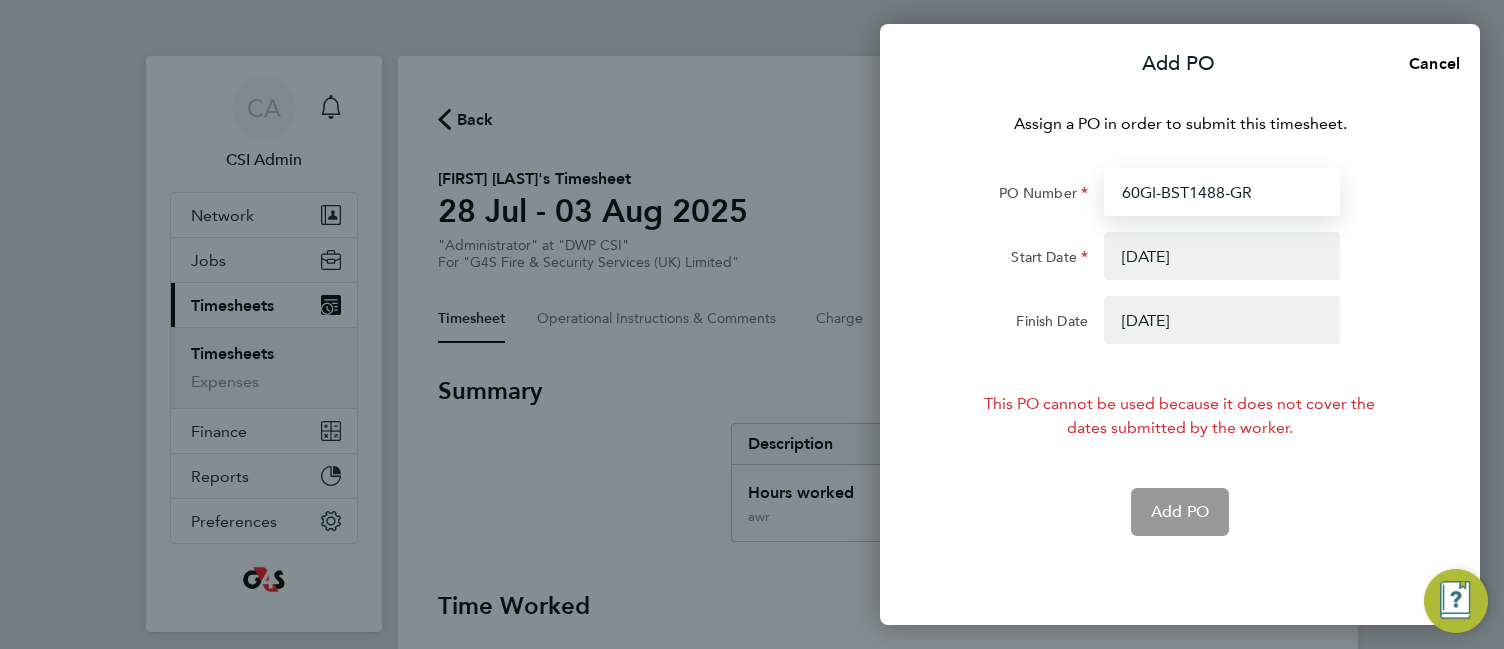 type on "60GI-BST1488-GR" 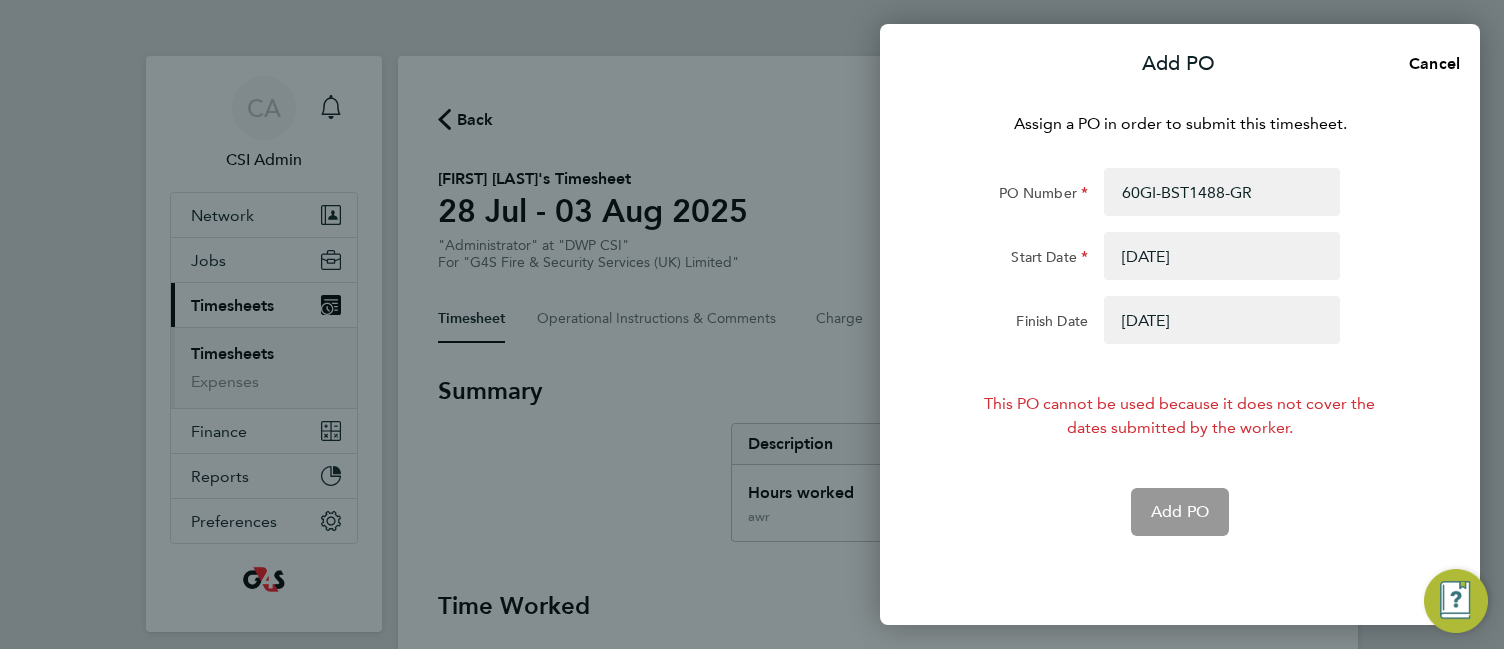 click 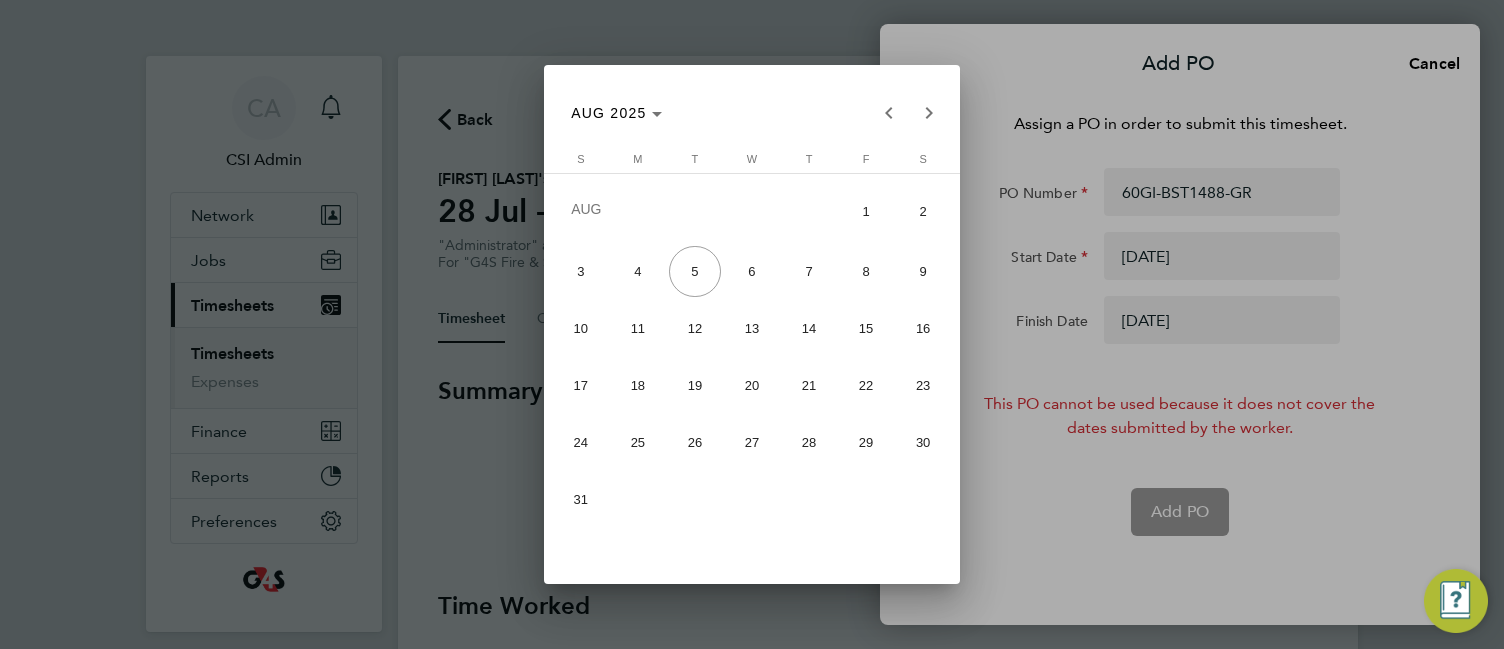 click on "3" at bounding box center [580, 271] 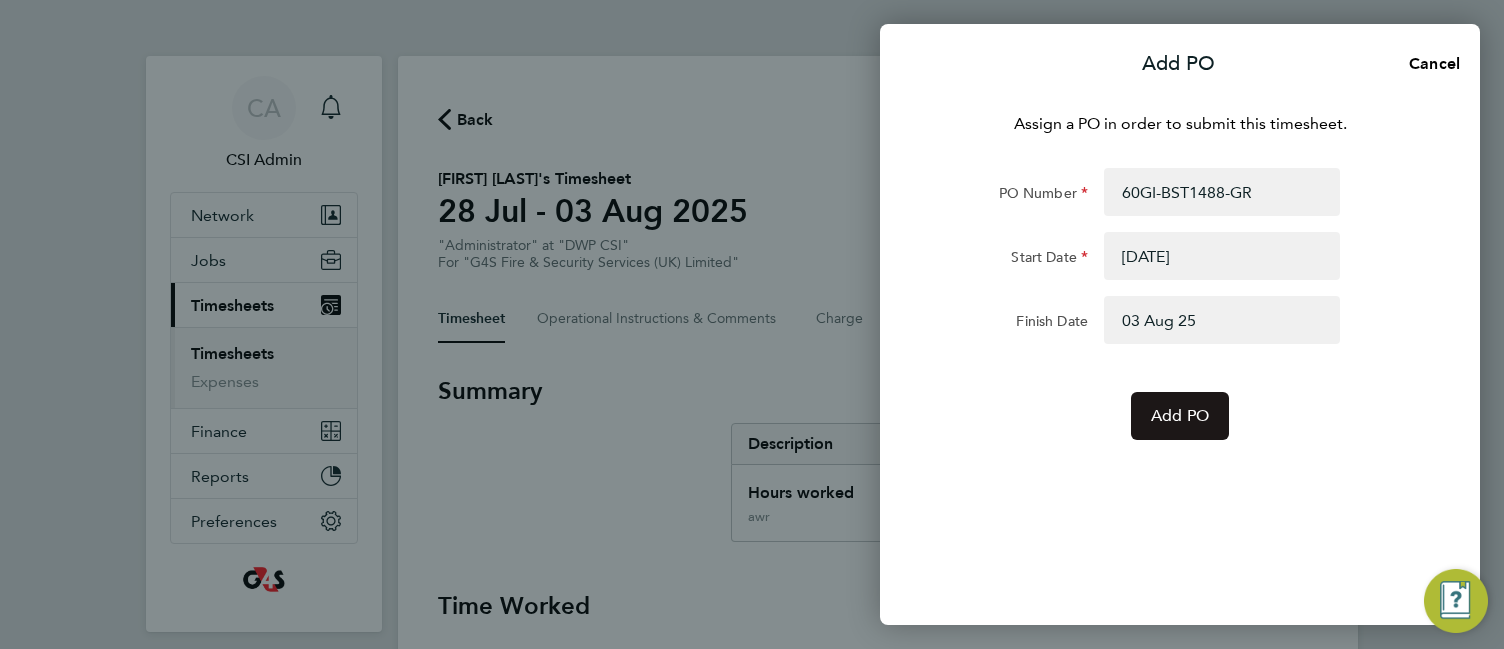 click on "Add PO" 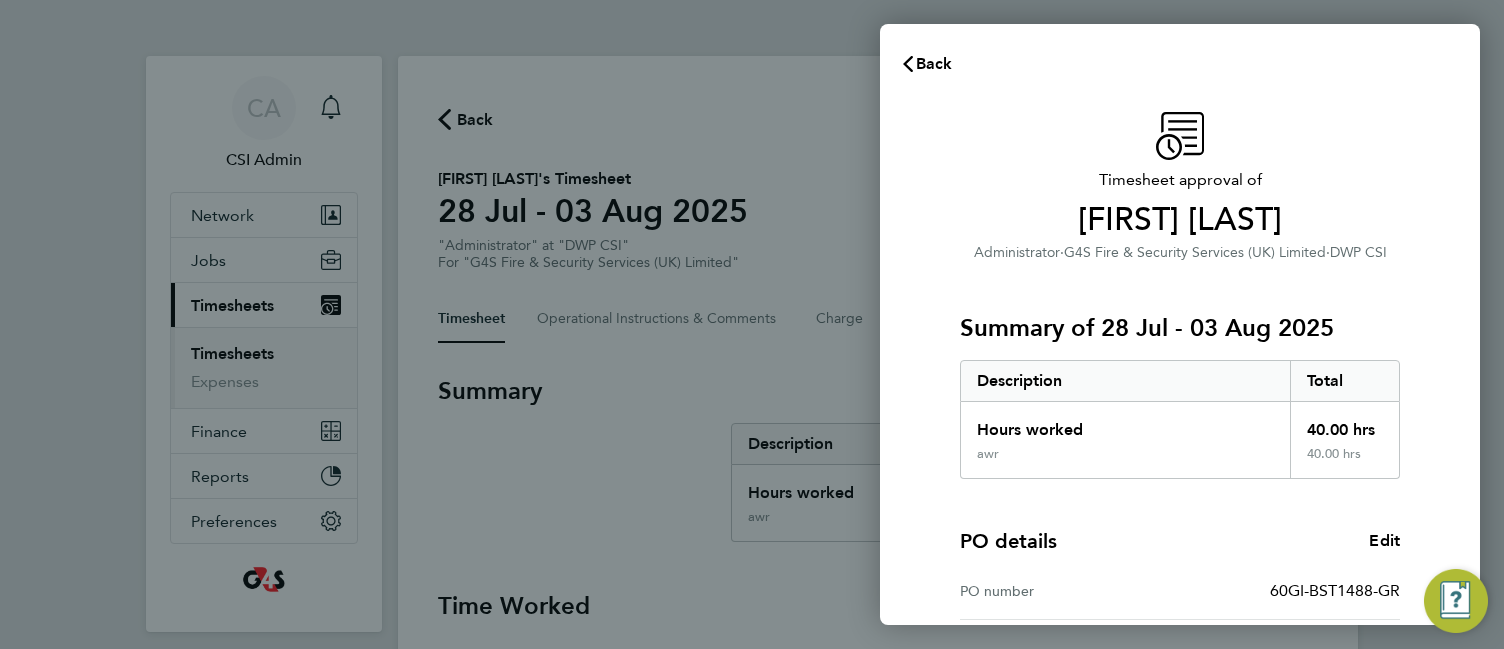 click on "Hours worked" 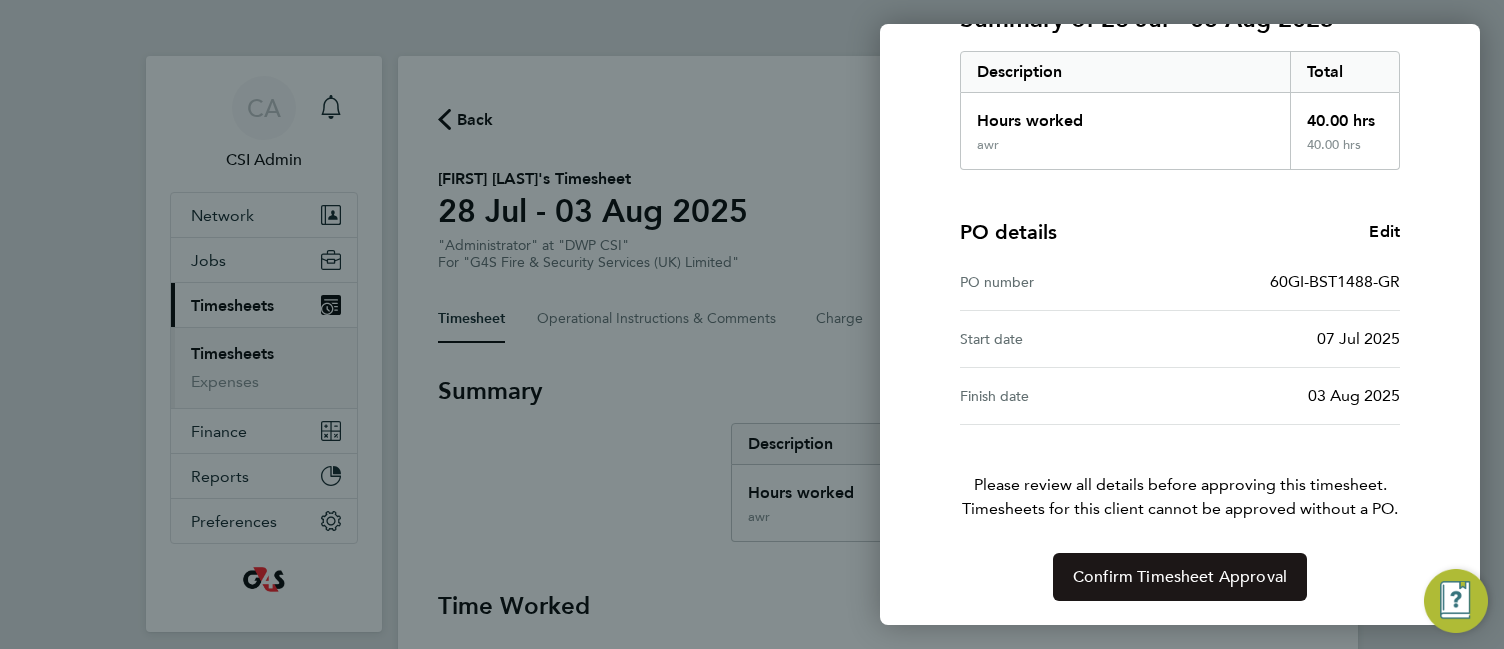 click on "Confirm Timesheet Approval" 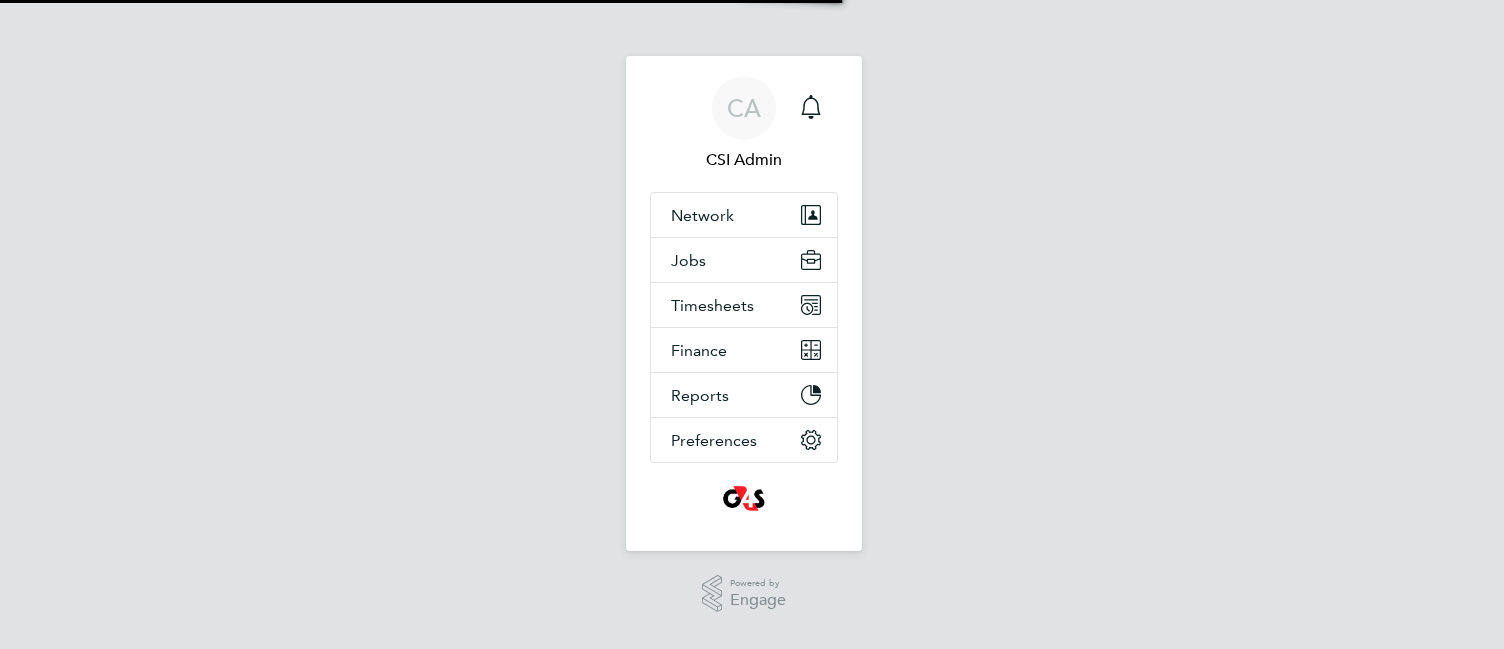 scroll, scrollTop: 0, scrollLeft: 0, axis: both 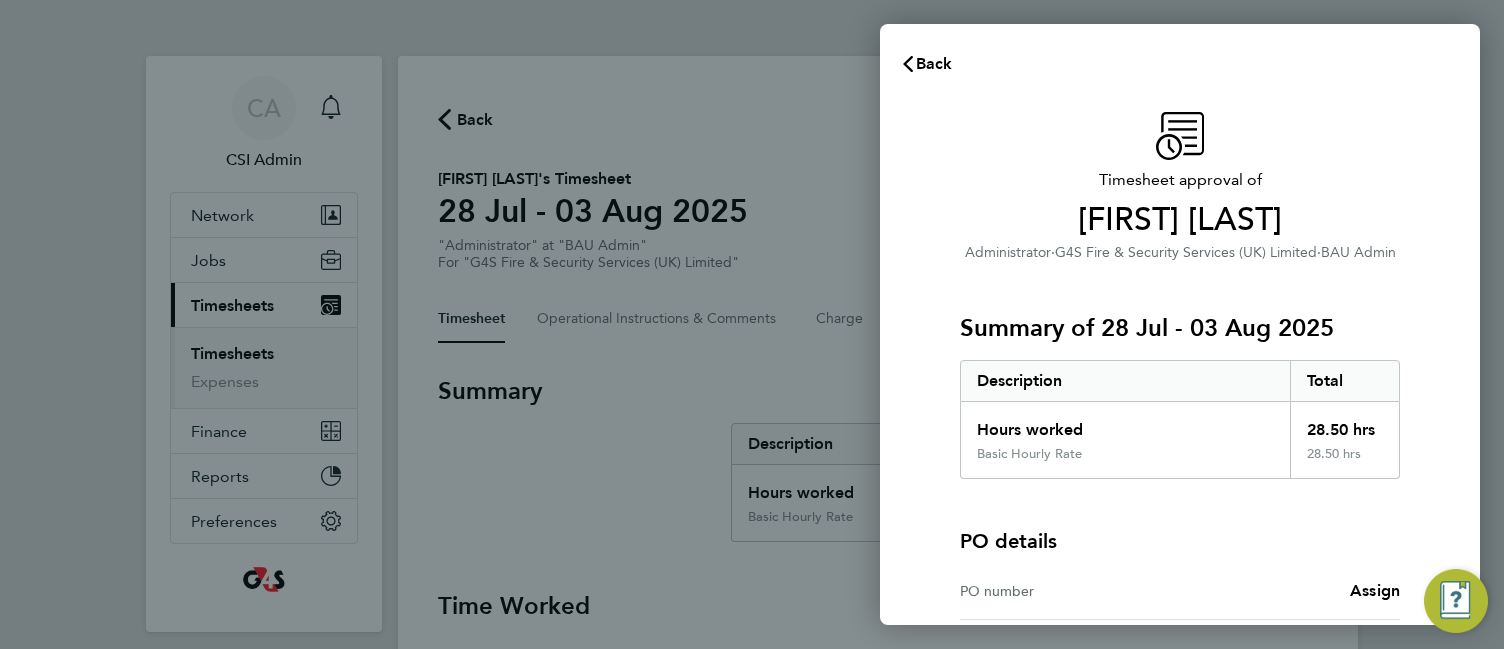 click on "Timesheet approval of   Natalie Quinn   Administrator   ·   G4S Fire & Security Services  (UK) Limited   ·   BAU Admin   Summary of 28 Jul - 03 Aug 2025   Description   Total   Hours worked   28.50 hrs   Basic Hourly Rate   28.50 hrs  PO details  PO number   Assign   Please review all details before approving this timesheet.   Timesheets for this client cannot be approved without a PO.   Confirm Timesheet Approval" 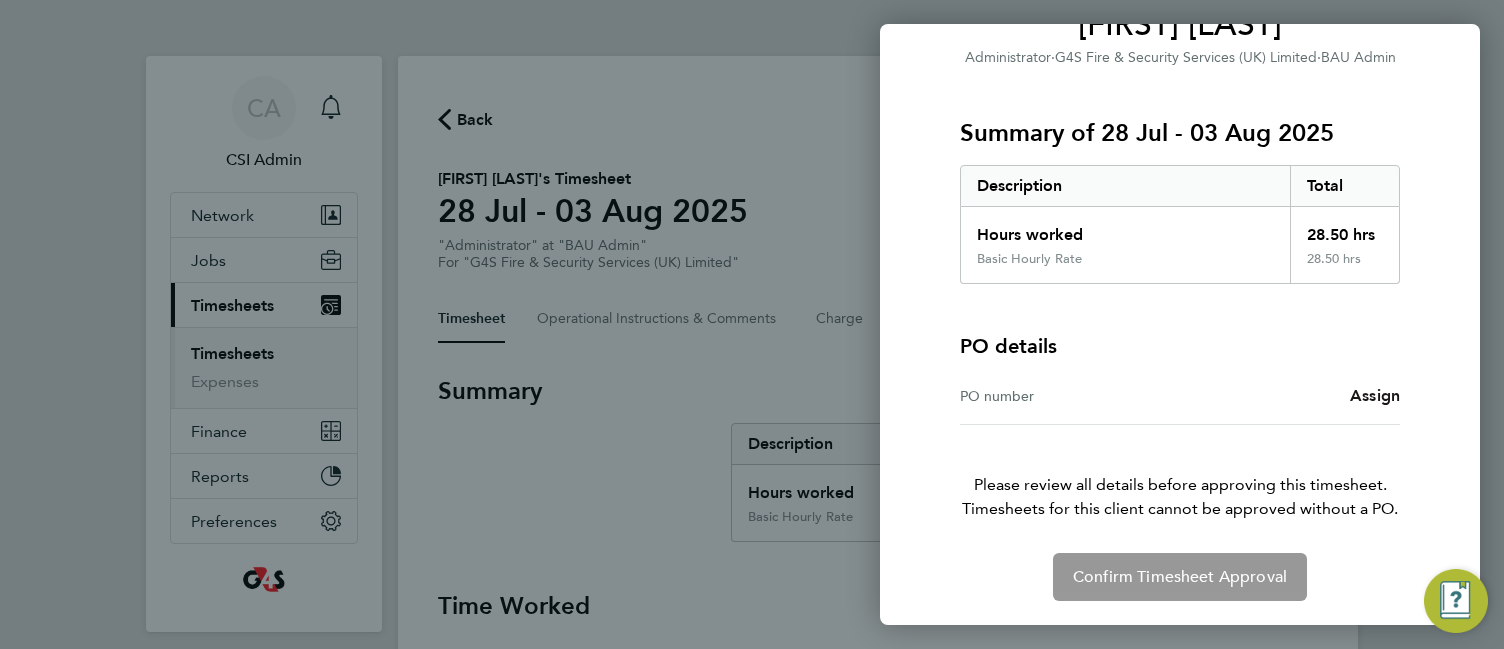 click on "Assign" at bounding box center [1375, 395] 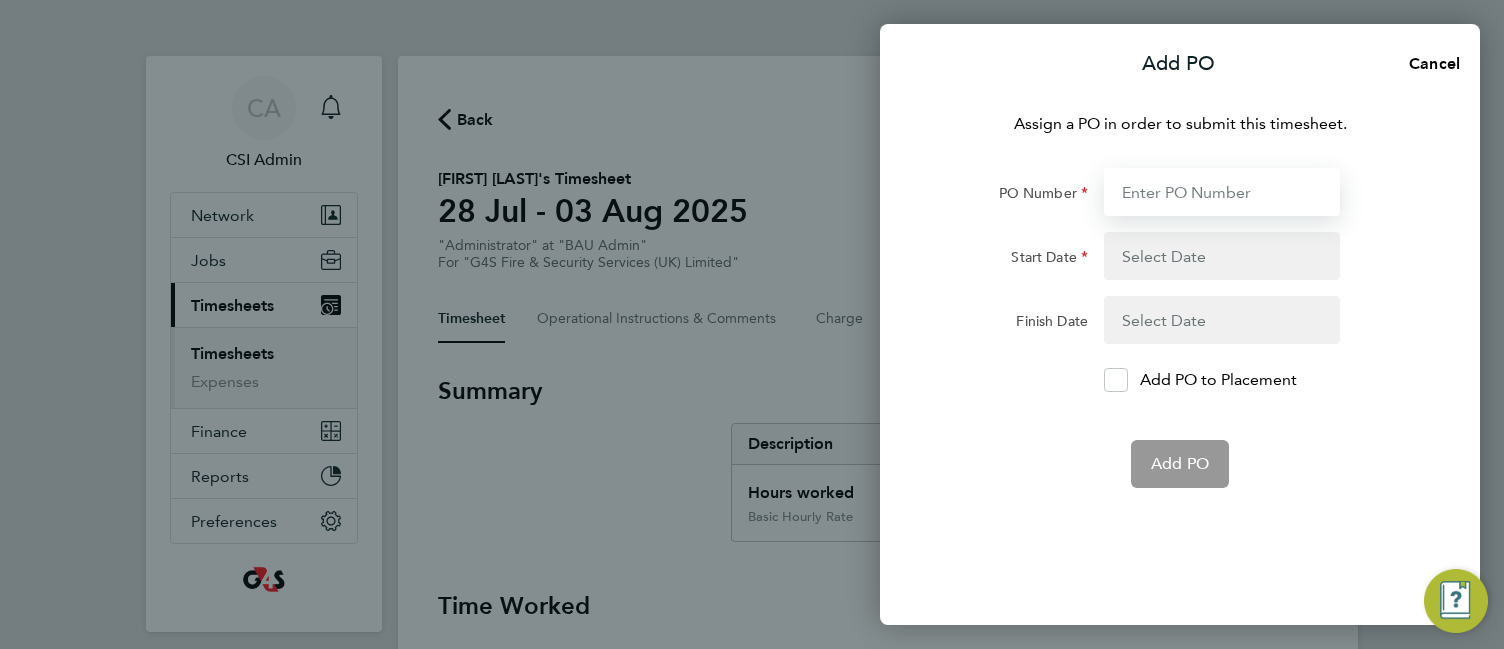 click on "PO Number" at bounding box center [1222, 192] 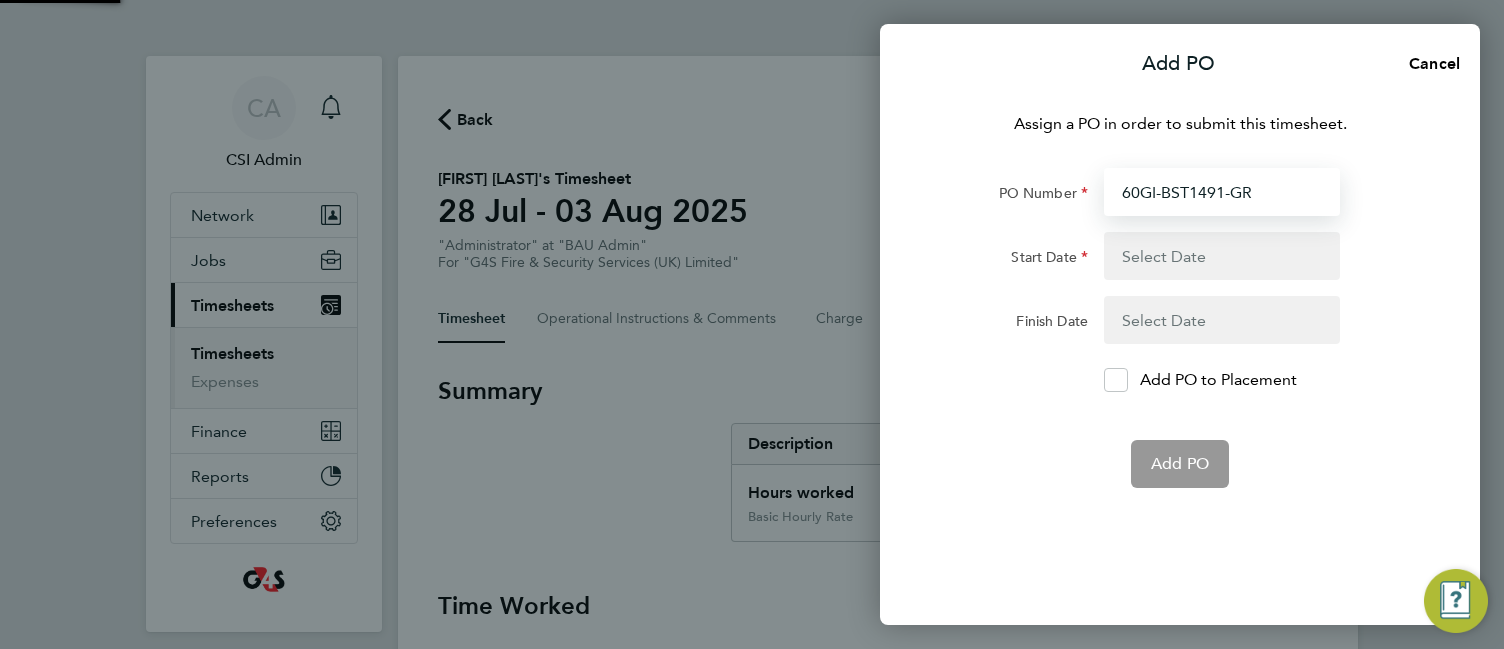 type on "[DATE]" 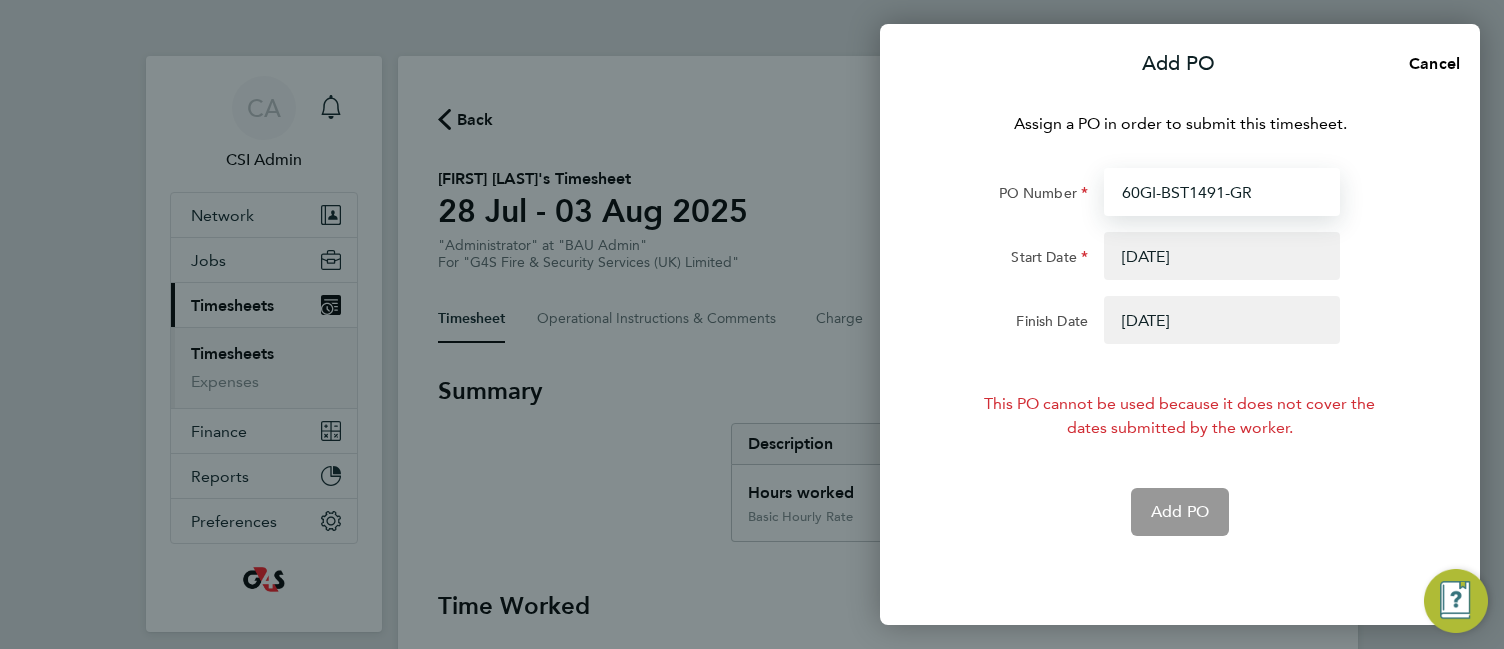type on "60GI-BST1491-GR" 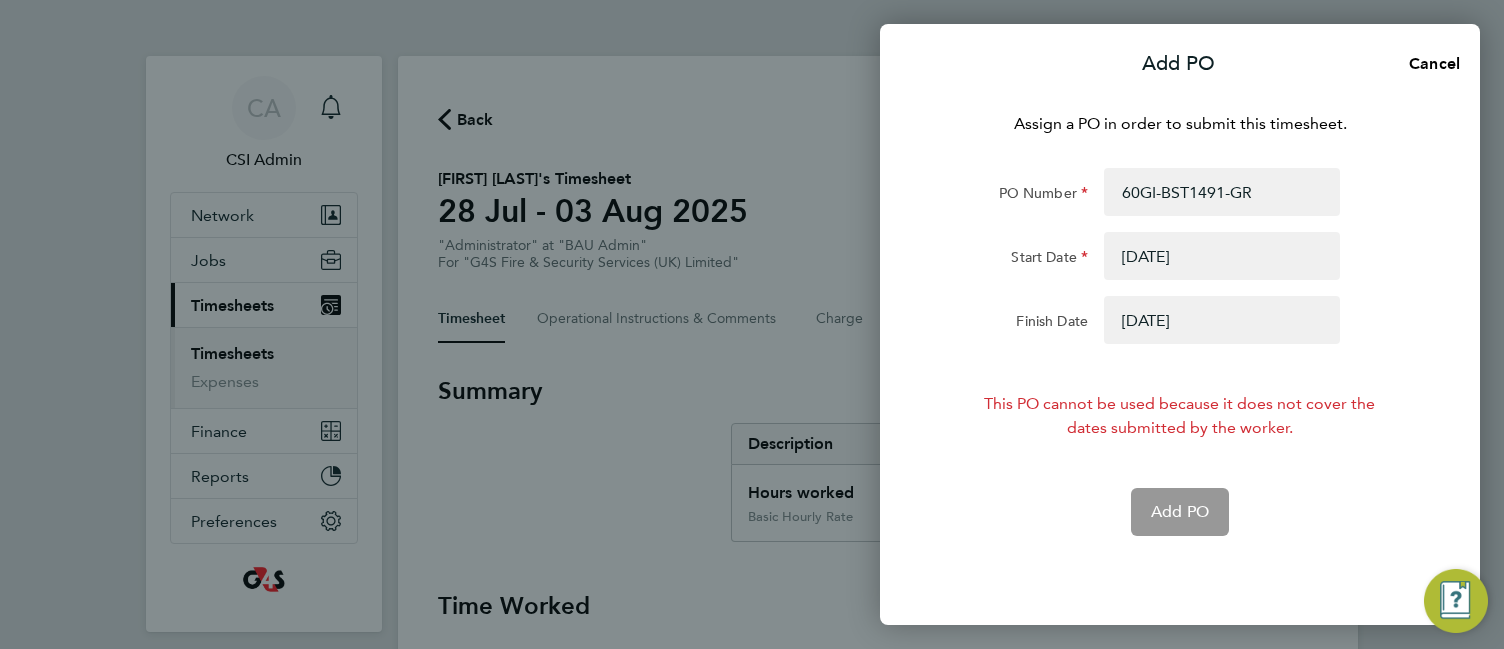 click on "Add PO" 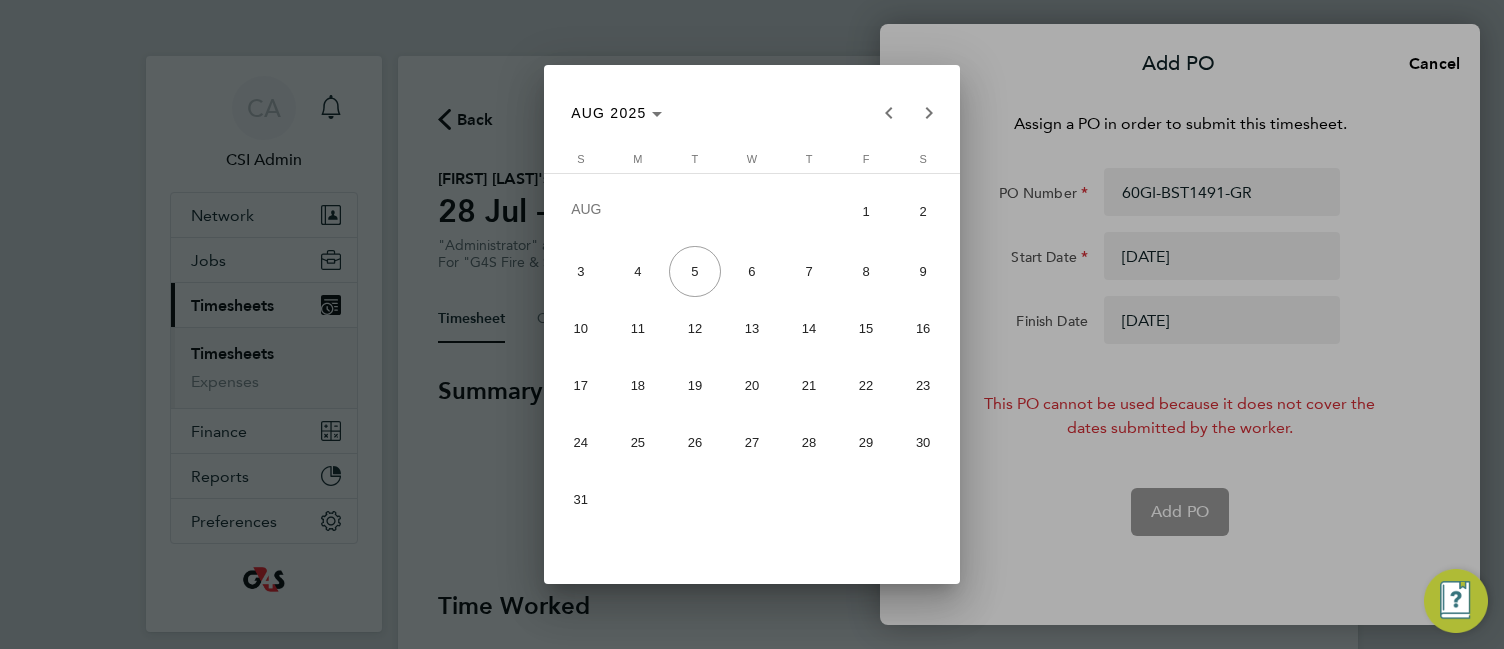 click on "3" at bounding box center [580, 271] 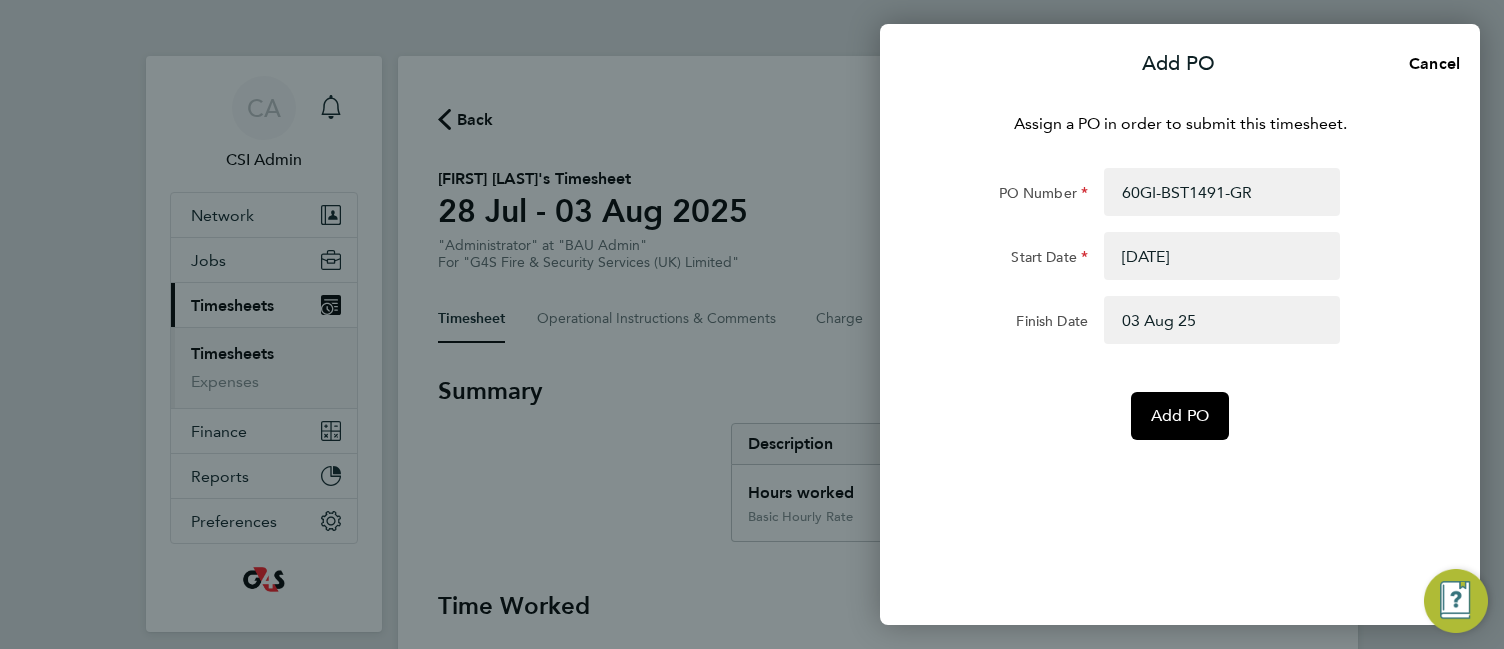 click on "Add PO" 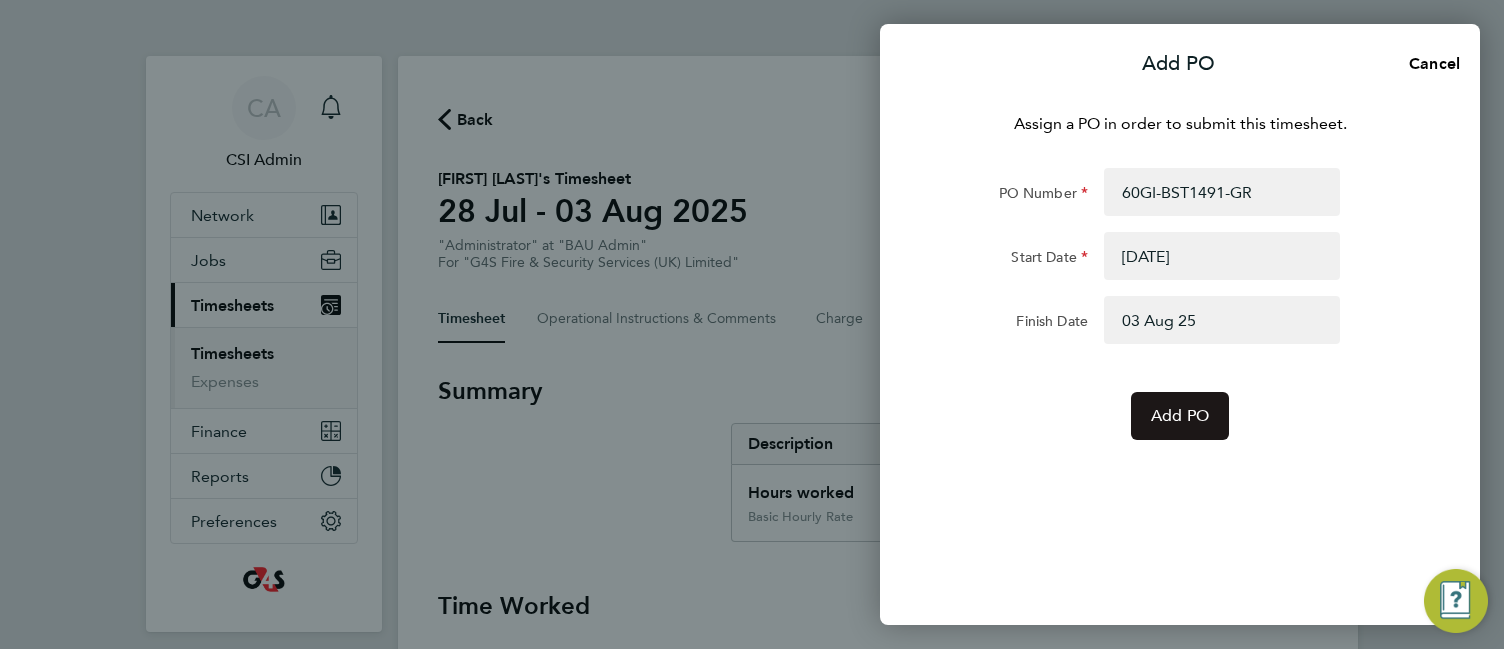 click on "Add PO" 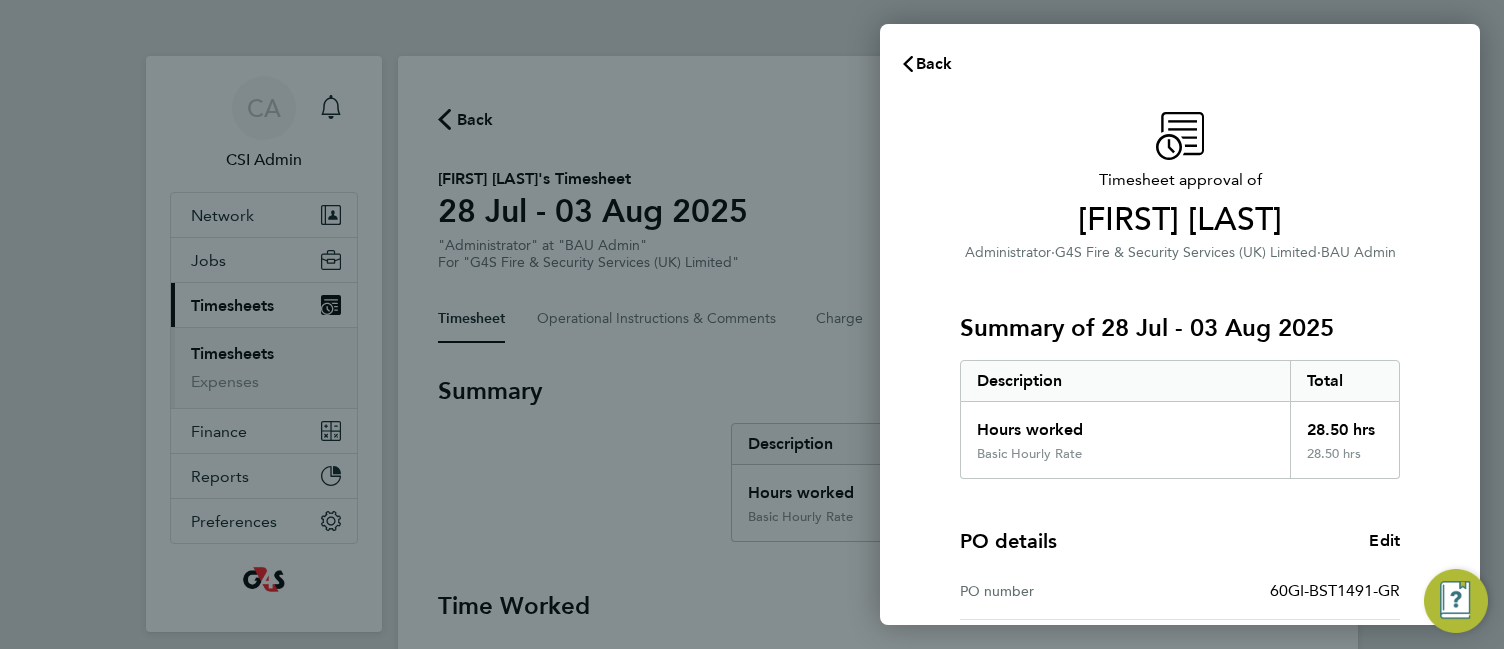 click on "Timesheet approval of   Natalie Quinn   Administrator   ·   G4S Fire & Security Services  (UK) Limited   ·   BAU Admin   Summary of 28 Jul - 03 Aug 2025   Description   Total   Hours worked   28.50 hrs   Basic Hourly Rate   28.50 hrs  PO details  Edit   PO number   60GI-BST1491-GR   Start date   07 Jul 2025   Finish date   03 Aug 2025   Please review all details before approving this timesheet.   Timesheets for this client cannot be approved without a PO.   Confirm Timesheet Approval" 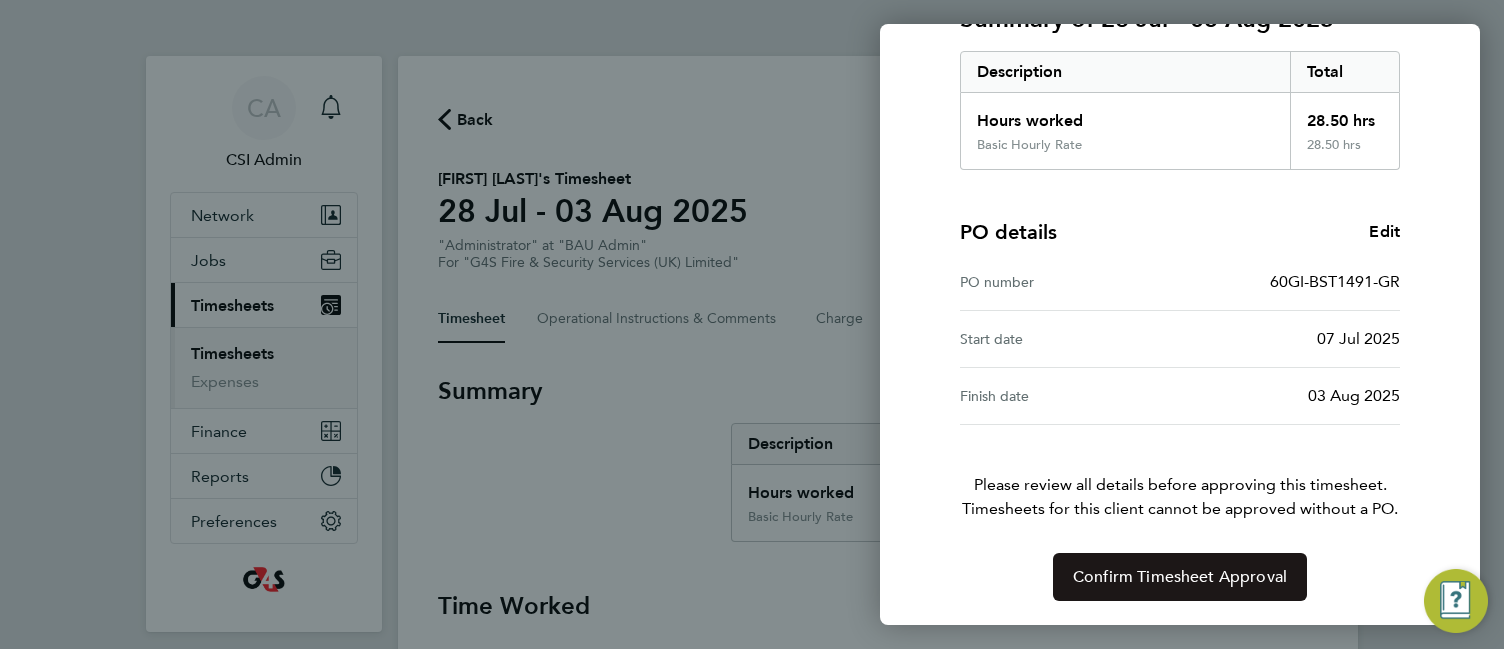 click on "Confirm Timesheet Approval" 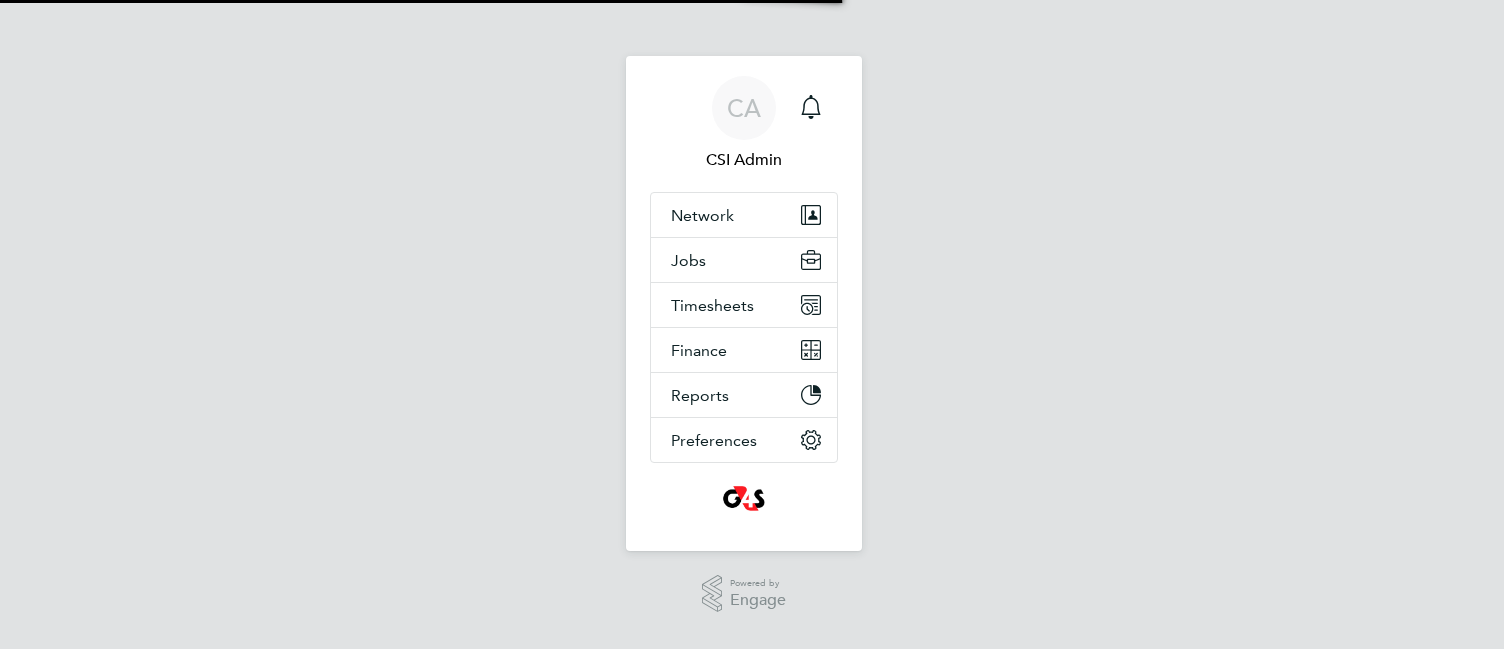 scroll, scrollTop: 0, scrollLeft: 0, axis: both 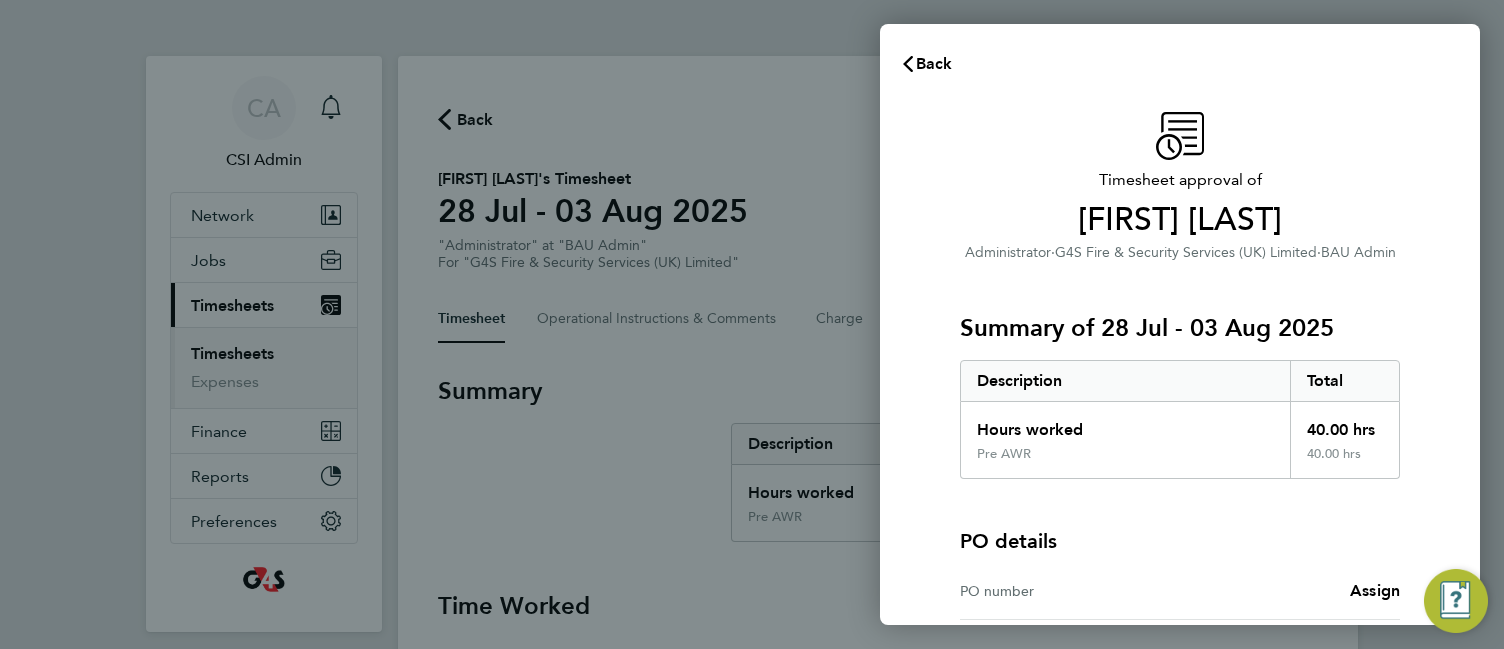 click on "Summary of [DATE_RANGE]   Description   Total   Hours worked   40.00 hrs   Pre AWR   40.00 hrs" 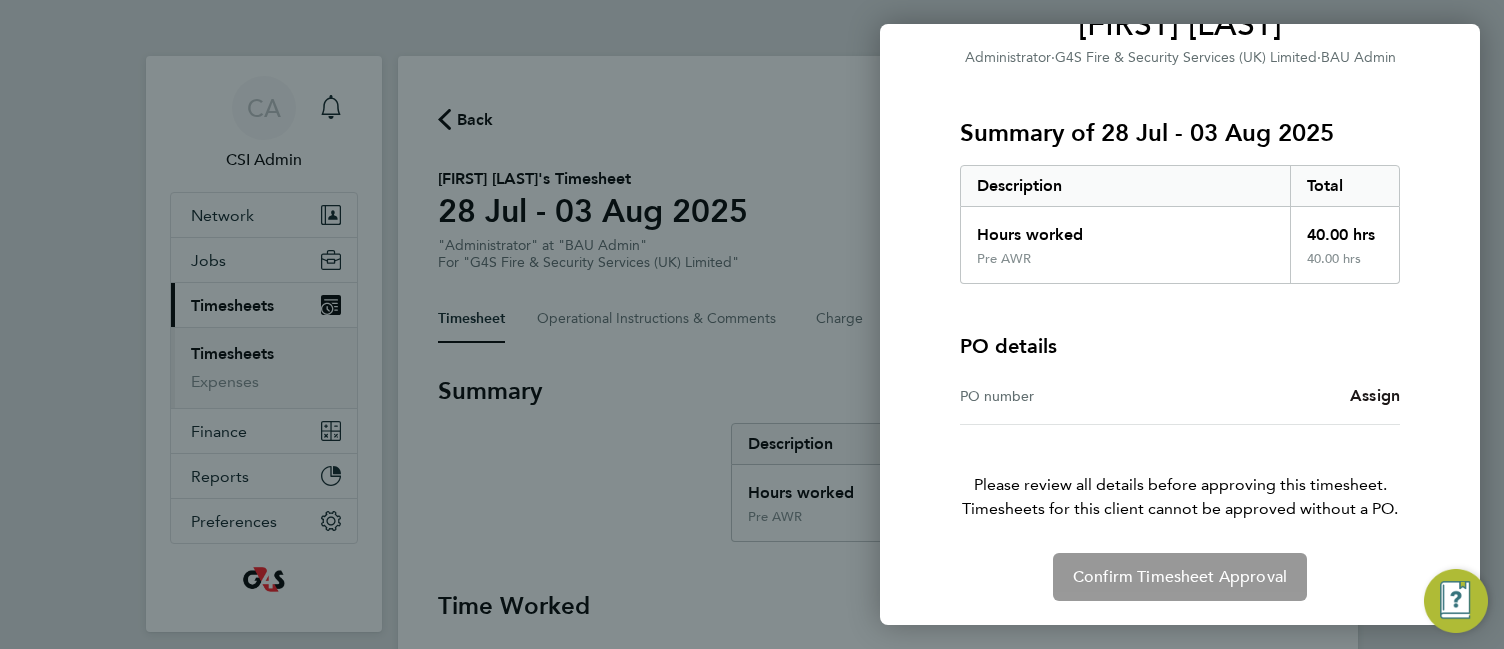 click on "Assign" at bounding box center [1375, 395] 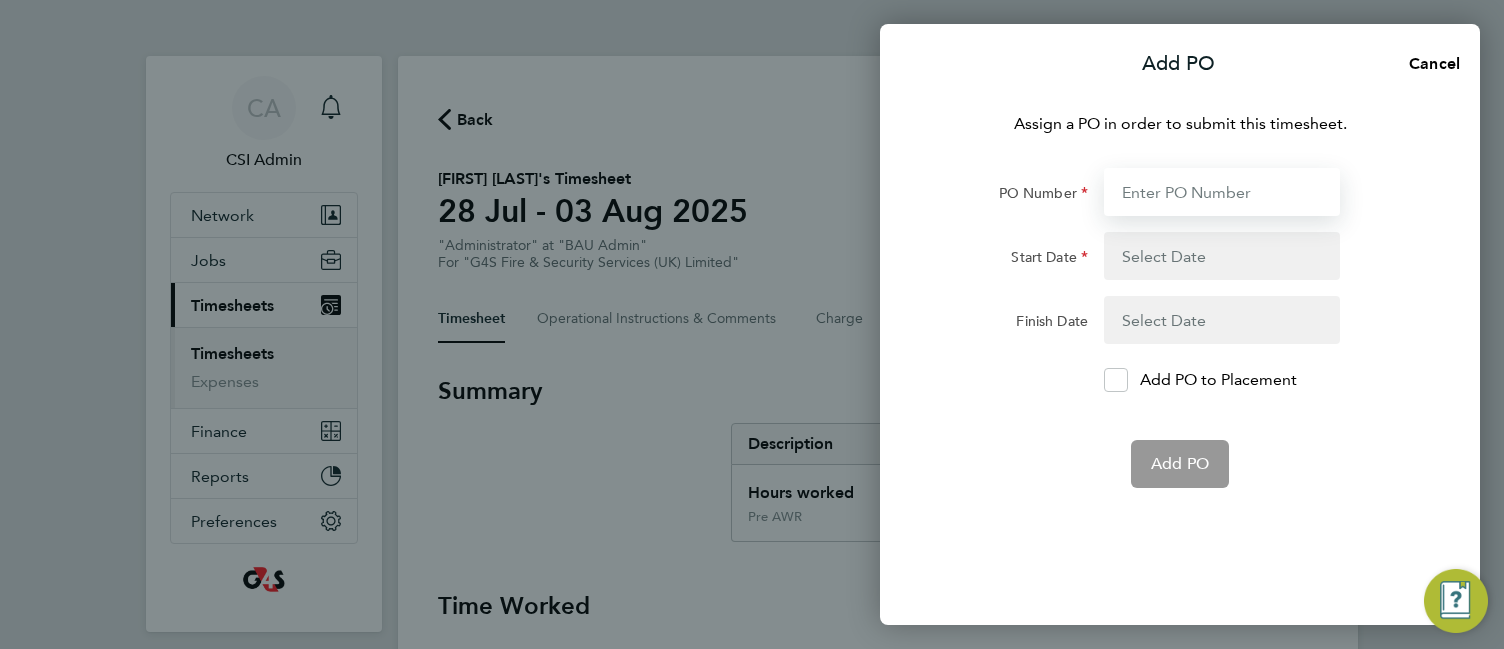 click on "PO Number" at bounding box center (1222, 192) 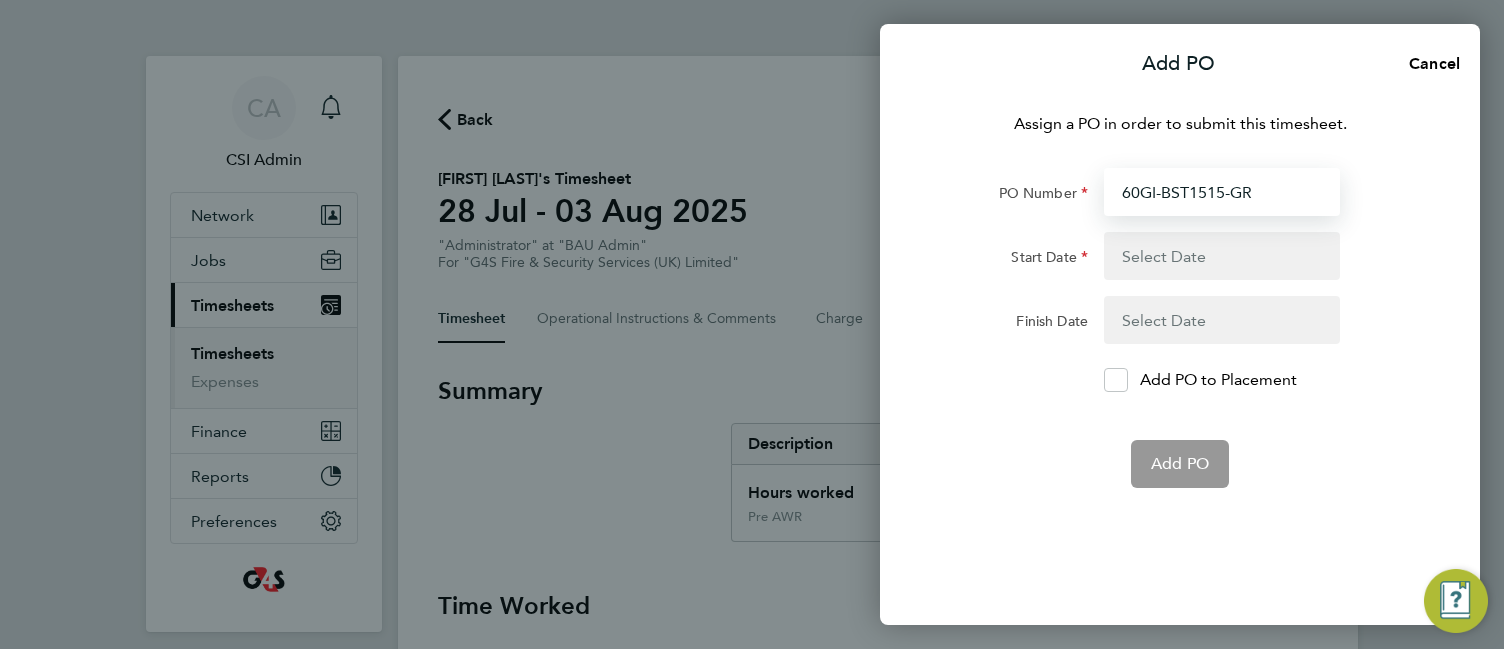 type on "[DATE]" 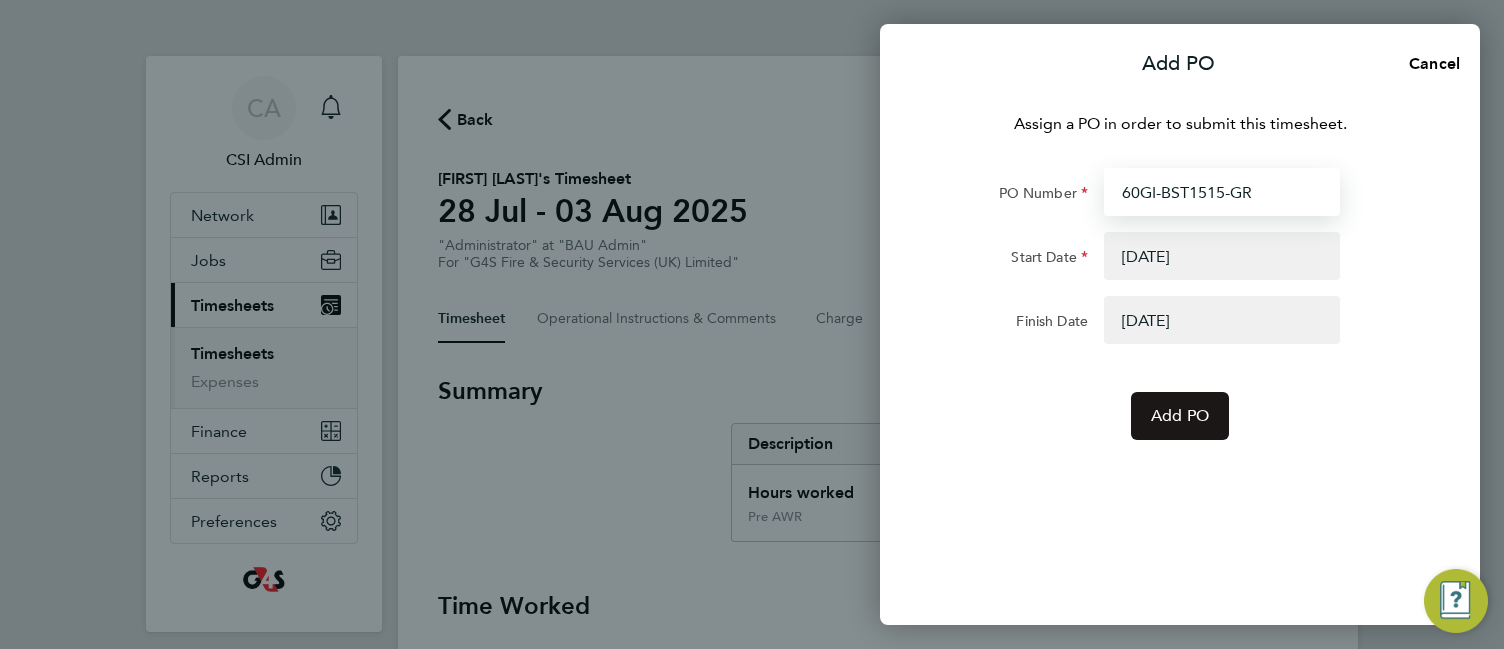 type on "60GI-BST1515-GR" 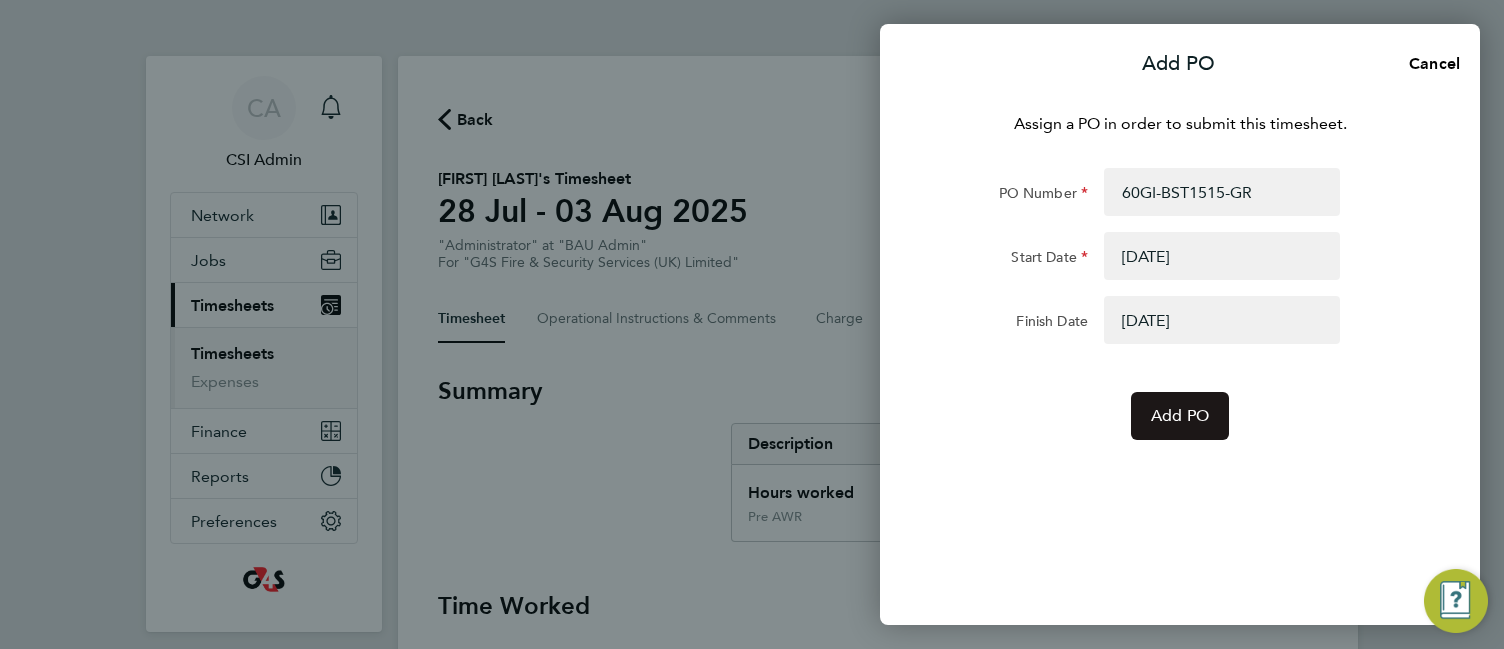 click on "Add PO" 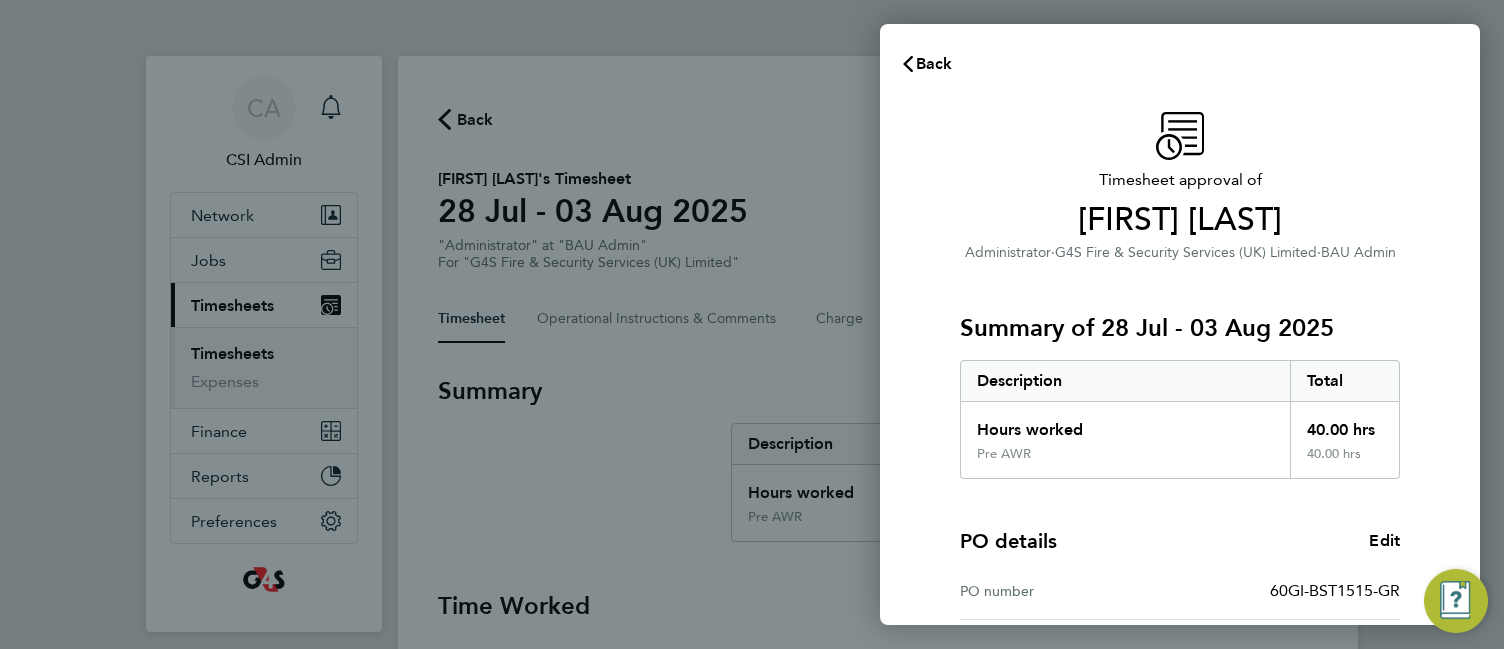 click on "Timesheet approval of   Alexandra Randall   Administrator   ·   G4S Fire & Security Services  (UK) Limited   ·   BAU Admin   Summary of 28 Jul - 03 Aug 2025   Description   Total   Hours worked   40.00 hrs   Pre AWR   40.00 hrs  PO details  Edit   PO number   60GI-BST1515-GR   Start date   21 Jul 2025   Finish date   19 Jul 2026   Please review all details before approving this timesheet.   Timesheets for this client cannot be approved without a PO.   Confirm Timesheet Approval" 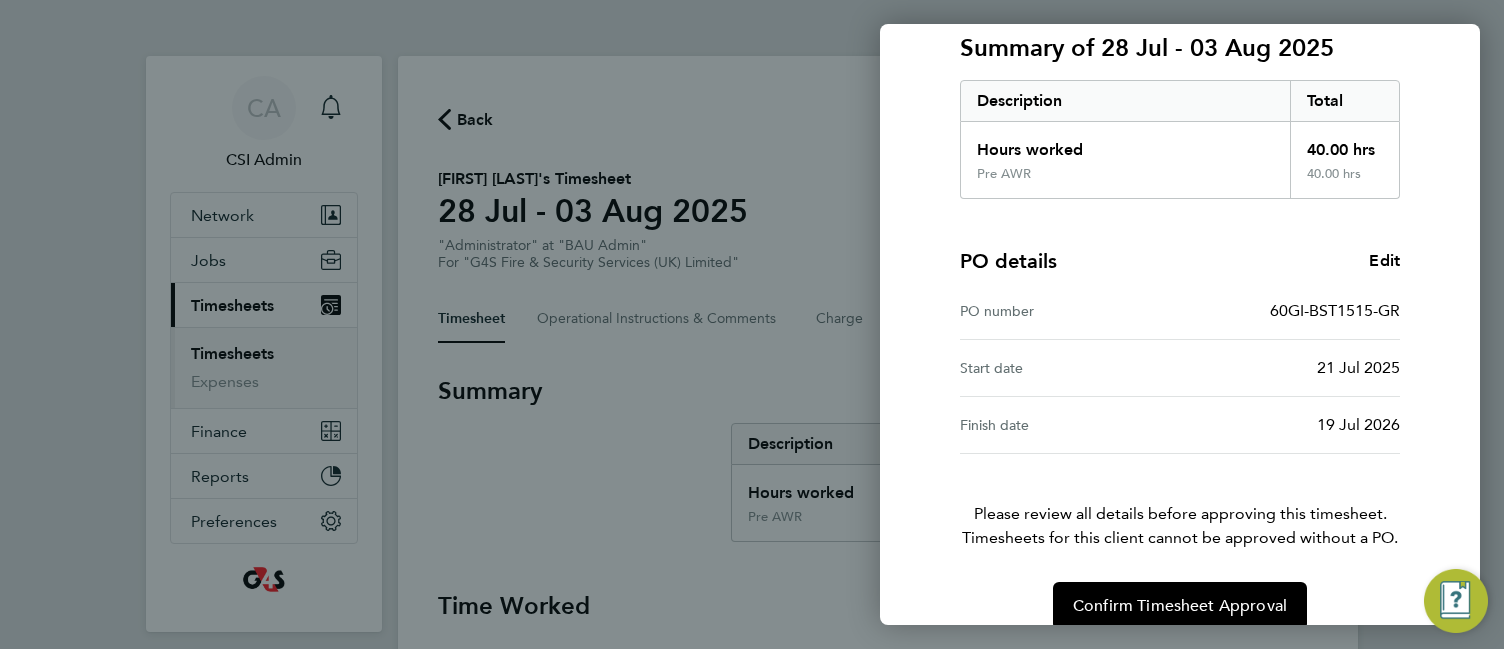 scroll, scrollTop: 309, scrollLeft: 0, axis: vertical 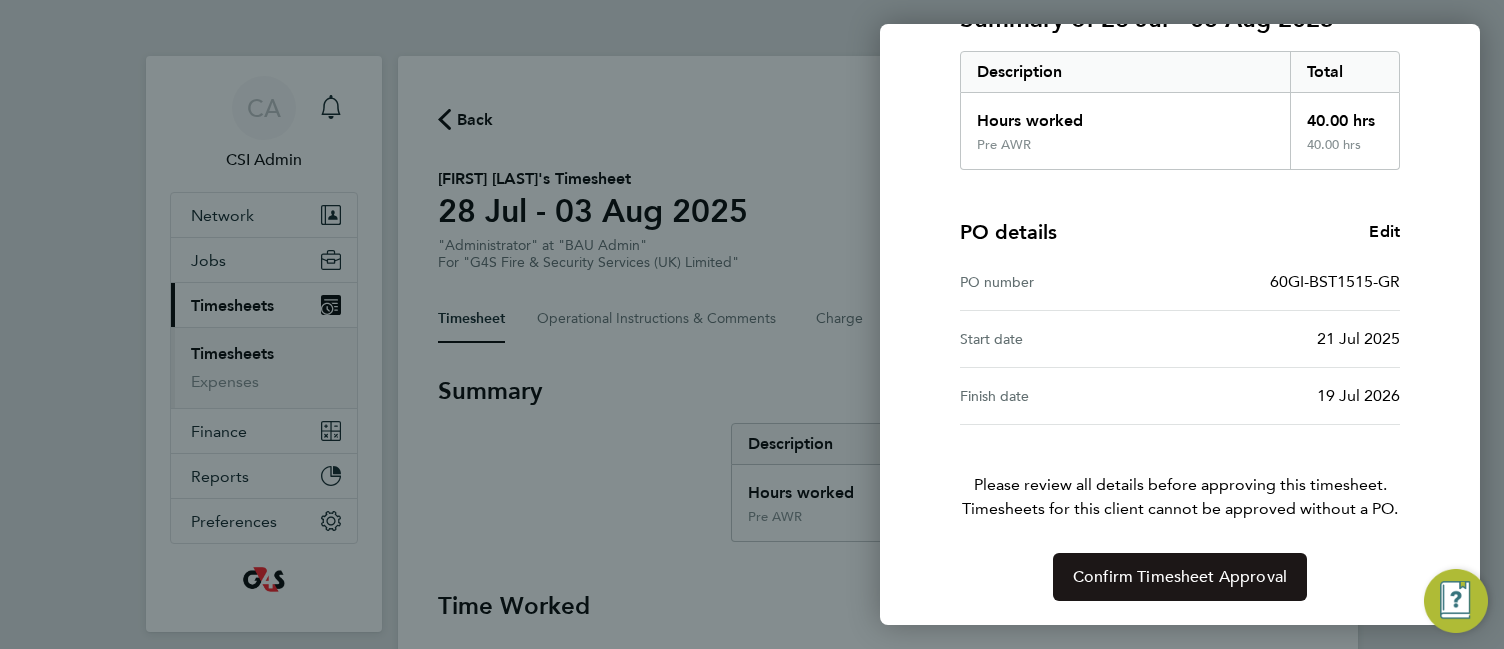 click on "Confirm Timesheet Approval" 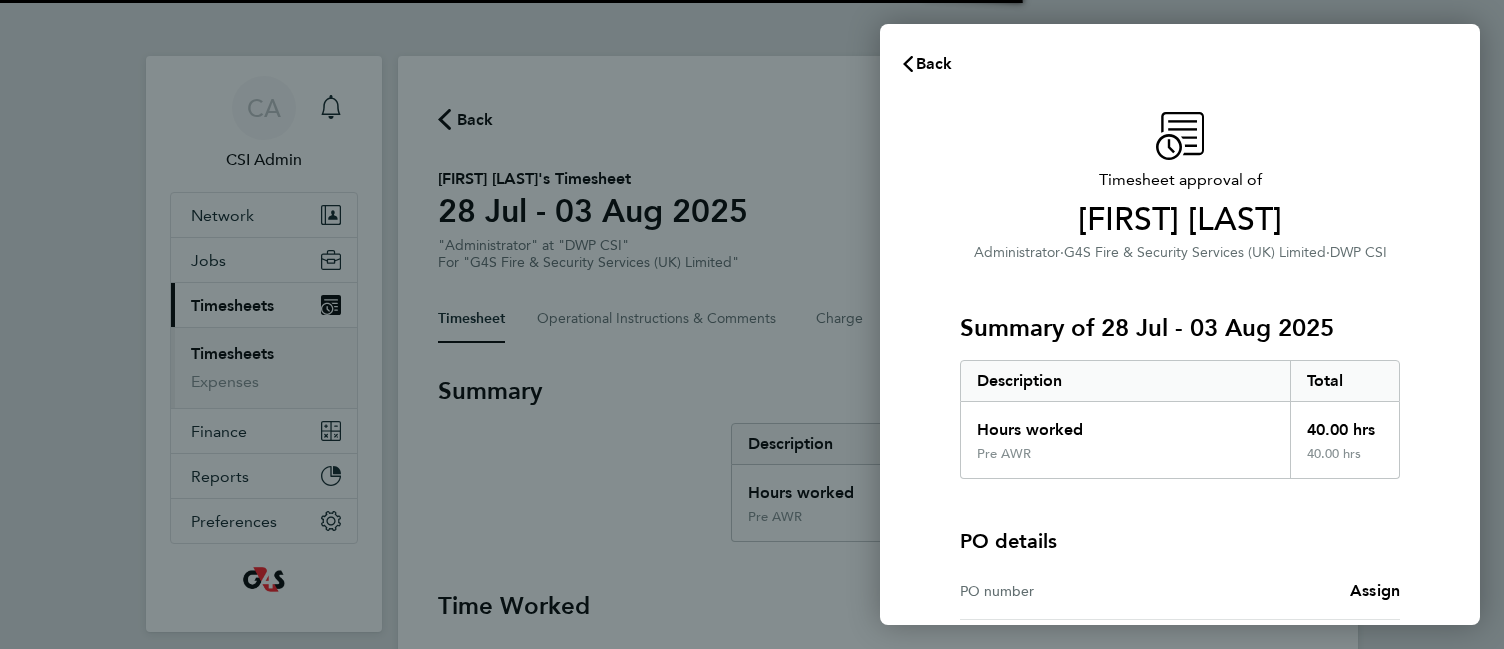 scroll, scrollTop: 0, scrollLeft: 0, axis: both 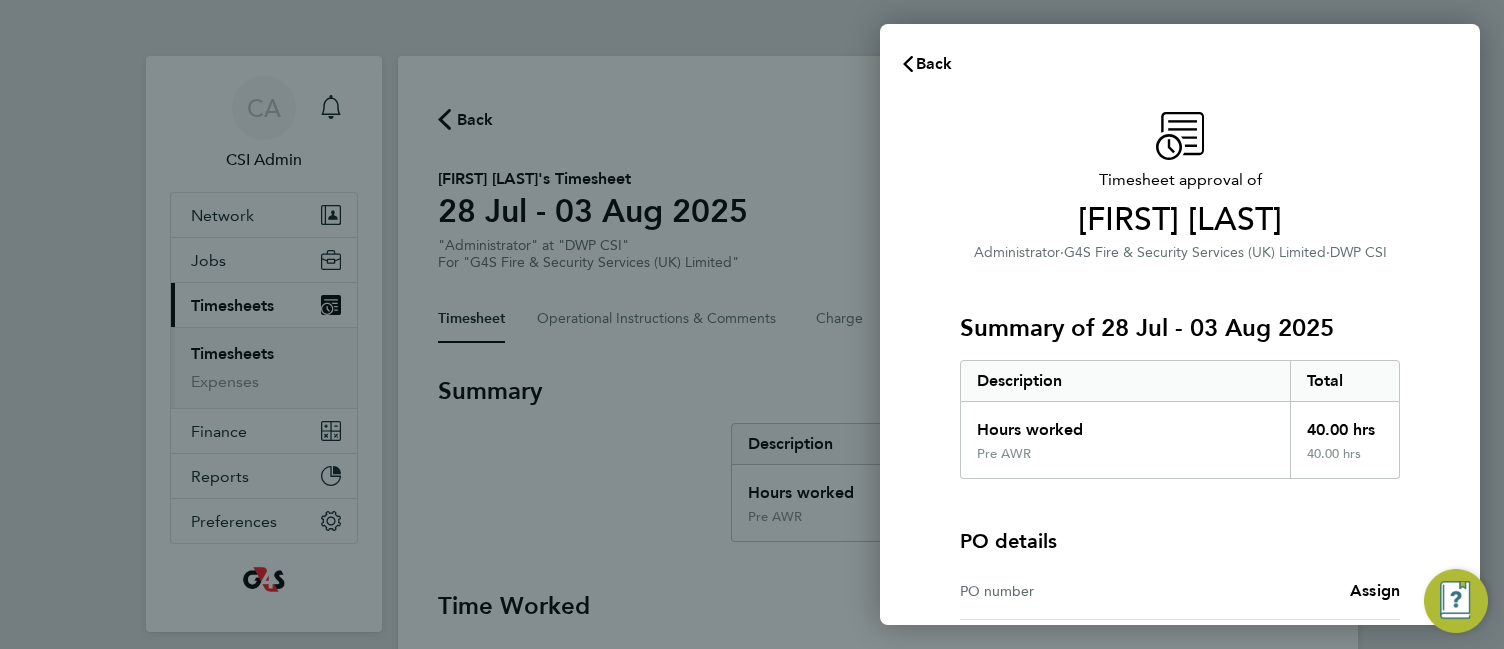 click on "Timesheet approval of [FIRST] [LAST] Administrator · G4S Fire & Security Services (UK) Limited · DWP CSI" 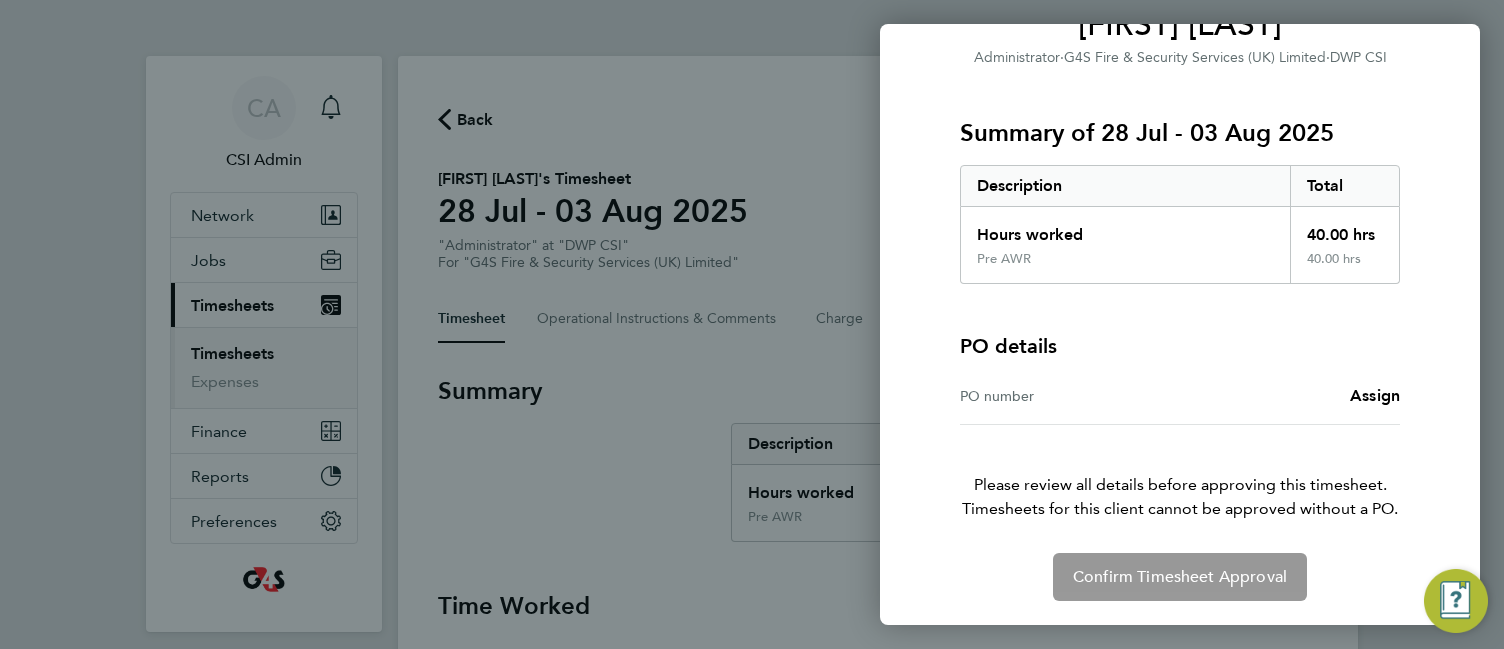 click on "Total" 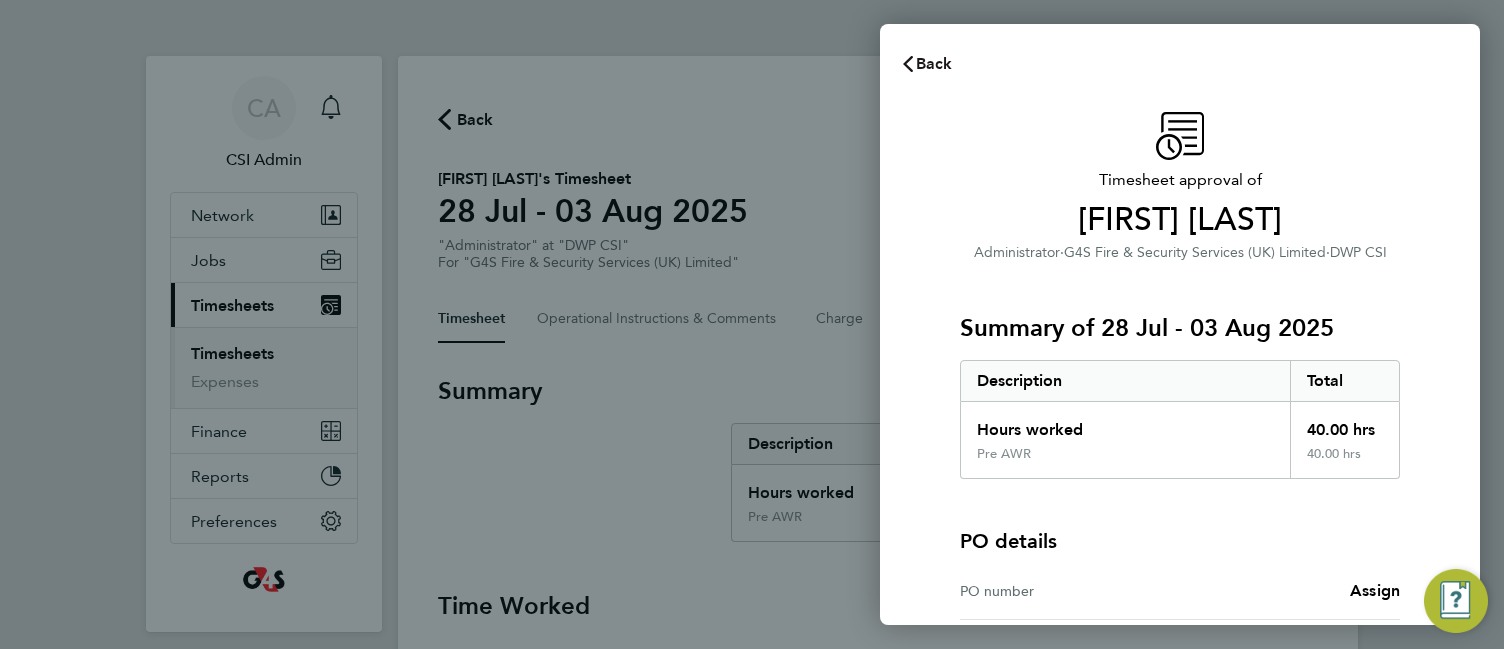 click on "Back" 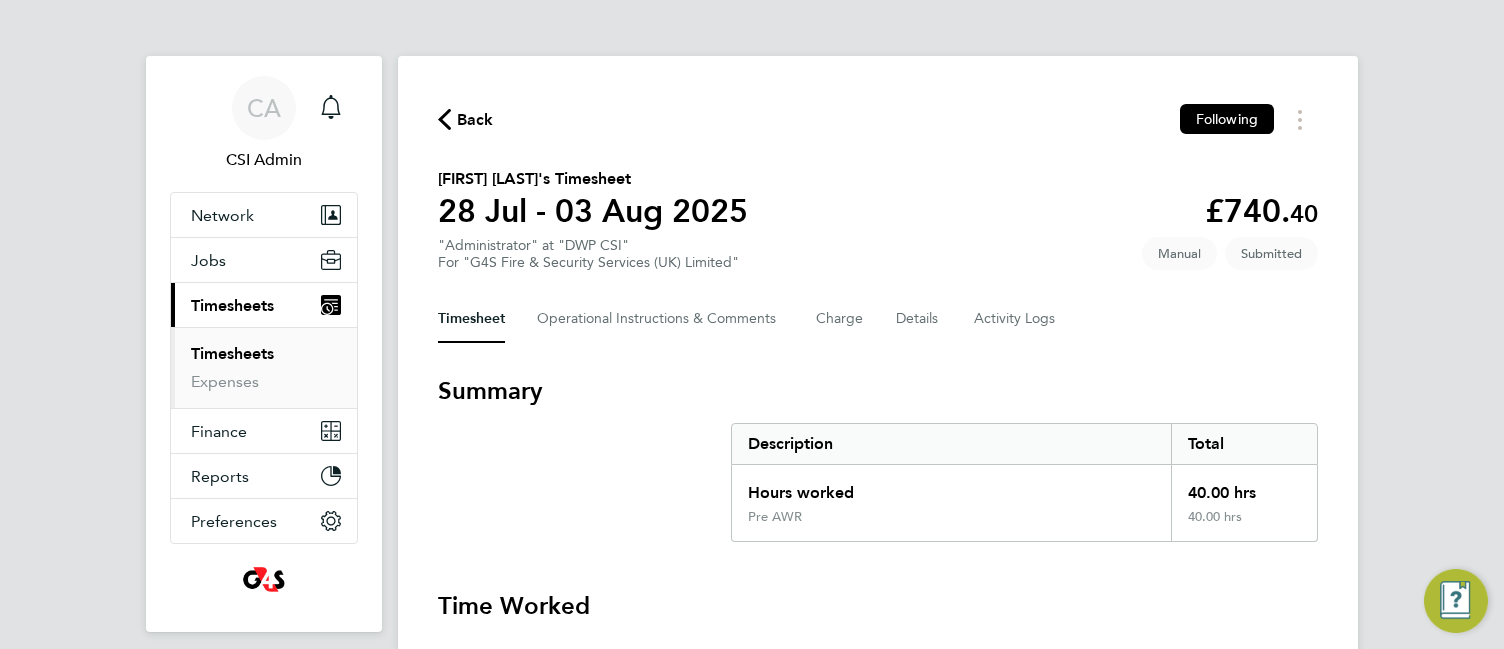 click on "Back  Following
Kieran Mees's Timesheet   28 Jul - 03 Aug 2025   £740. 40  "Administrator" at "DWP CSI"  For "G4S Fire & Security Services  (UK) Limited"  Submitted   Manual   Timesheet   Operational Instructions & Comments   Charge   Details   Activity Logs   Summary   Description   Total   Hours worked   40.00 hrs   Pre AWR   40.00 hrs   Time Worked   Mon 28 Jul   08:30 to 17:00   |   30 min   8.00 hrs   |   Pre AWR   (£18.51) =   £148.08   Edit   Tue 29 Jul   08:30 to 17:00   |   30 min   8.00 hrs   |   Pre AWR   (£18.51) =   £148.08   Edit   Wed 30 Jul   08:30 to 17:00   |   30 min   8.00 hrs   |   Pre AWR   (£18.51) =   £148.08   Edit   Thu 31 Jul   08:30 to 17:00   |   30 min   8.00 hrs   |   Pre AWR   (£18.51) =   £148.08   Edit   Fri 01 Aug   08:30 to 17:00   |   30 min   8.00 hrs   |   Pre AWR   (£18.51) =   £148.08   Edit   Sat 02 Aug   Add time for Sat 02 Aug   Add time for Sat 02 Aug   Sun 03 Aug   Add time for Sun 03 Aug   Add time for Sun 03 Aug   Approve Timesheet" 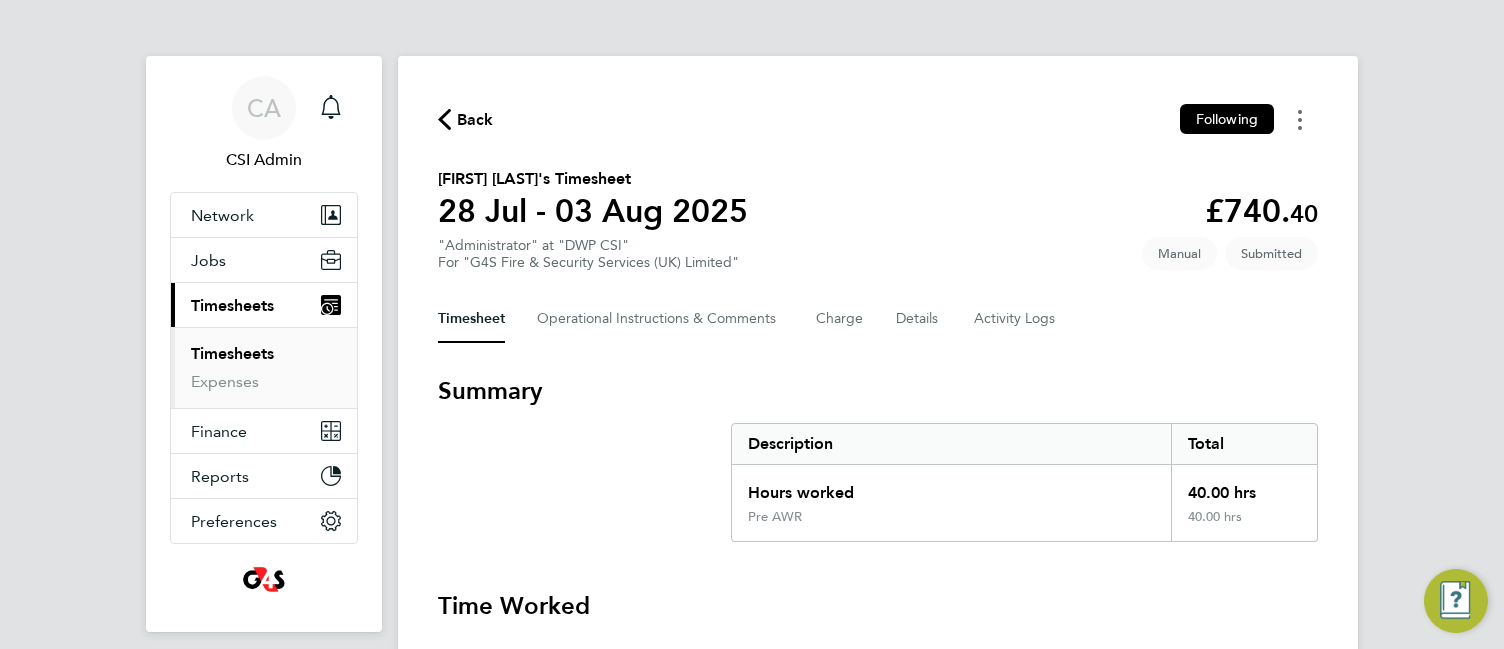 click at bounding box center (1300, 119) 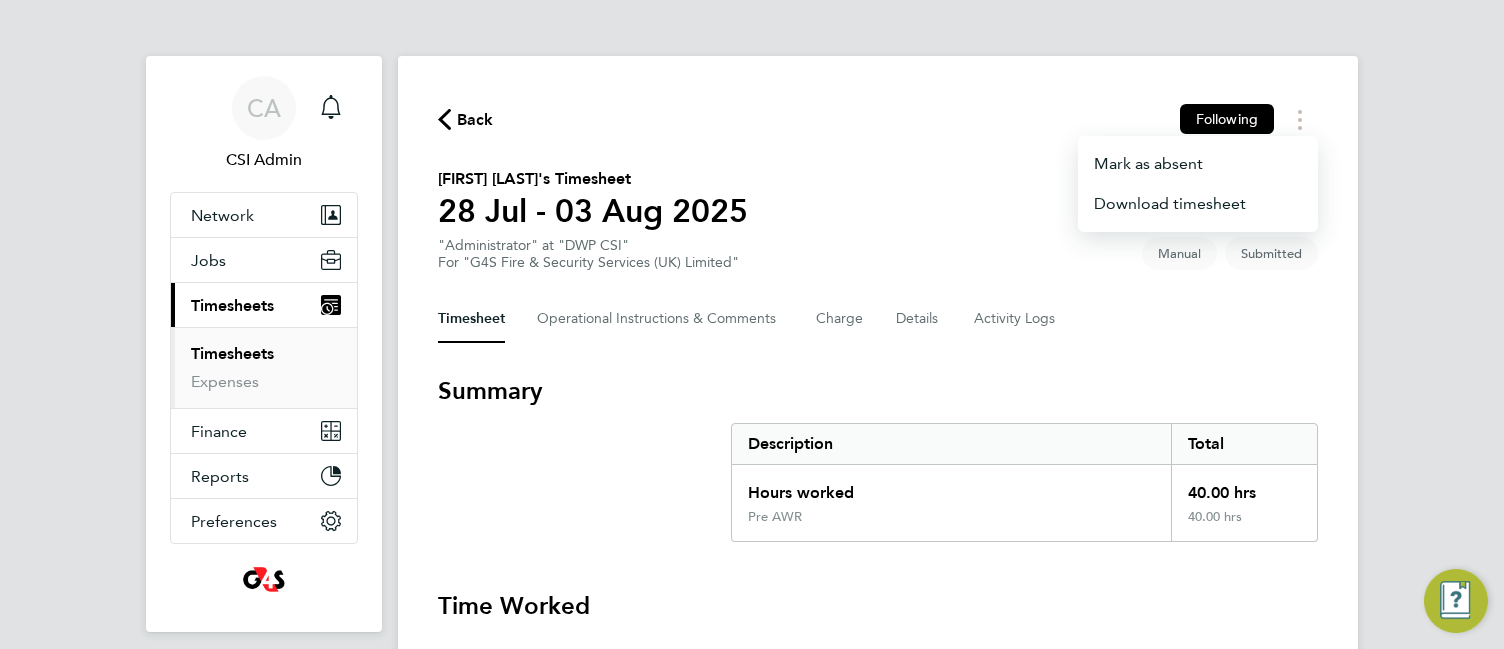 click on "Back  Following
Mark as absent   Download timesheet" 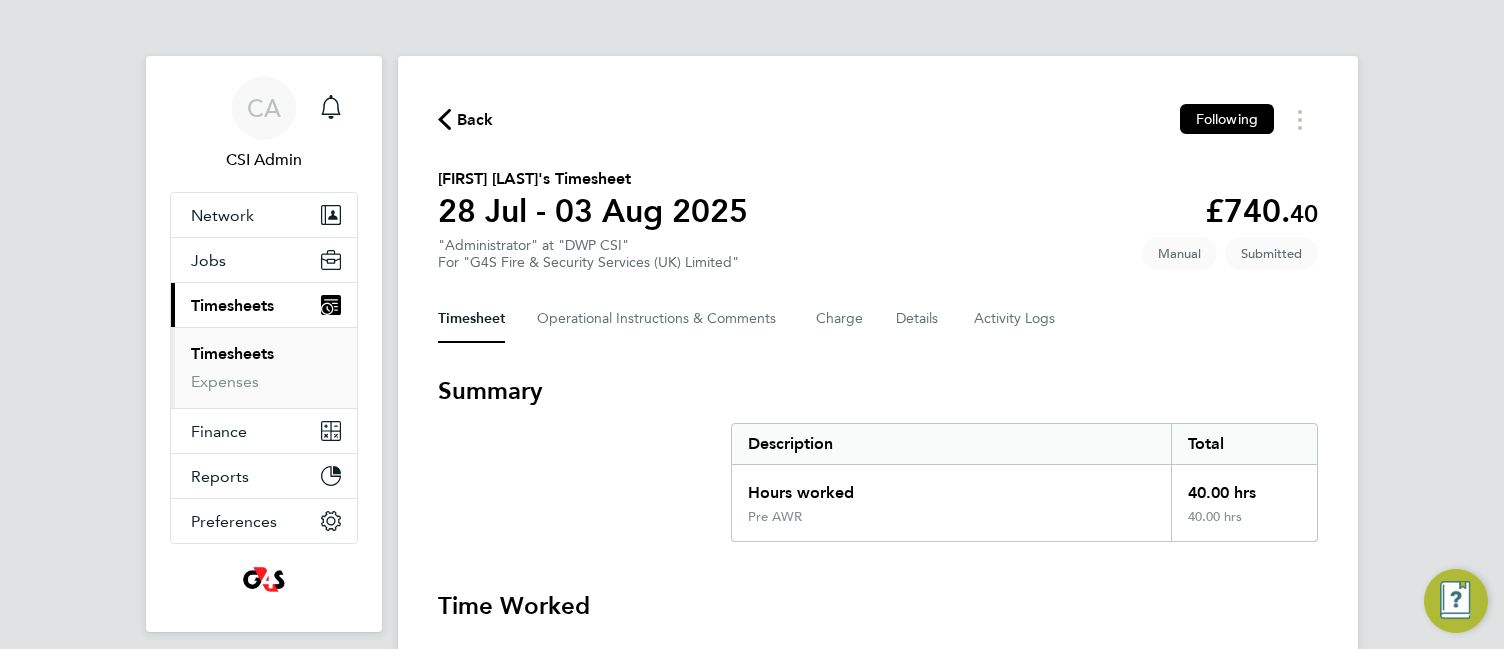 click on "Manual" 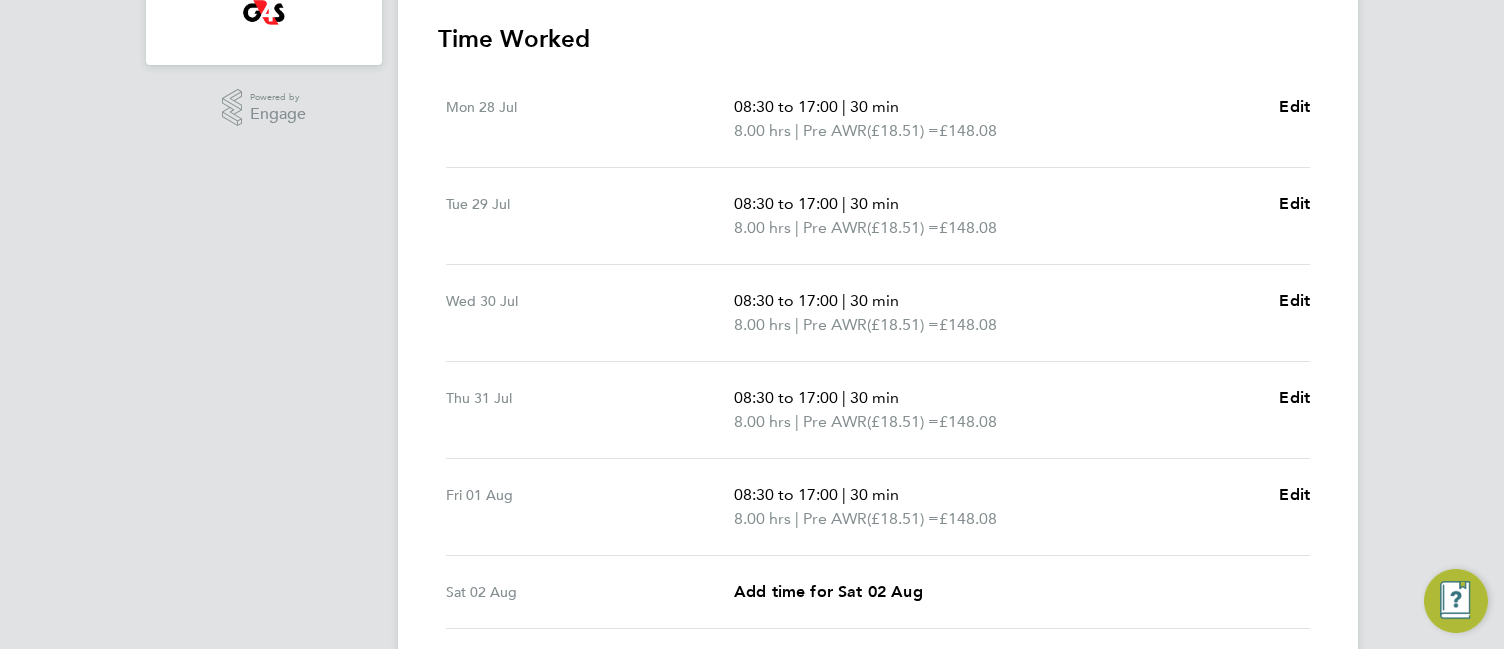 scroll, scrollTop: 796, scrollLeft: 0, axis: vertical 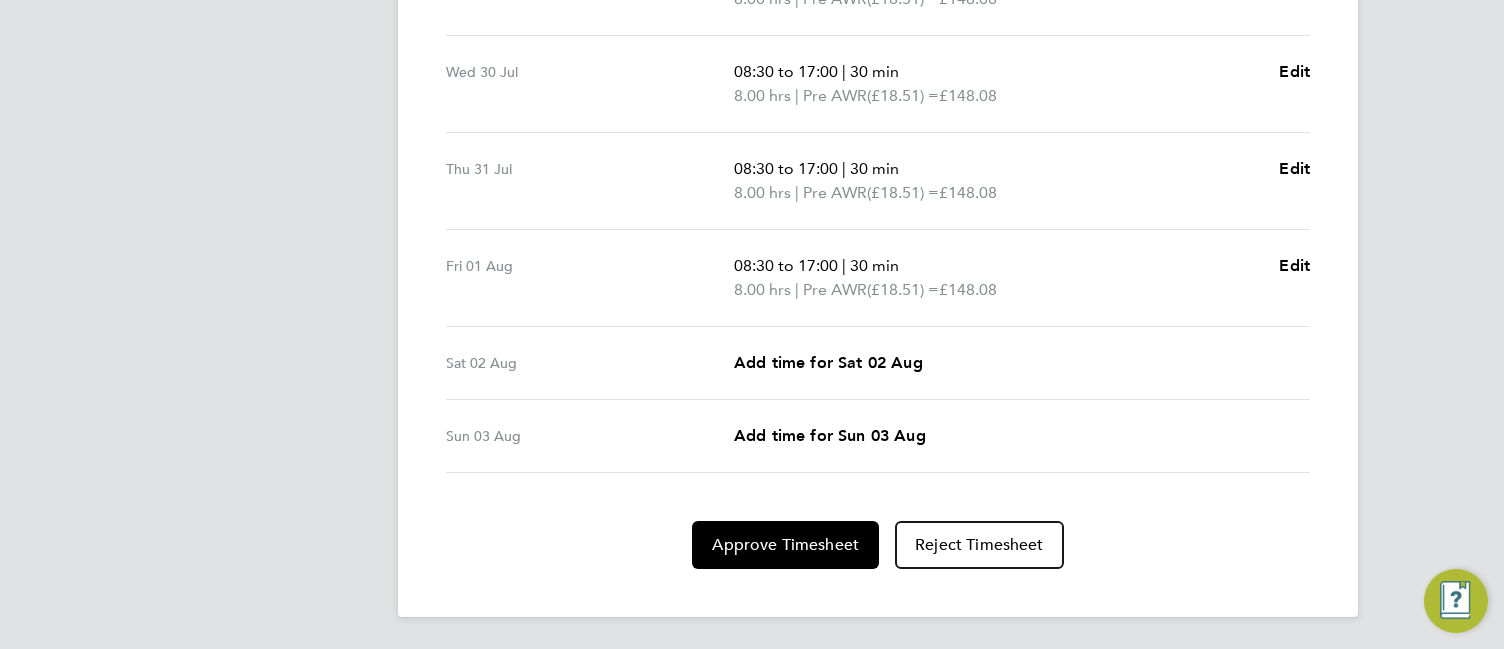 click on "Sat 02 Aug   Add time for Sat 02 Aug   Add time for Sat 02 Aug" at bounding box center [878, 363] 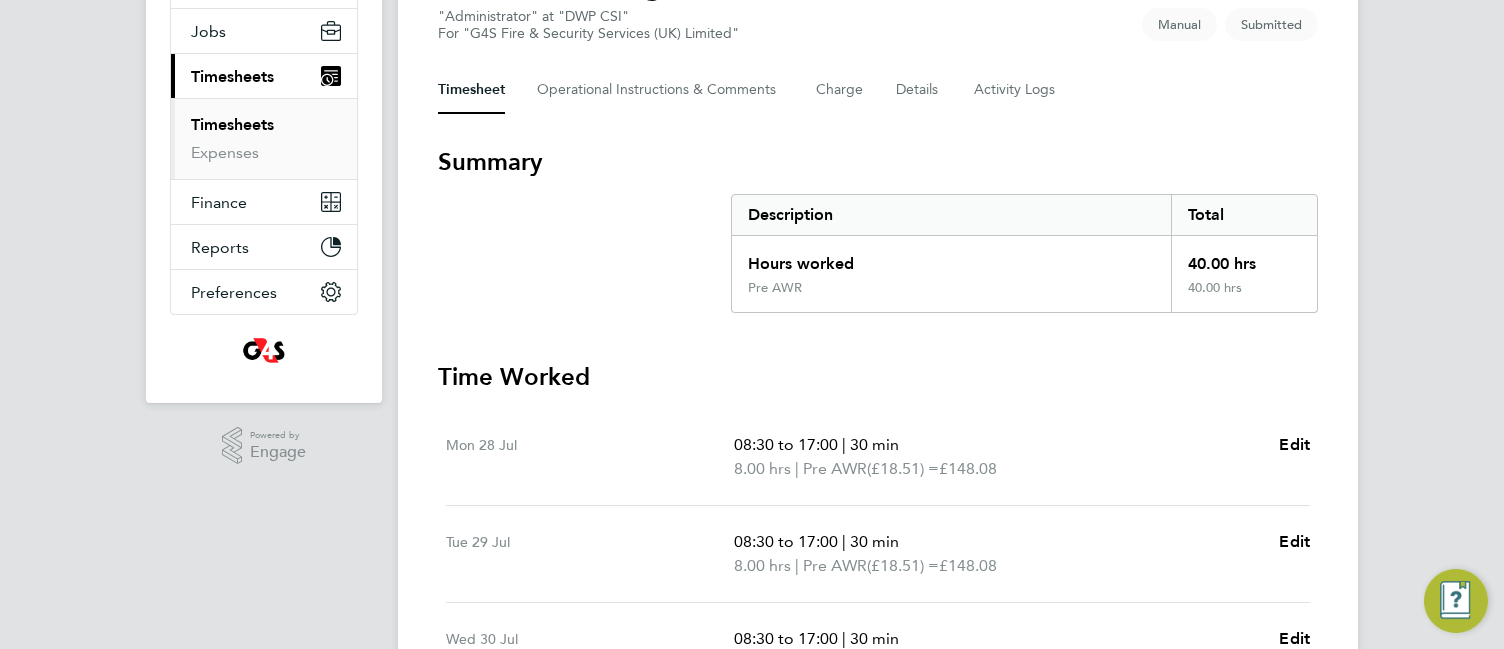 scroll, scrollTop: 0, scrollLeft: 0, axis: both 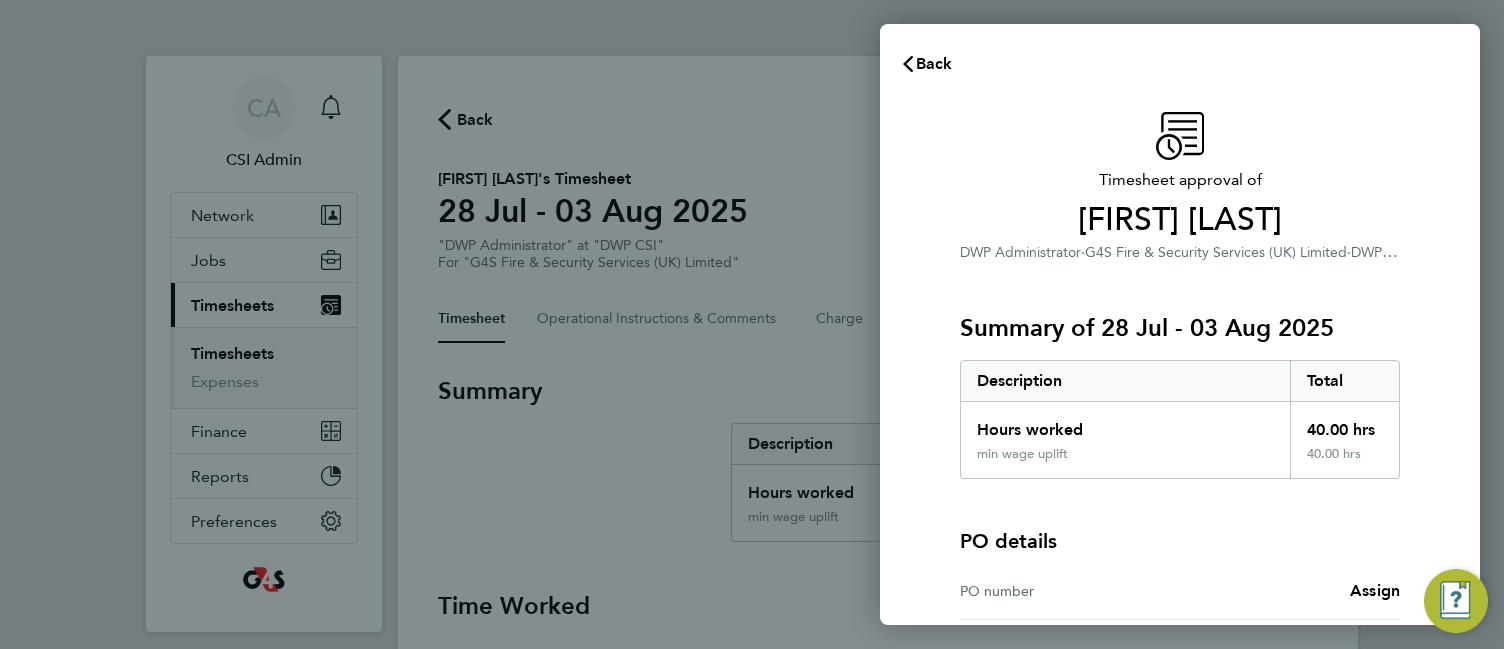click on "DWP Administrator   ·   G4S Fire & Security Services  (UK) Limited   ·   DWP CSI" 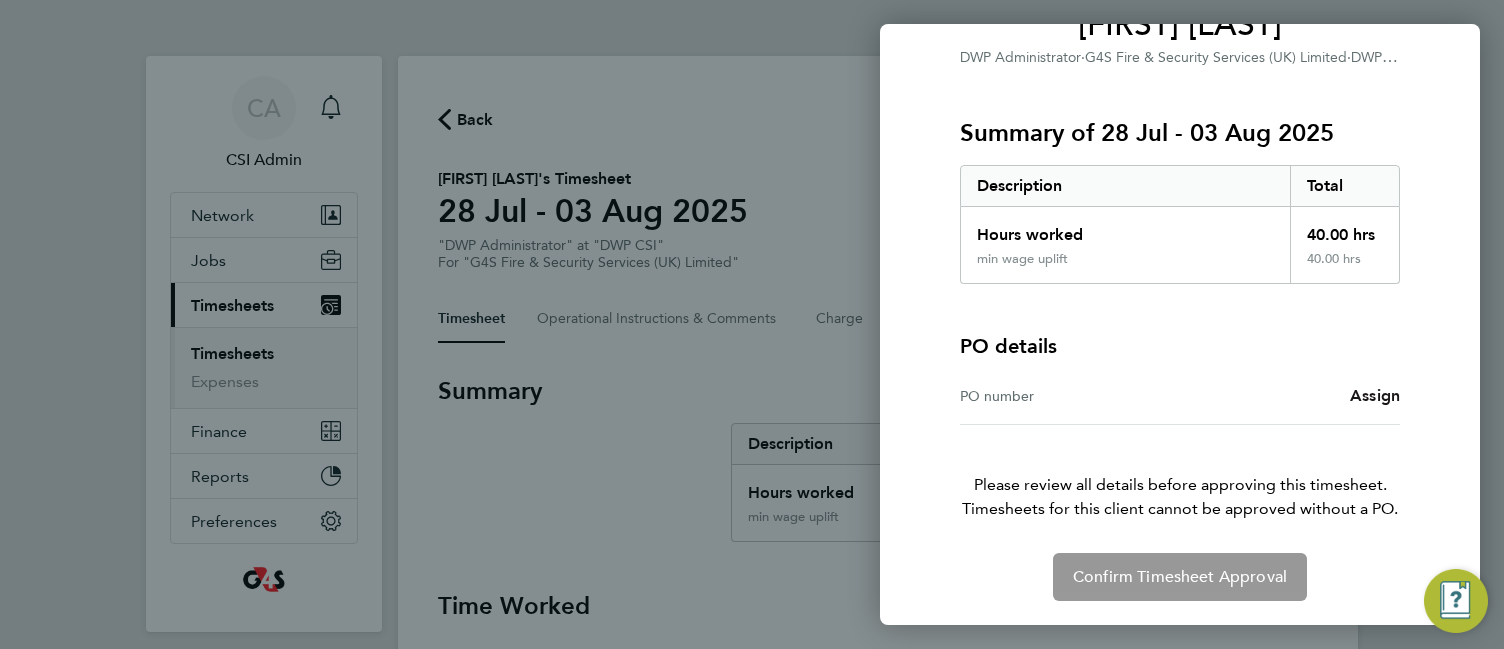 click on "Assign" at bounding box center (1375, 395) 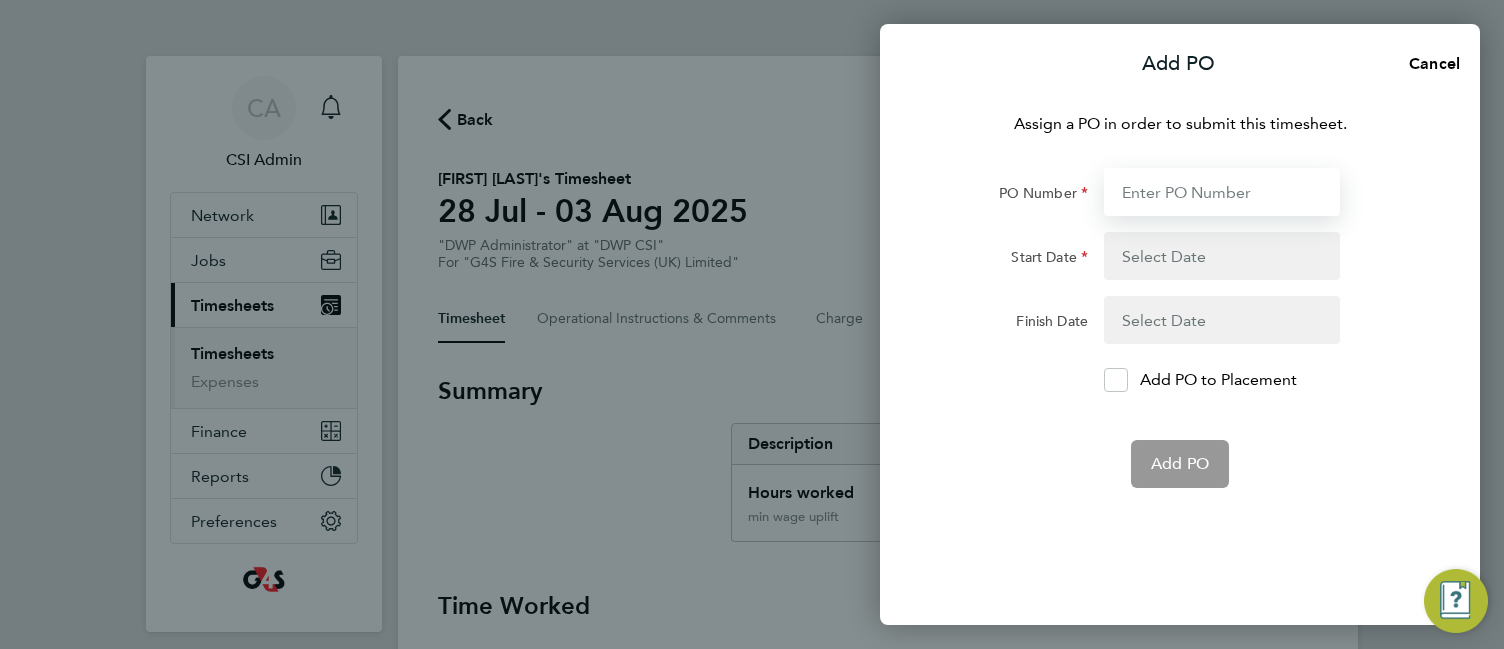 click on "PO Number" at bounding box center [1222, 192] 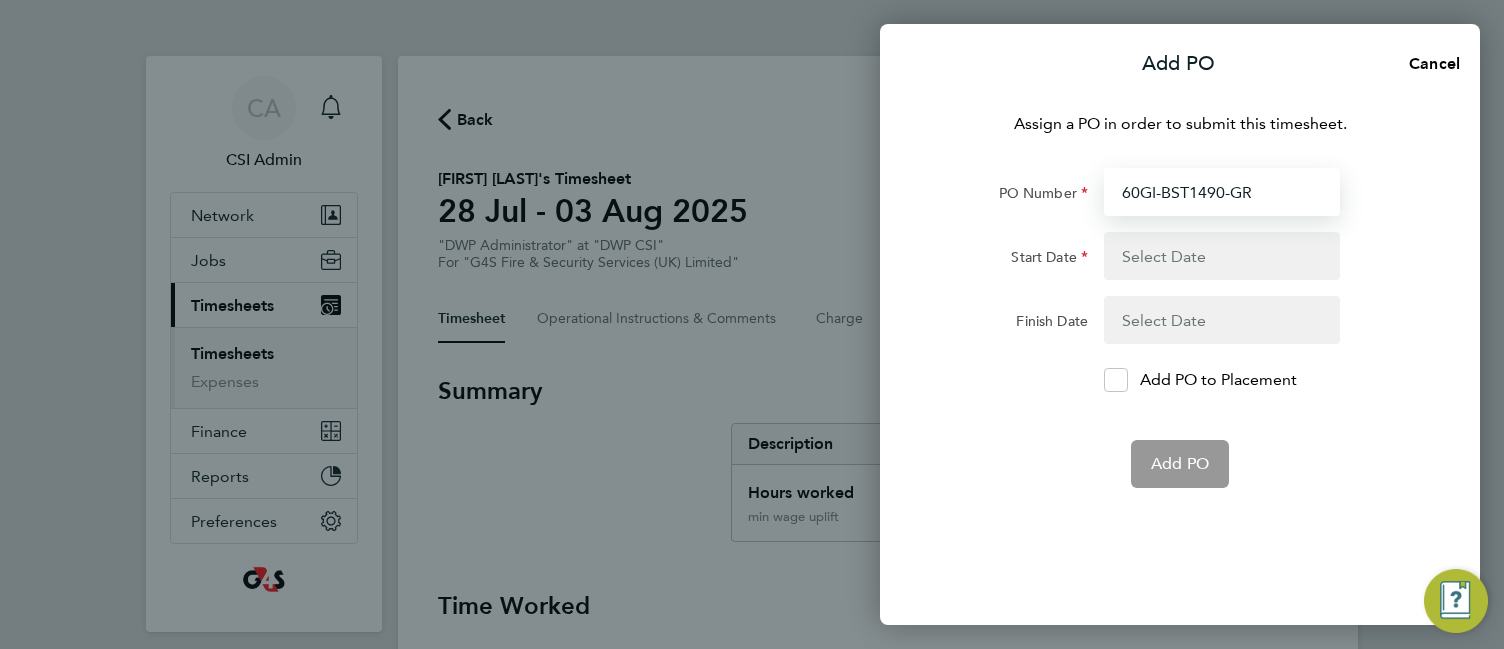 type on "[DATE]" 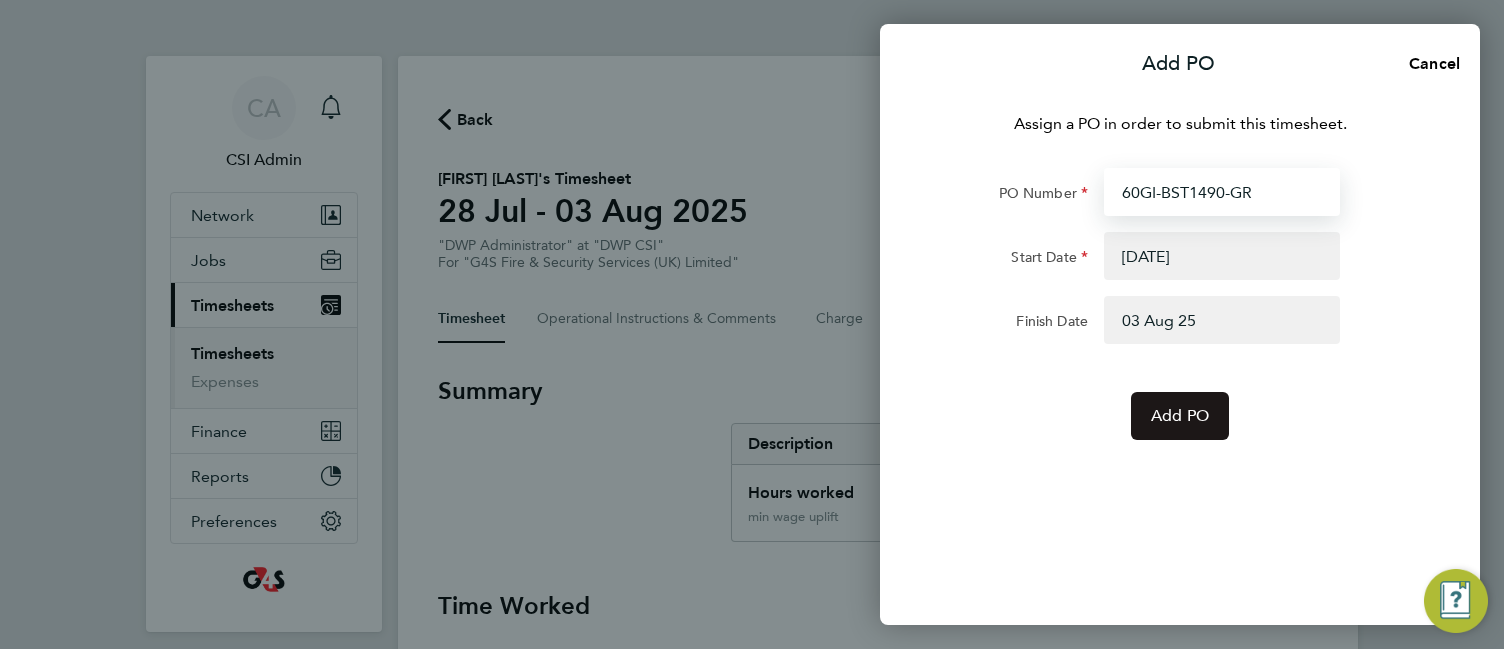 type on "60GI-BST1490-GR" 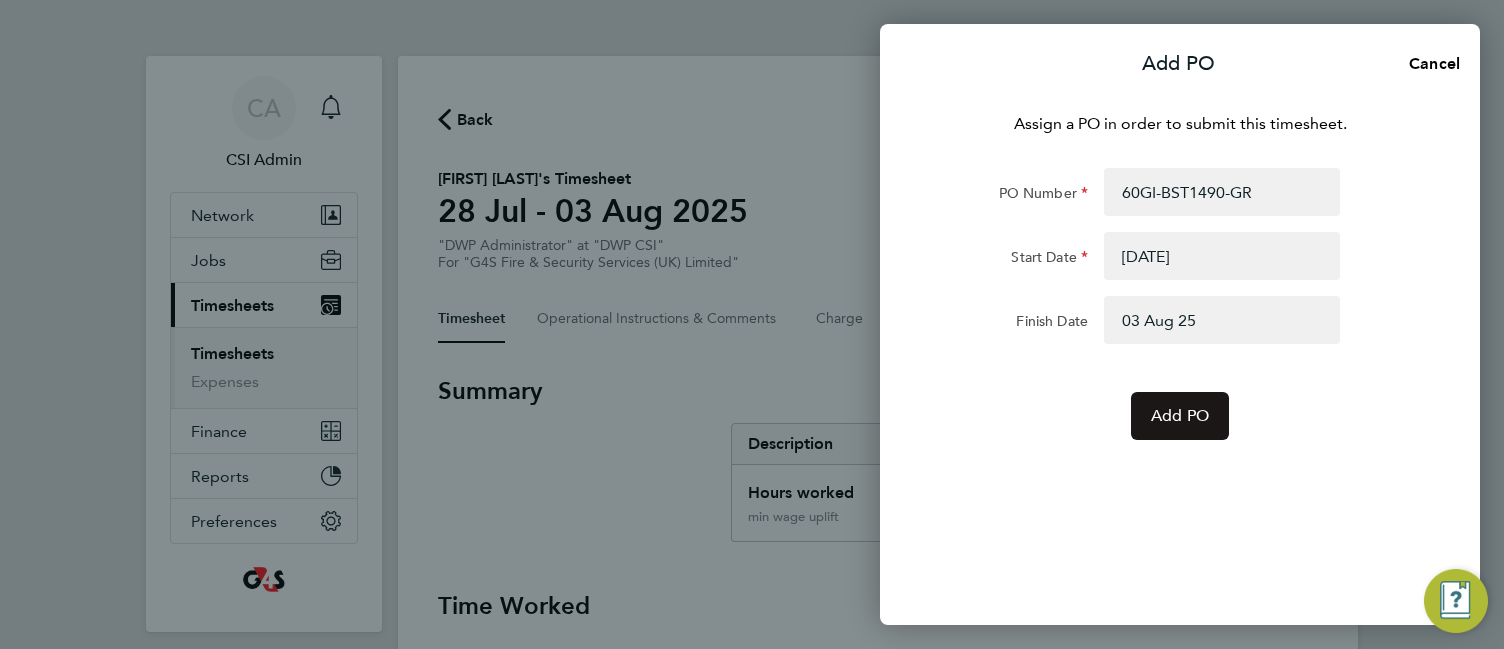 click on "Add PO" 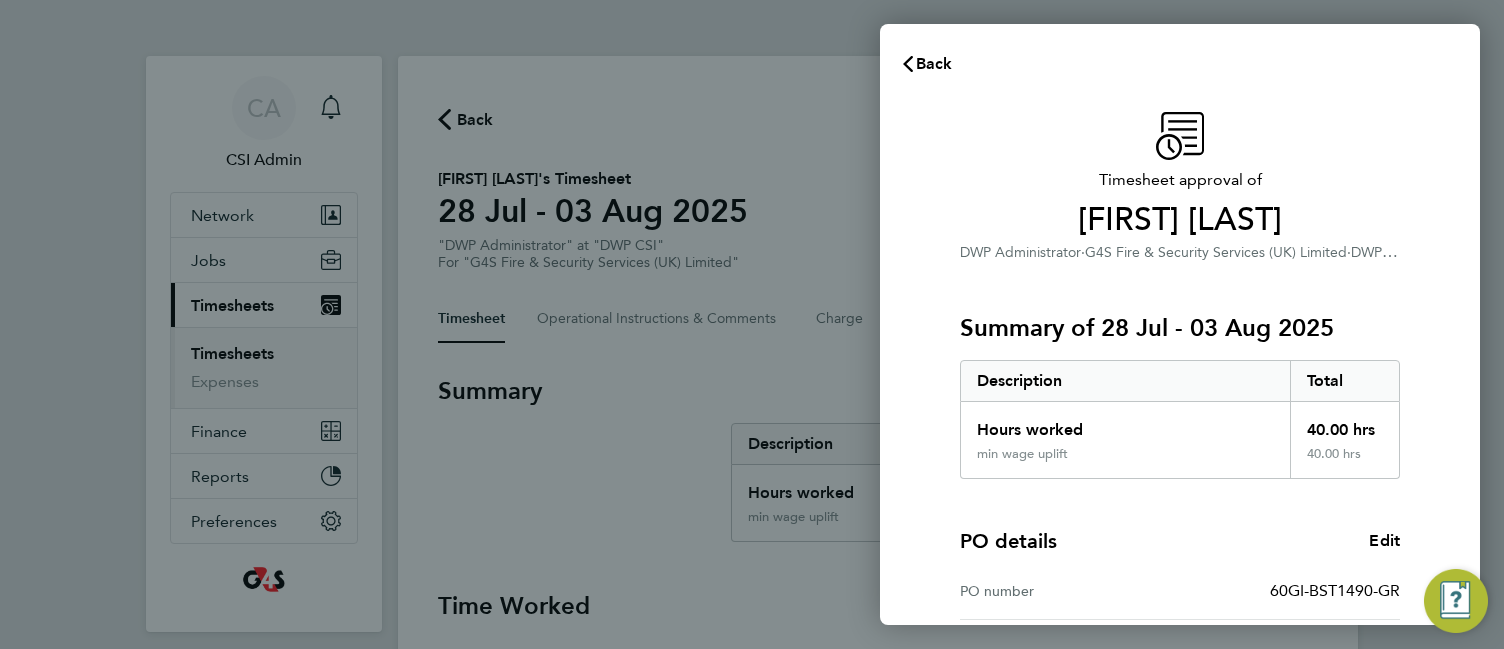 click on "Hours worked" 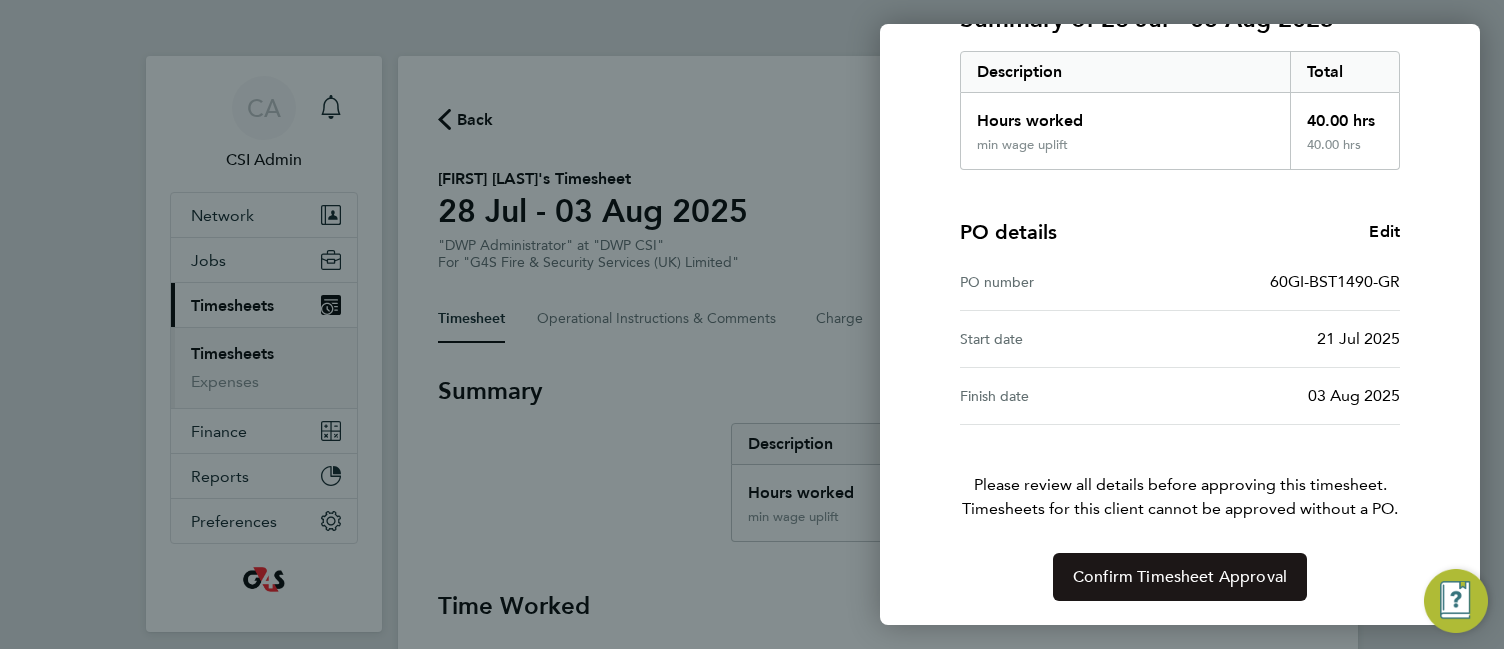 click on "Confirm Timesheet Approval" 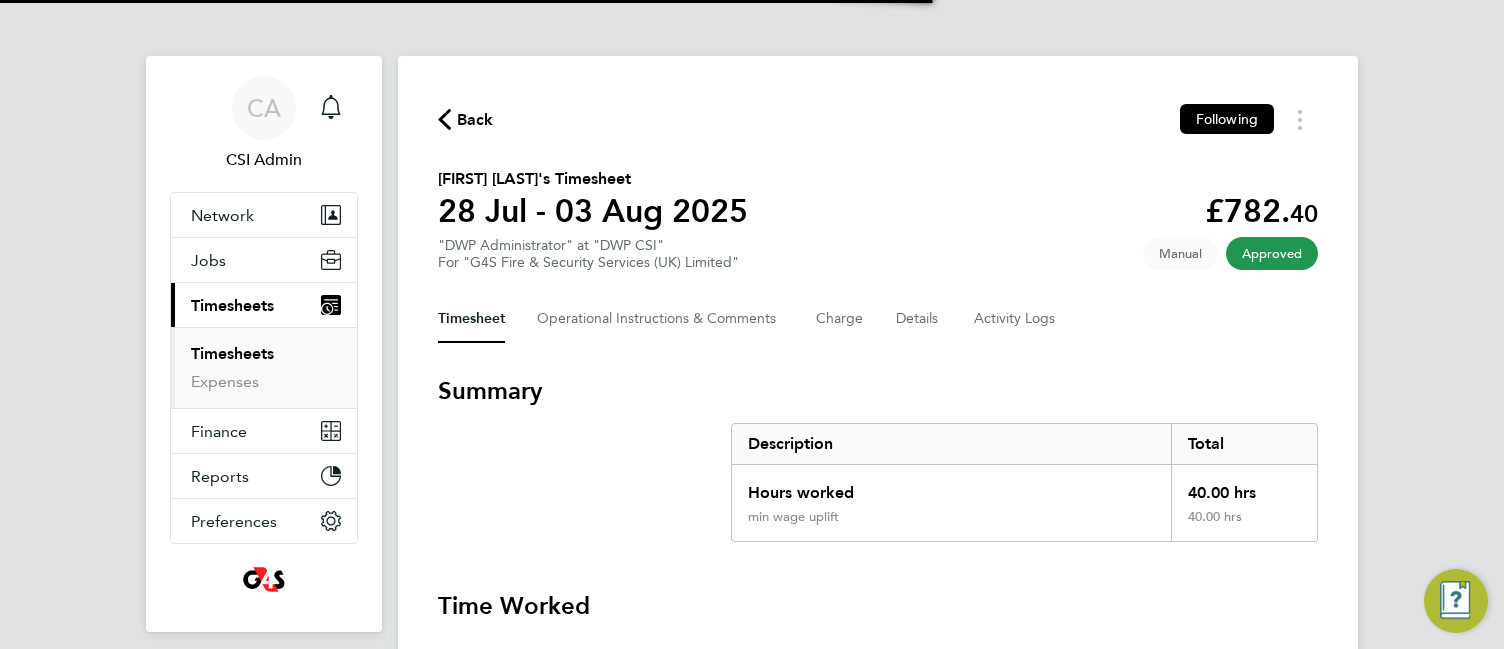 scroll, scrollTop: 0, scrollLeft: 0, axis: both 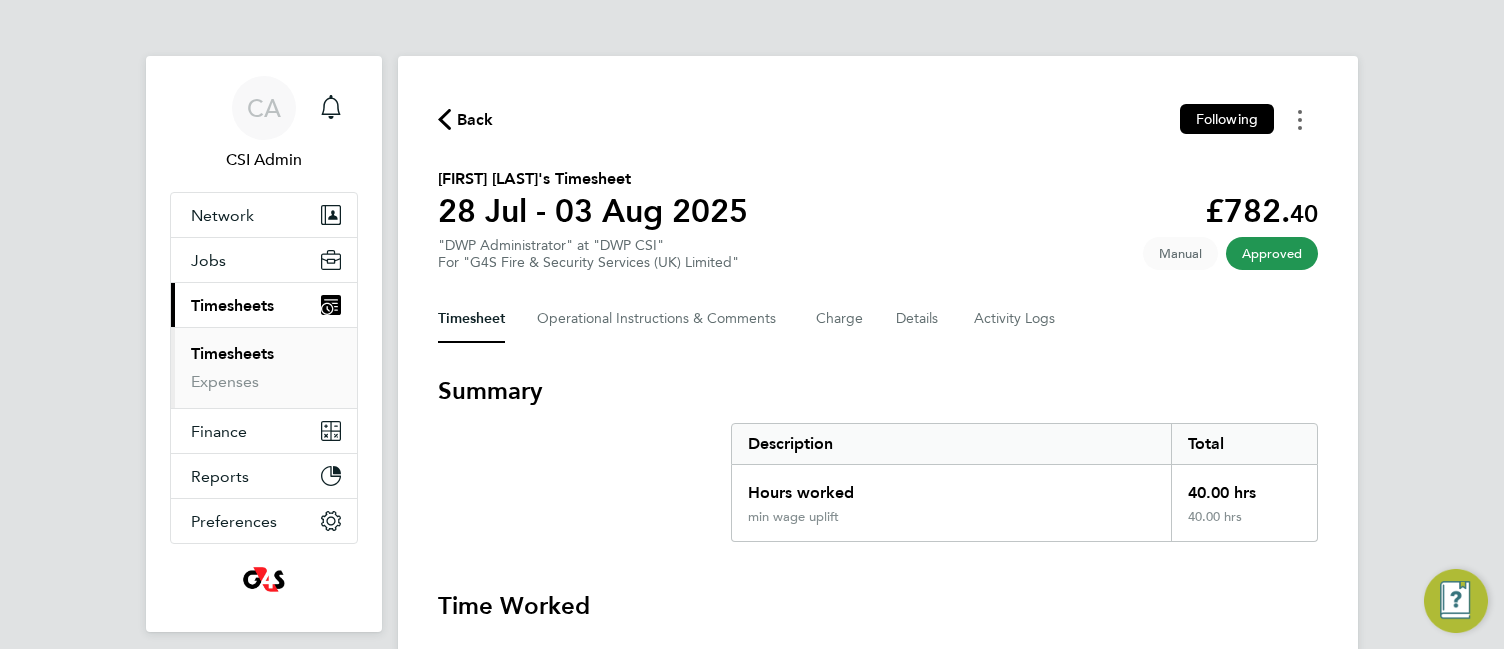 click 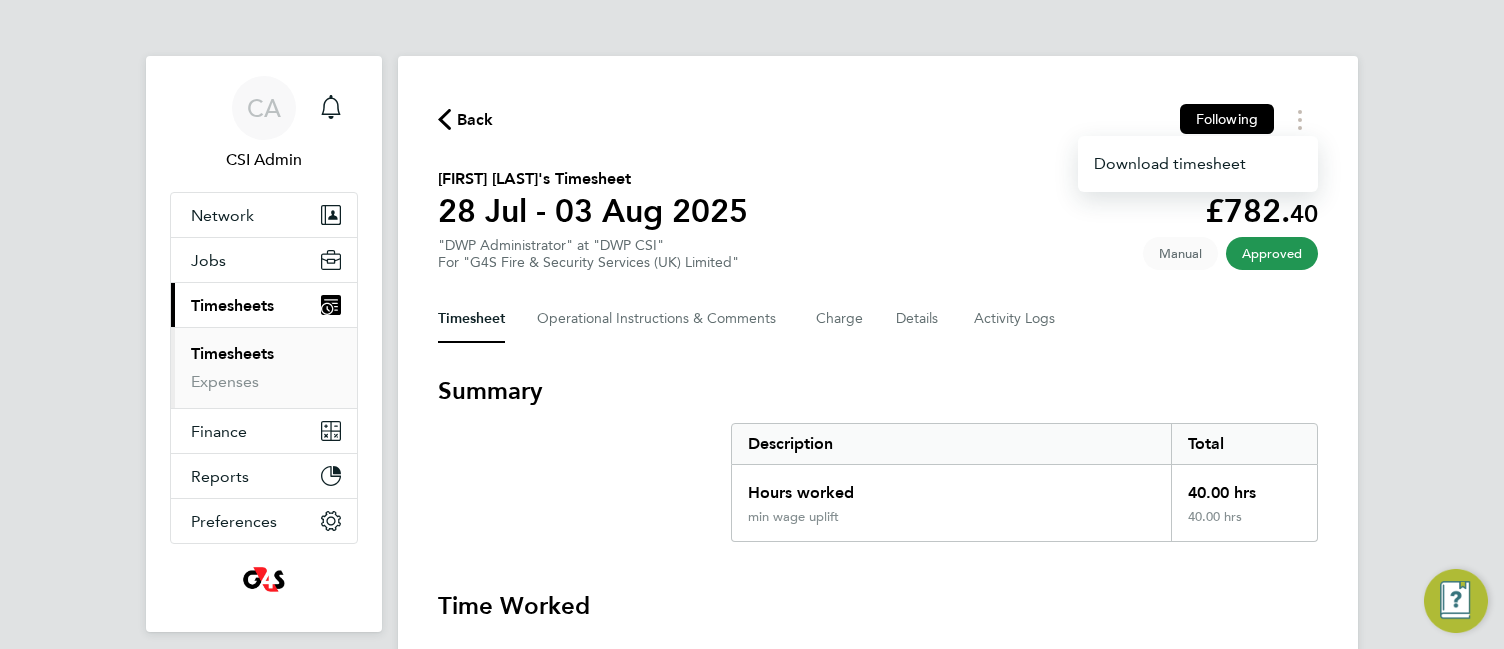 click on "[FIRST] [LAST]'s Timesheet   [DATE] - [DATE] [CURRENCY][NUMBER]  "[JOB TITLE]" at "[COMPANY]"  For "[COMPANY]"  Approved   Manual" 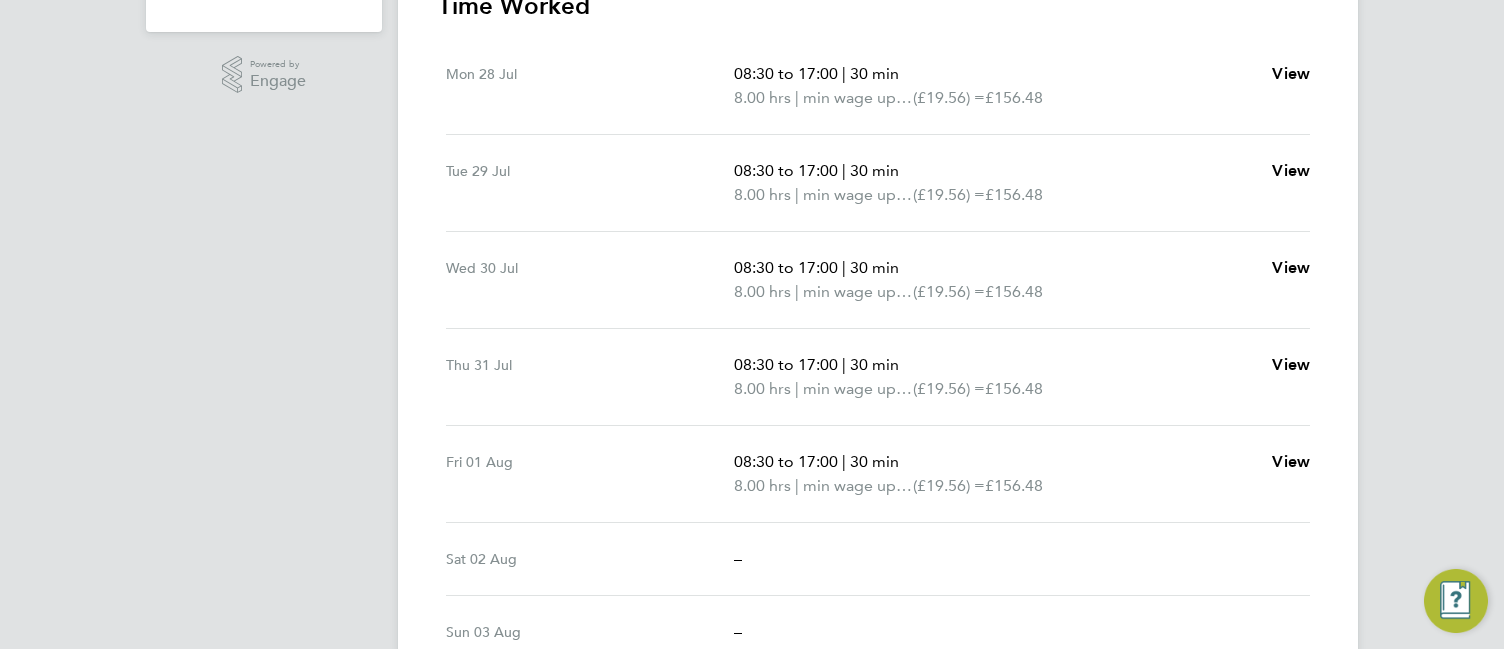 scroll, scrollTop: 640, scrollLeft: 0, axis: vertical 